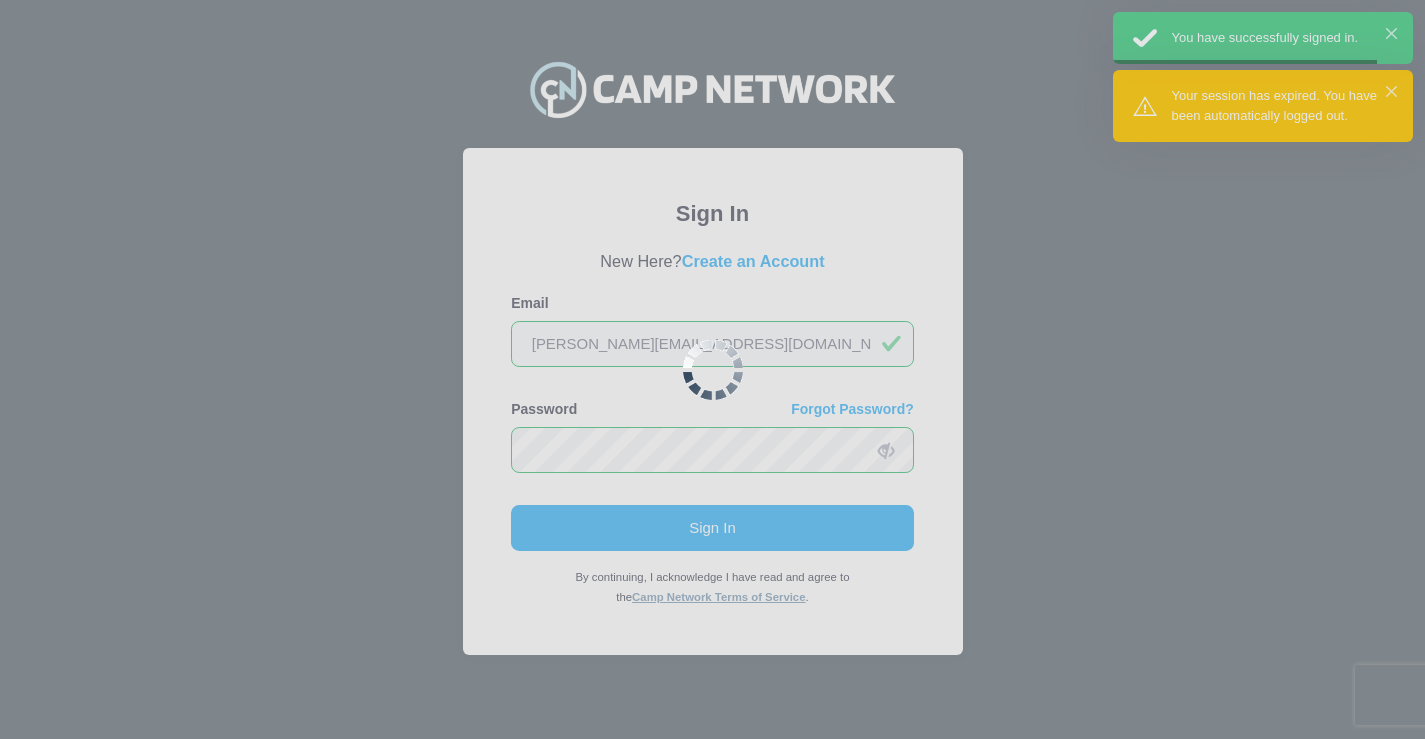 scroll, scrollTop: 0, scrollLeft: 0, axis: both 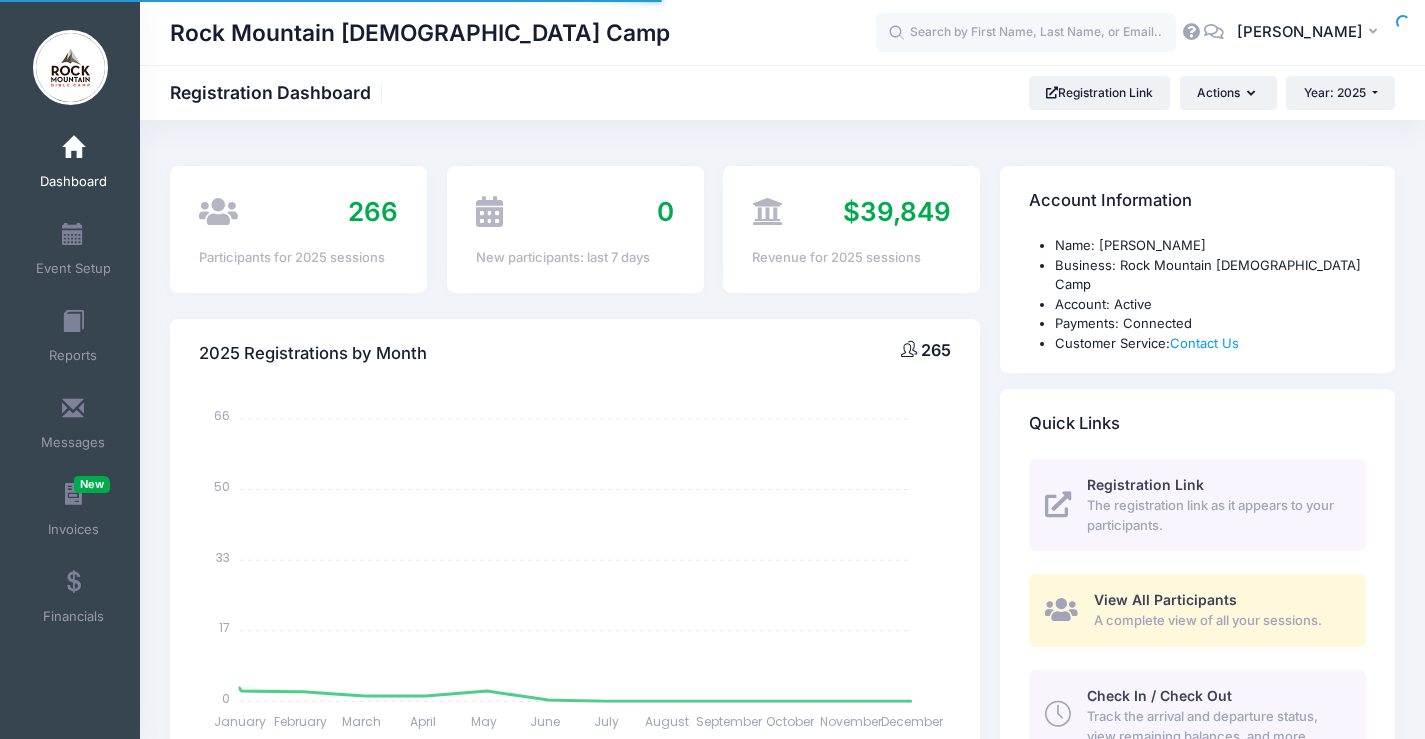 select 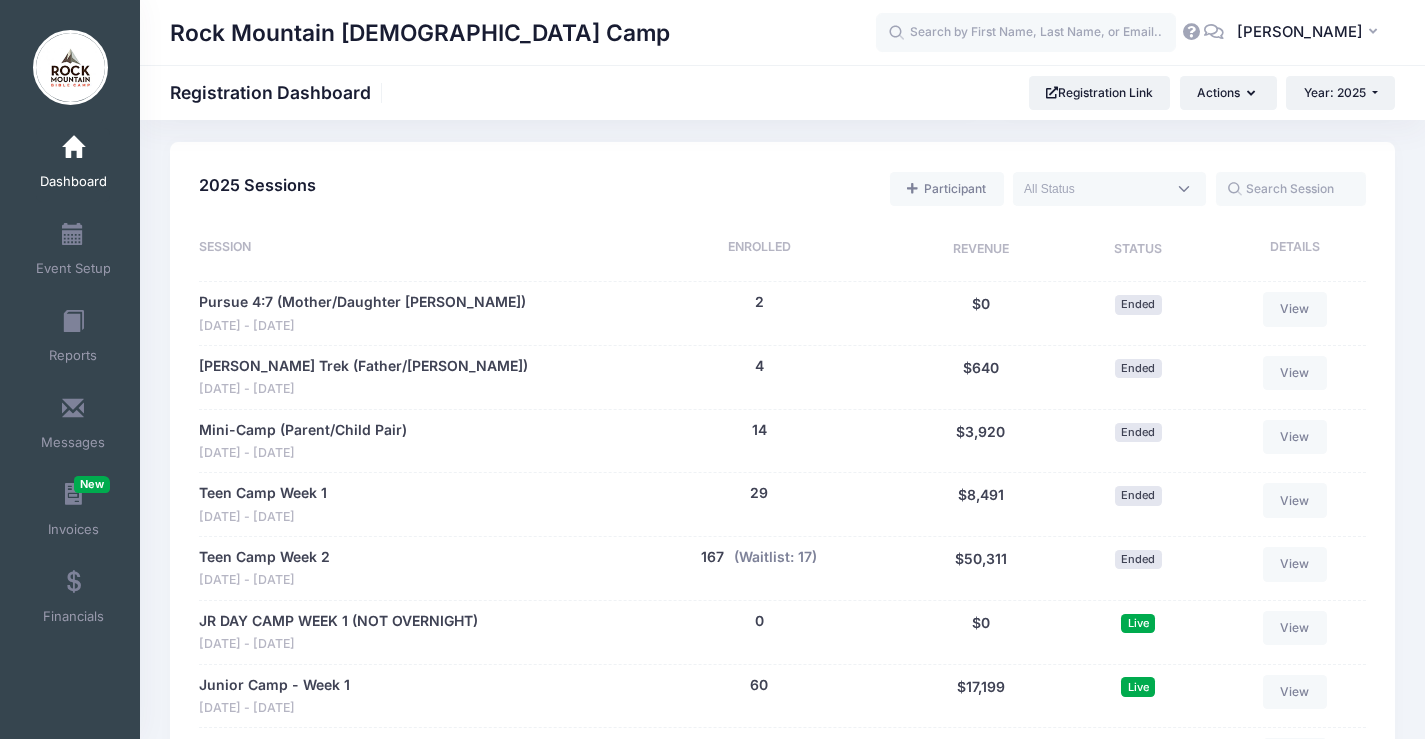 scroll, scrollTop: 1100, scrollLeft: 0, axis: vertical 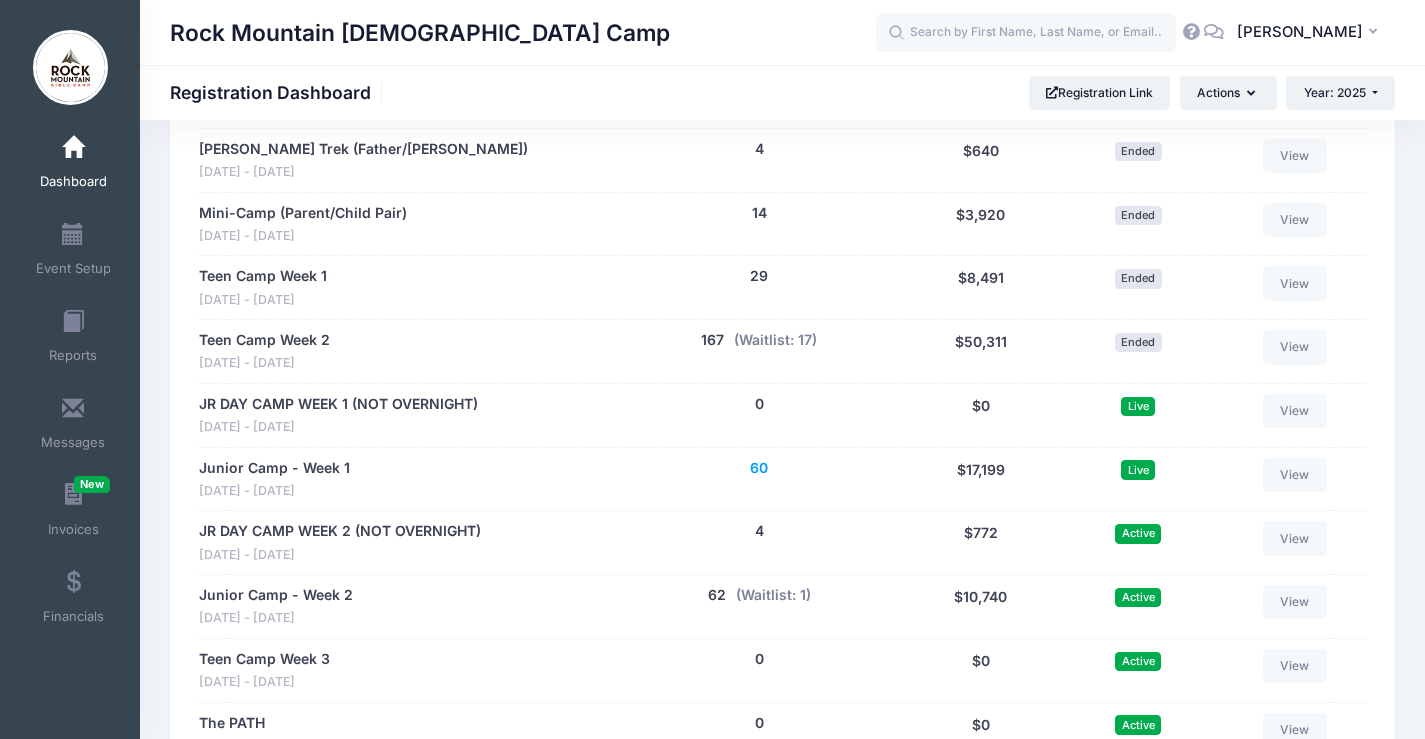click on "60" at bounding box center [759, 468] 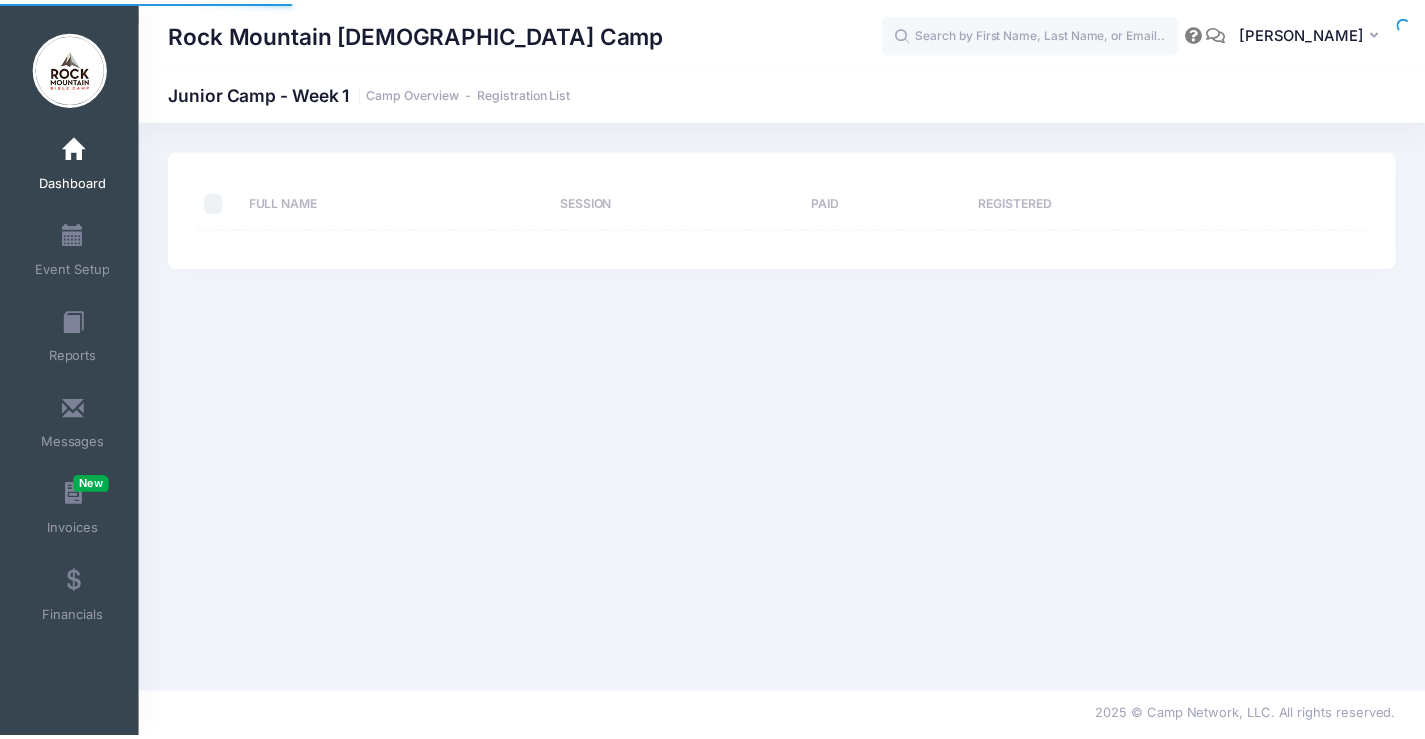 scroll, scrollTop: 0, scrollLeft: 0, axis: both 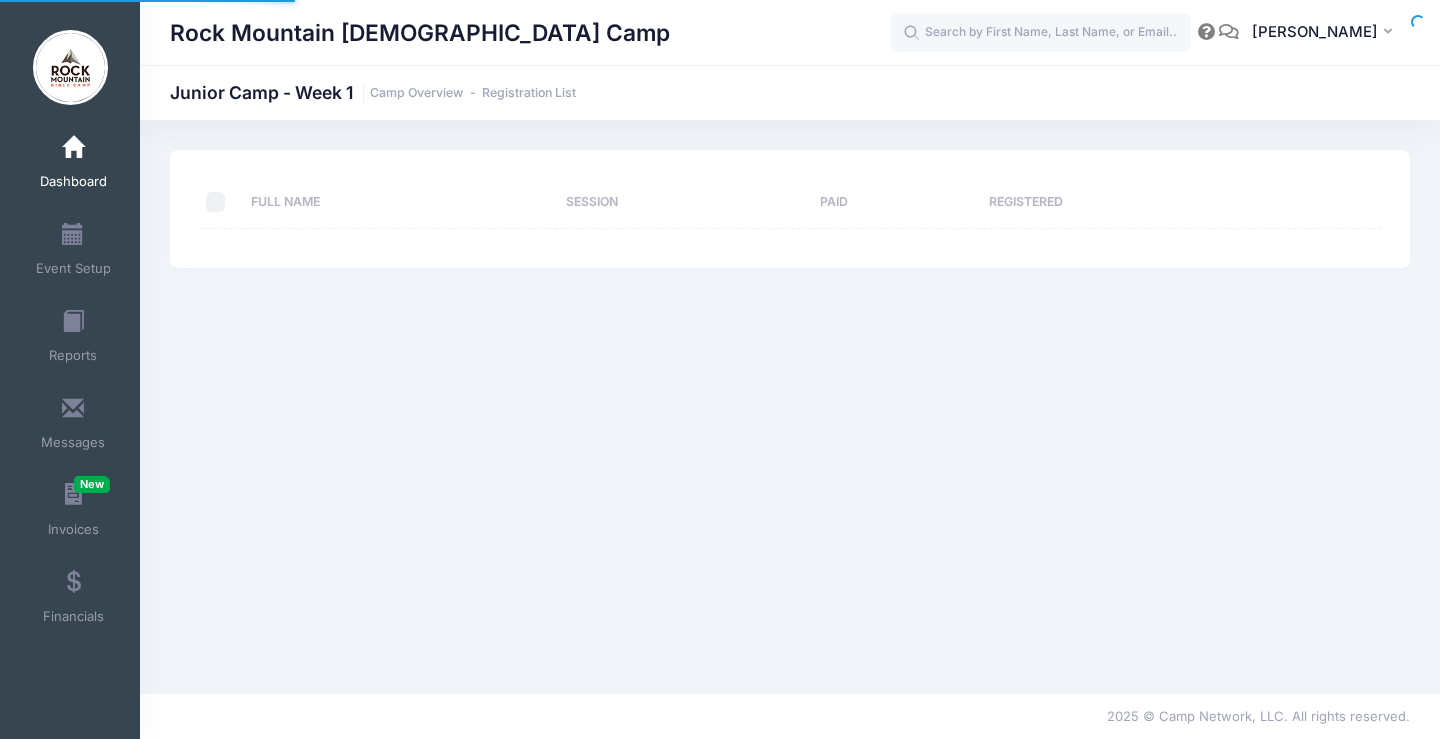 select on "10" 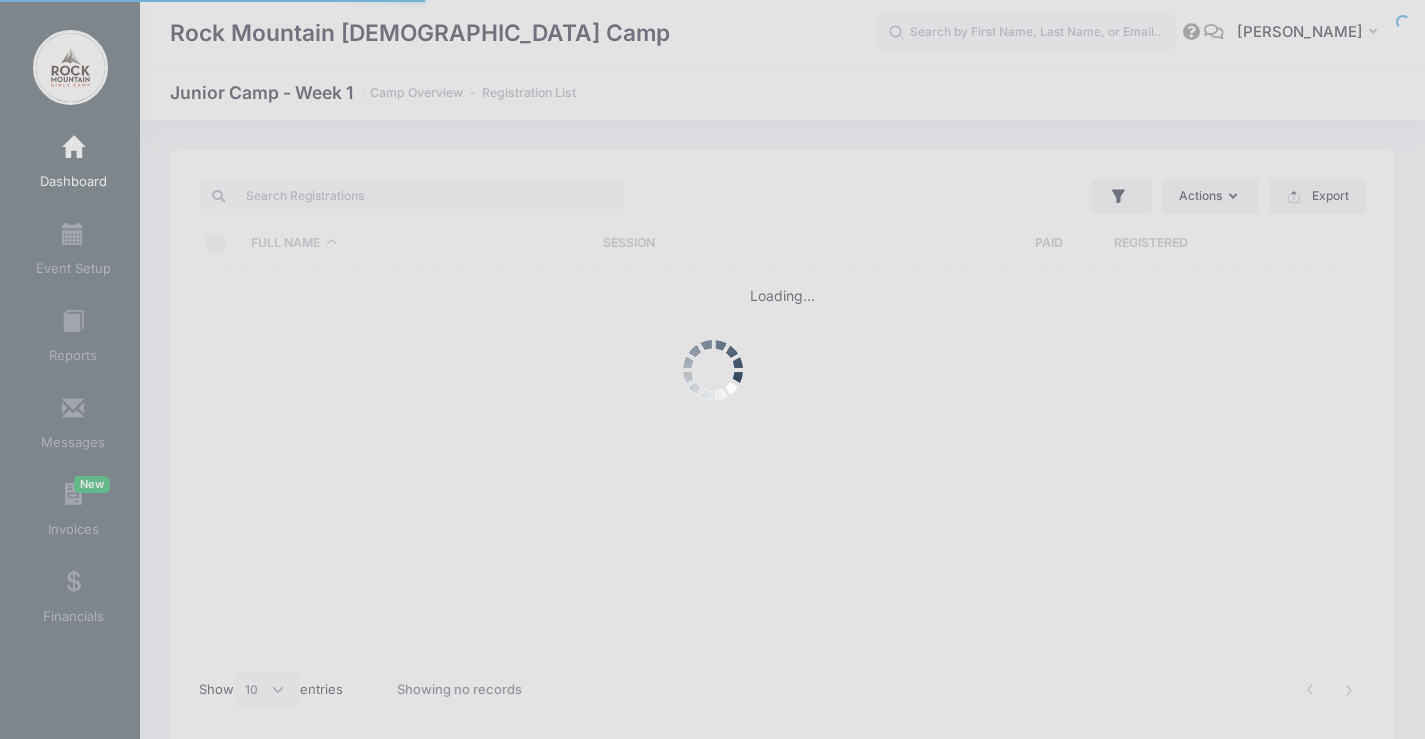 scroll, scrollTop: 0, scrollLeft: 0, axis: both 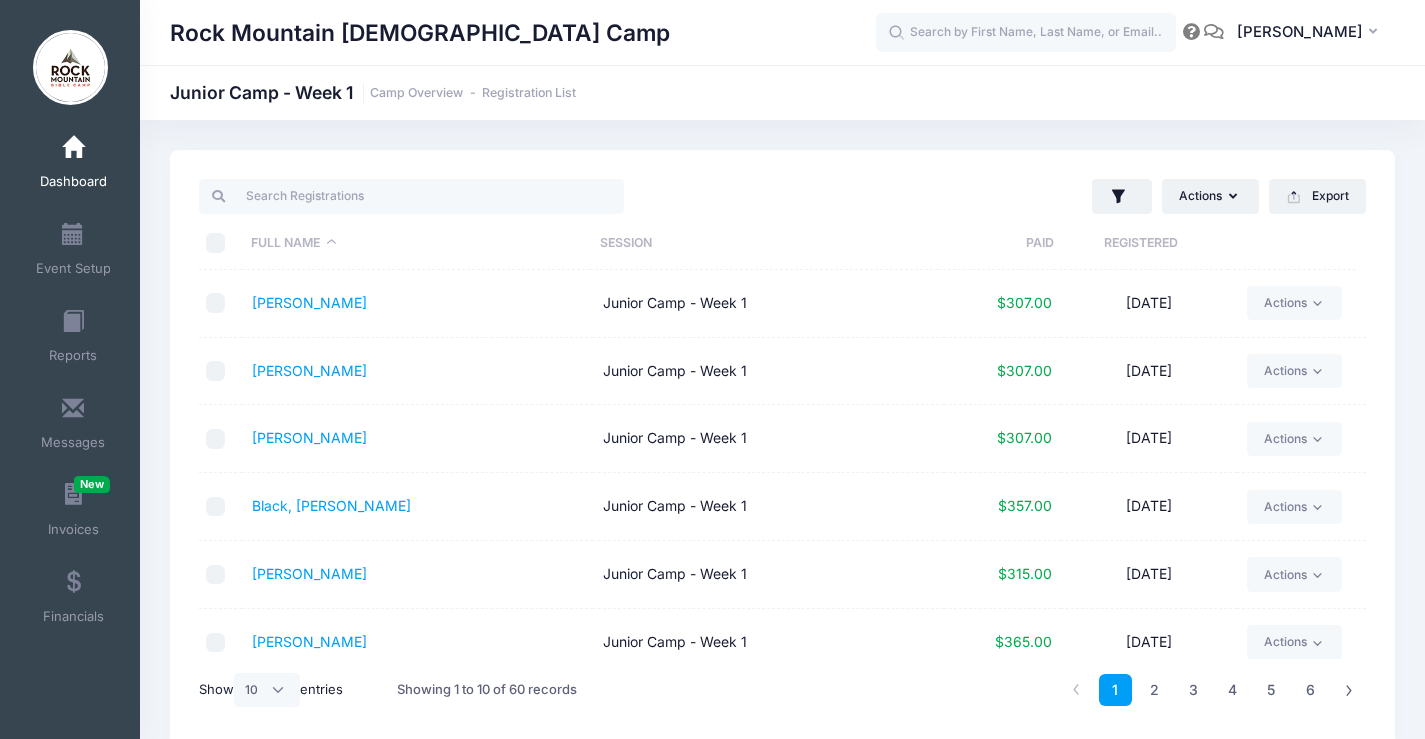 click on "Dashboard" at bounding box center [73, 182] 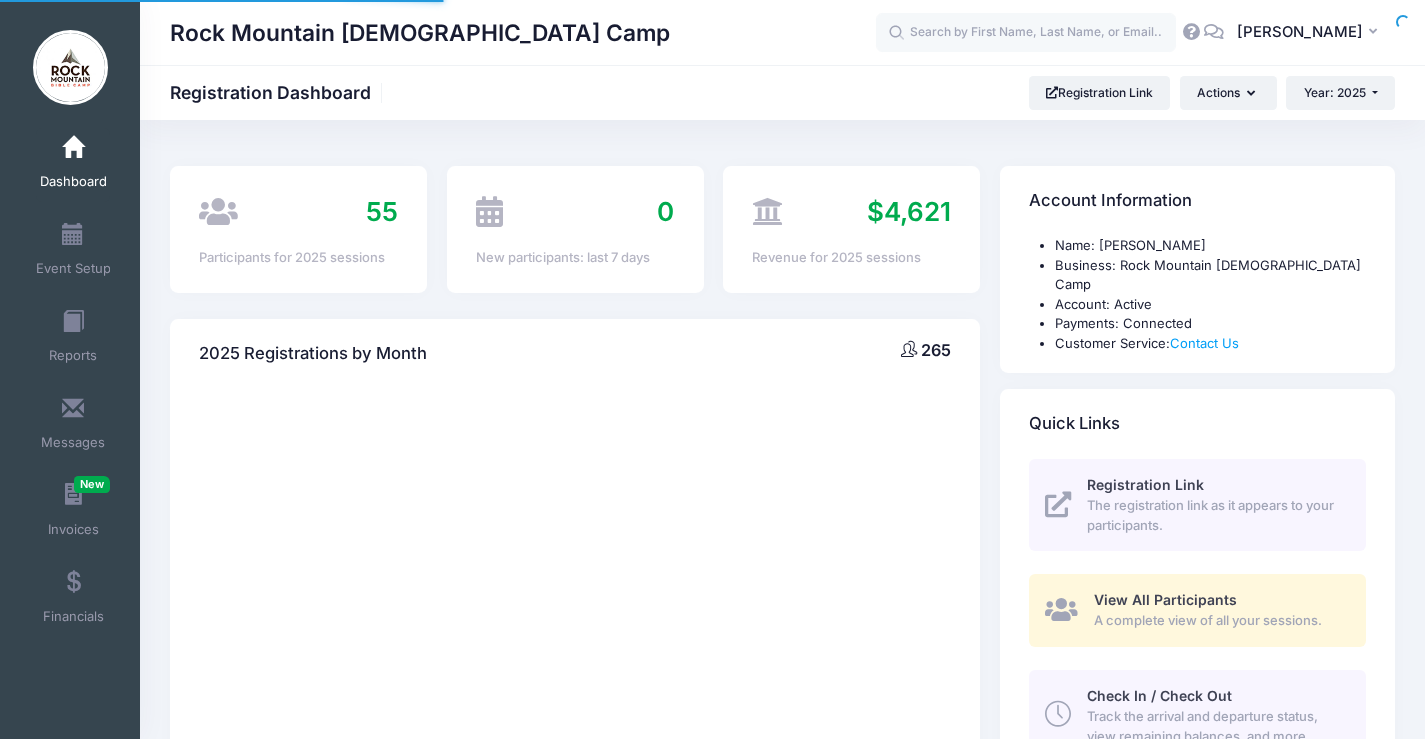 scroll, scrollTop: 0, scrollLeft: 0, axis: both 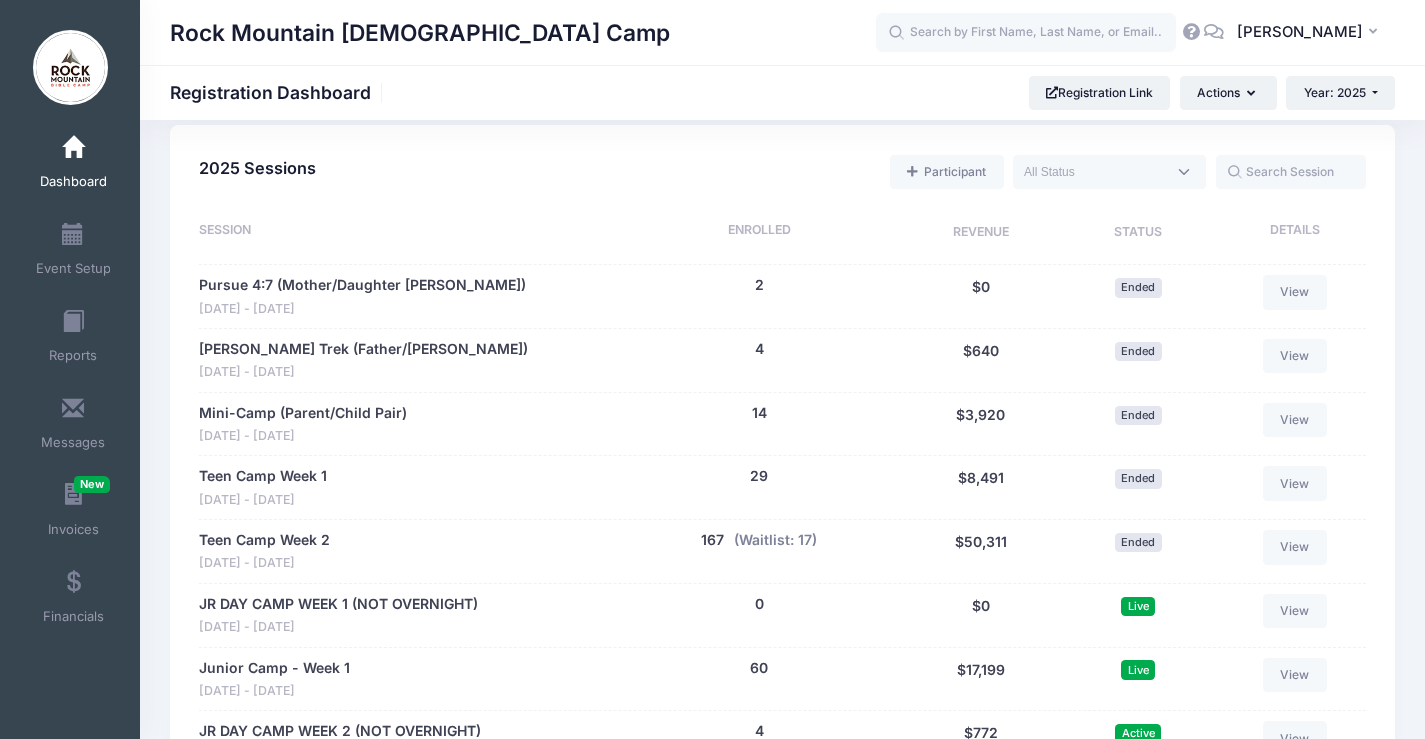 click on "Reports" at bounding box center [74, 338] 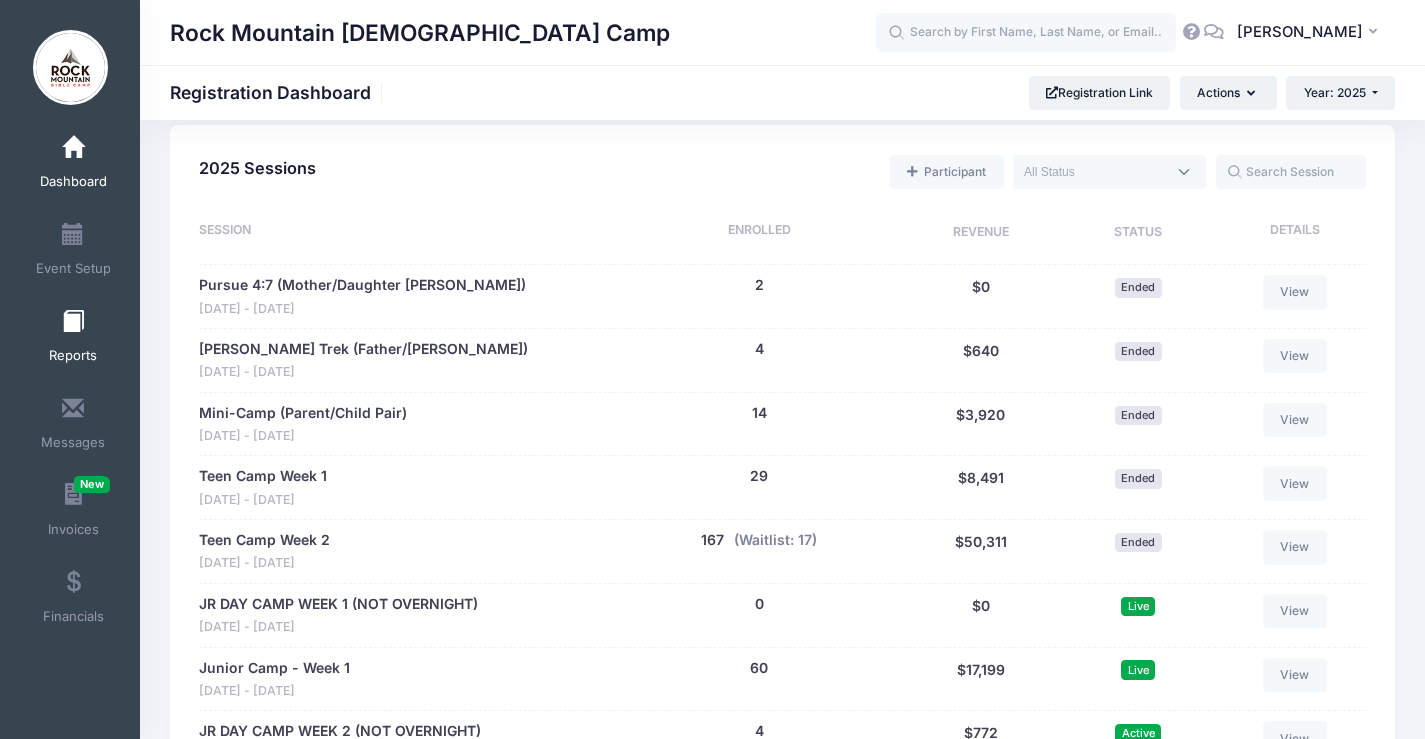 click on "Reports" at bounding box center [73, 339] 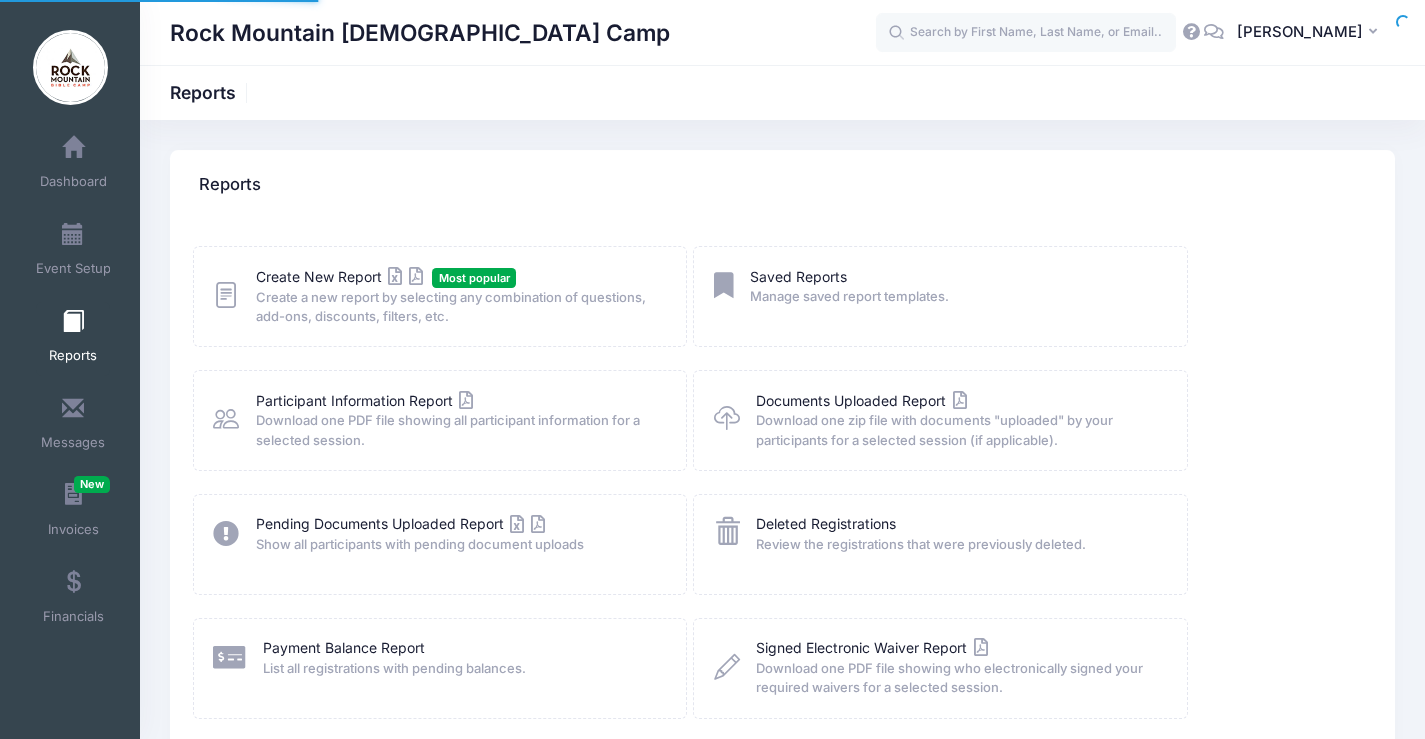 scroll, scrollTop: 0, scrollLeft: 0, axis: both 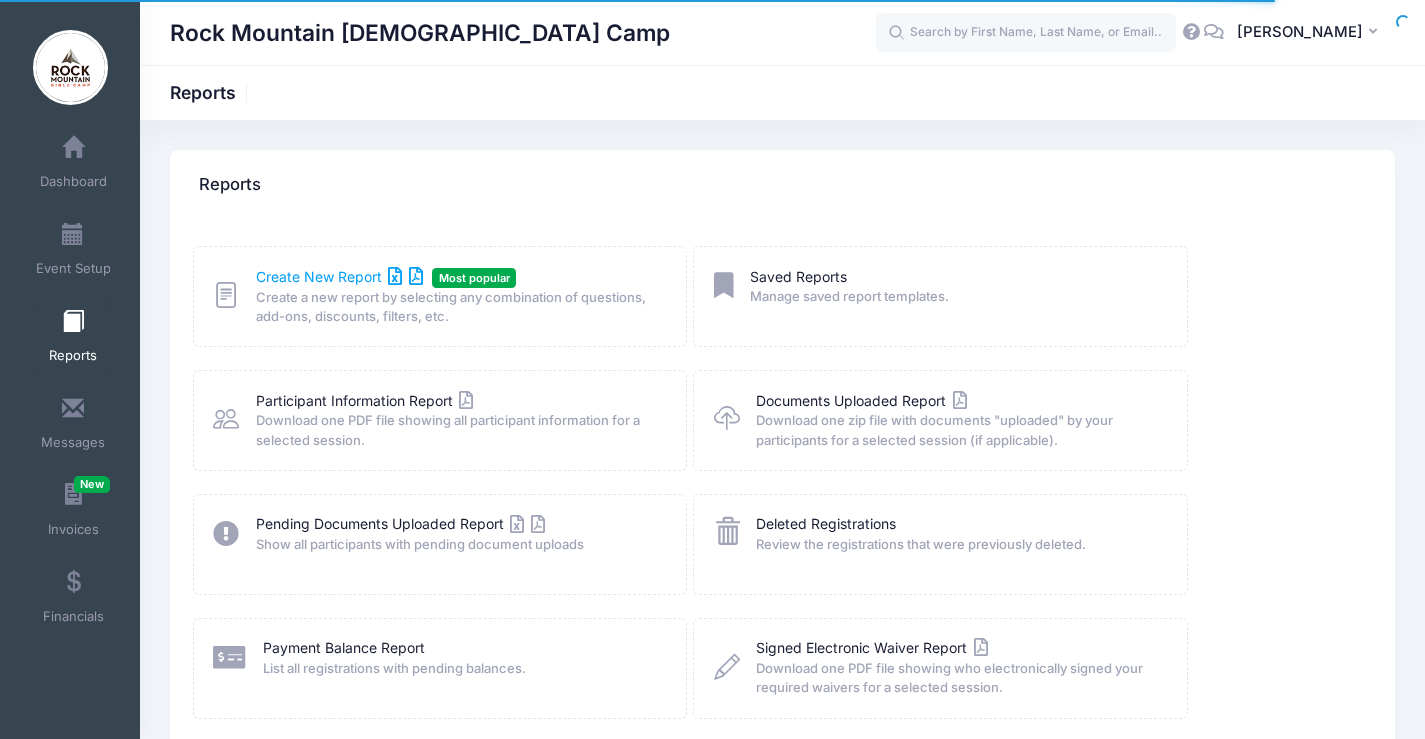 click on "Create New Report" at bounding box center (339, 276) 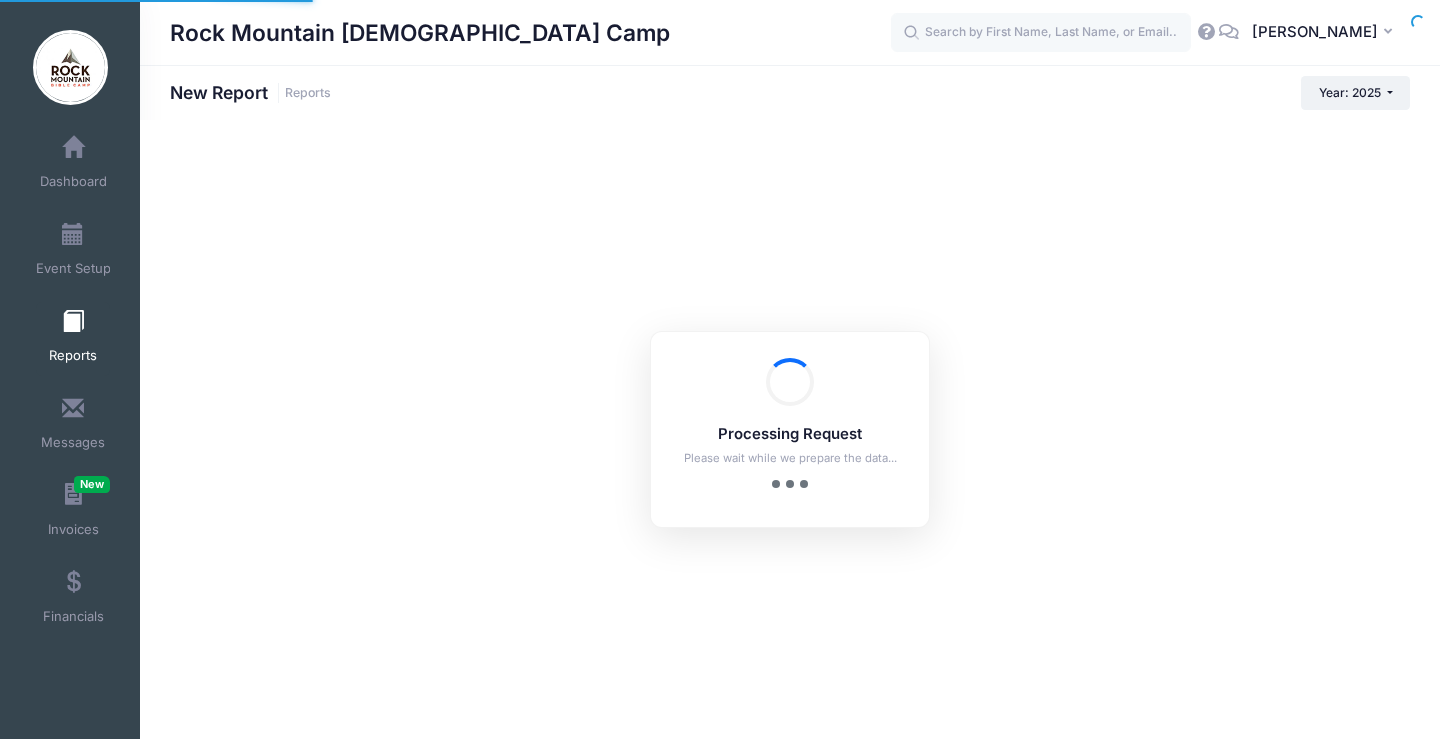 scroll, scrollTop: 0, scrollLeft: 0, axis: both 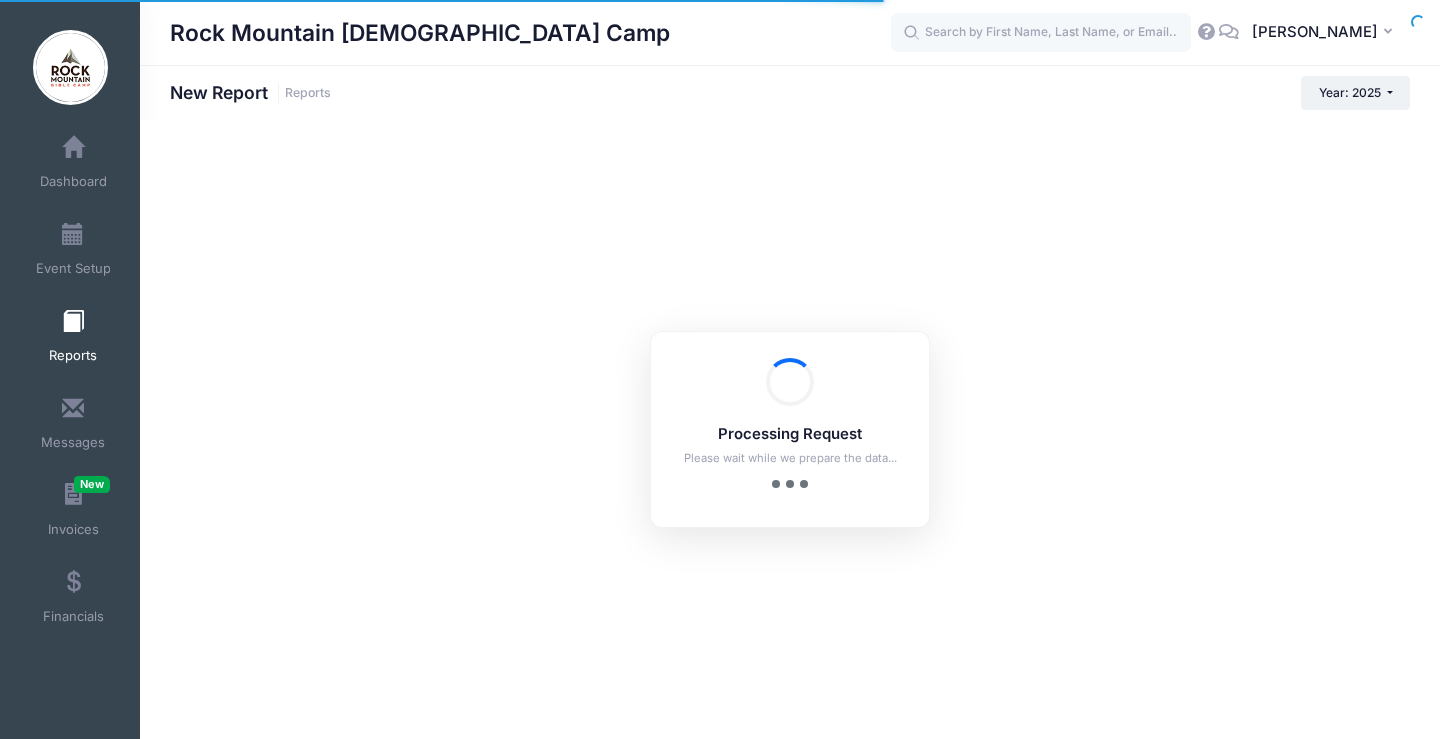 checkbox on "true" 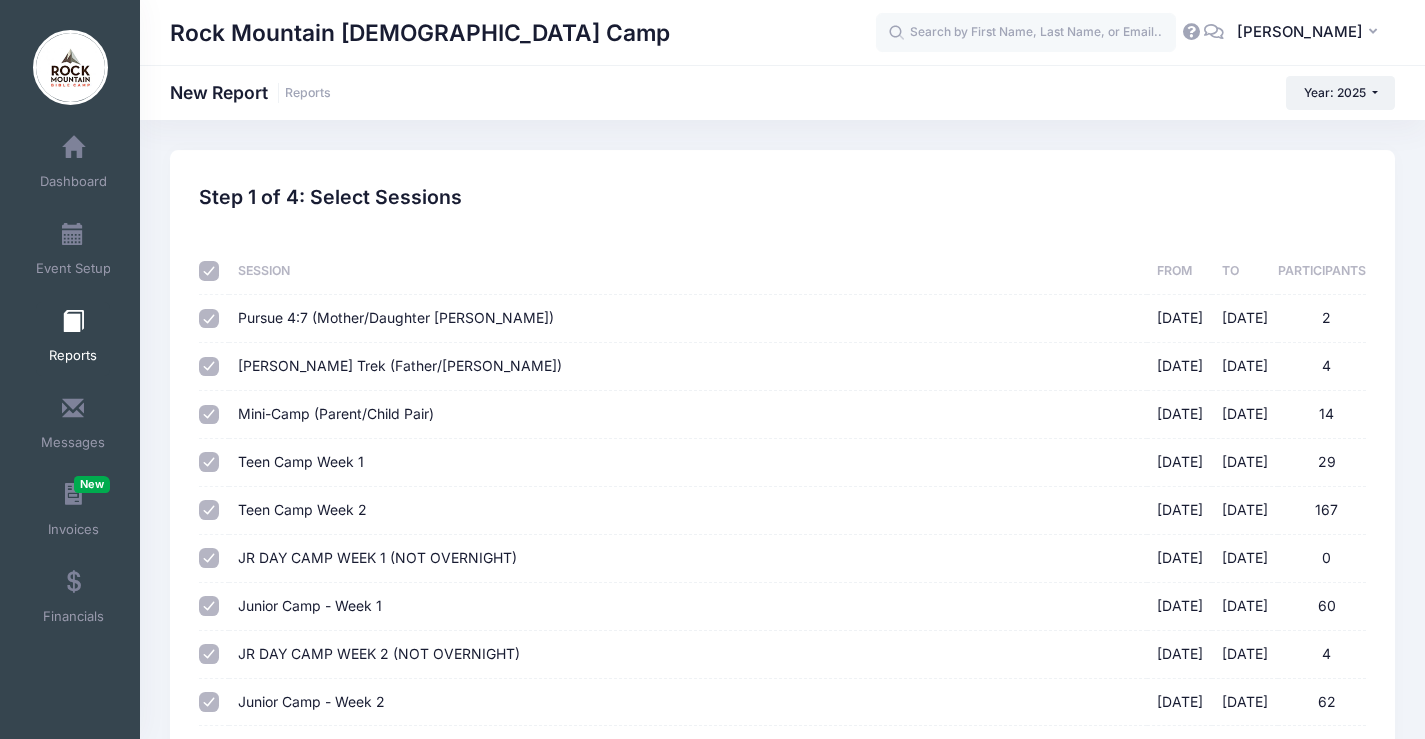 click at bounding box center [209, 271] 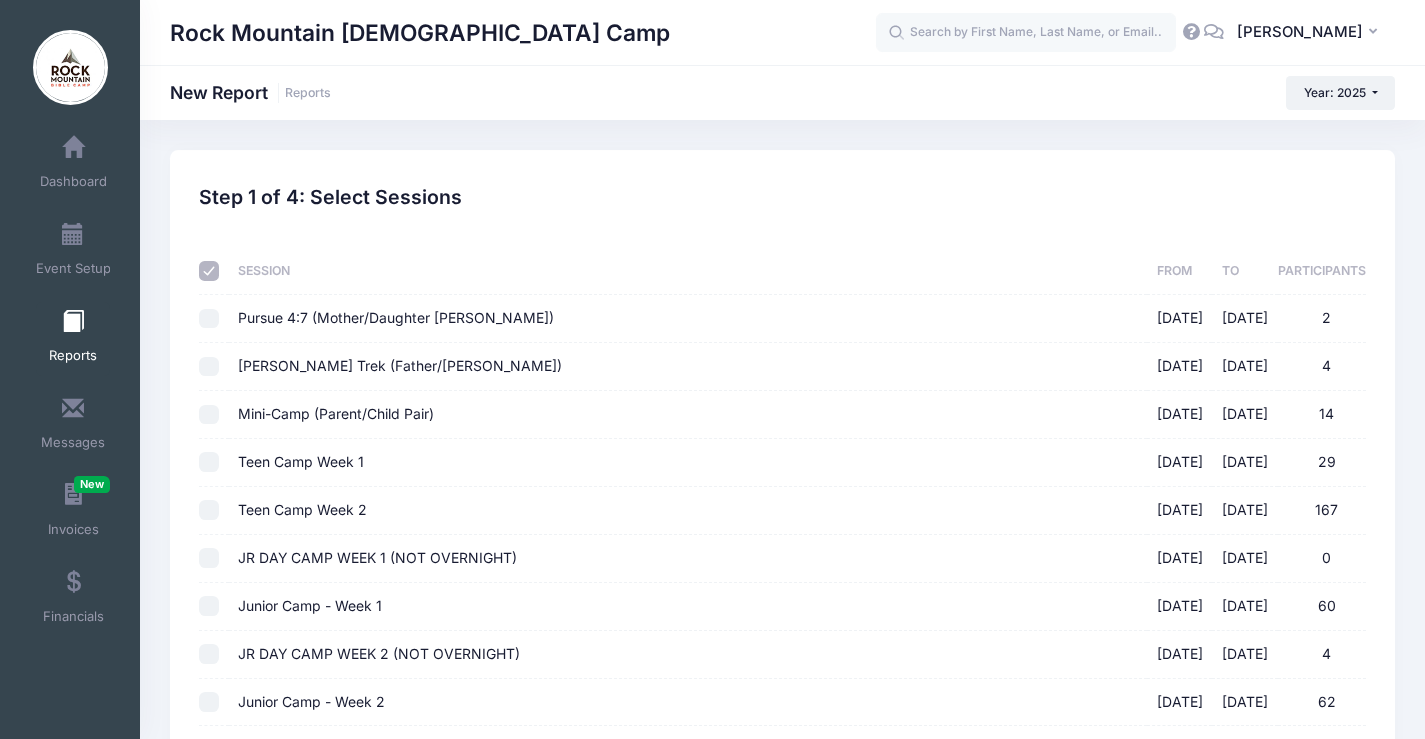 checkbox on "false" 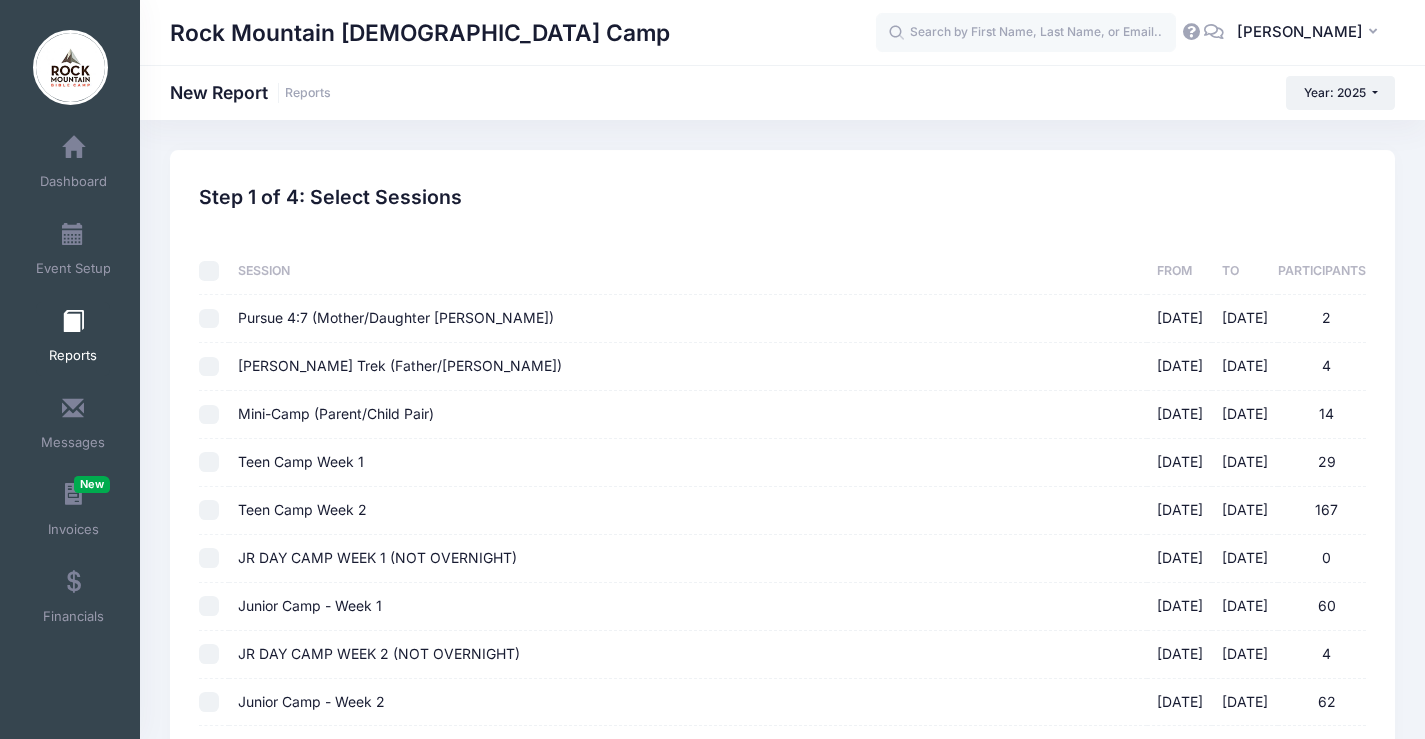 checkbox on "false" 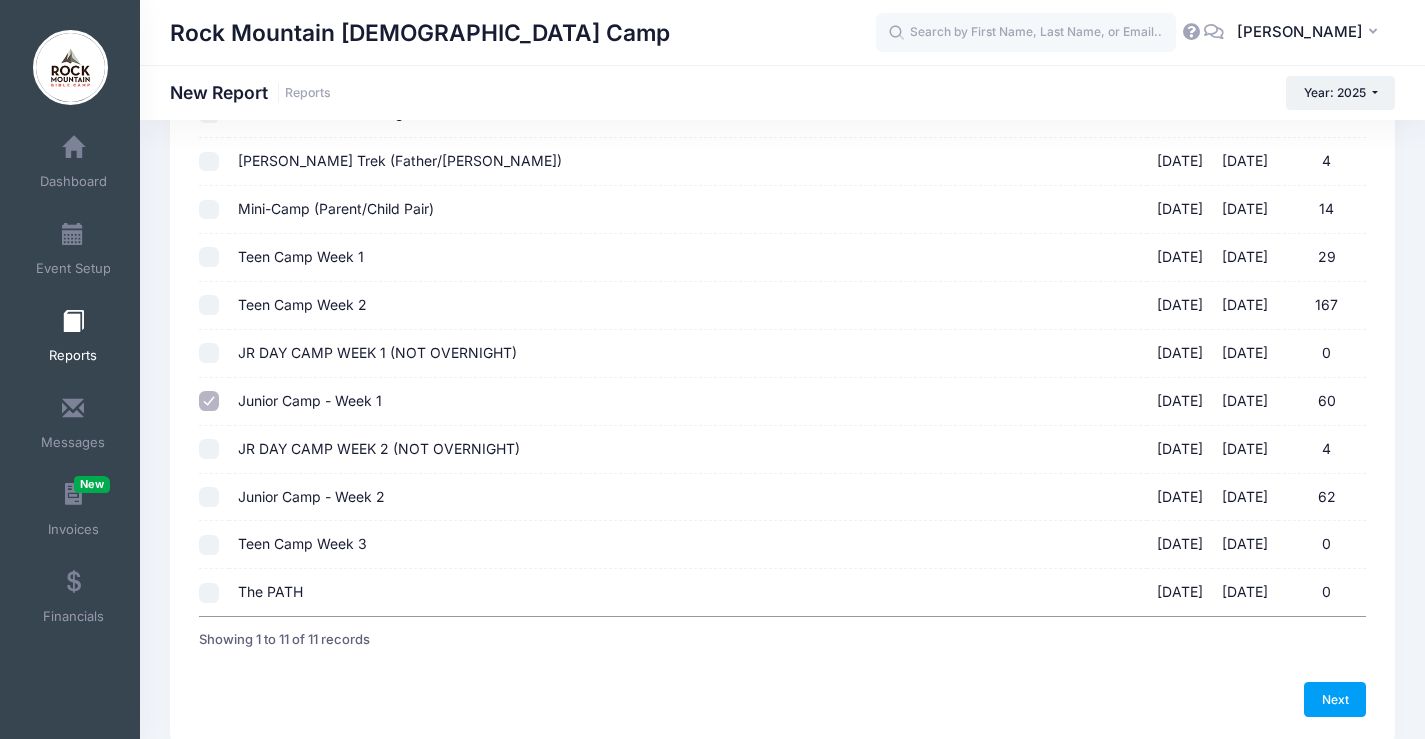 scroll, scrollTop: 284, scrollLeft: 0, axis: vertical 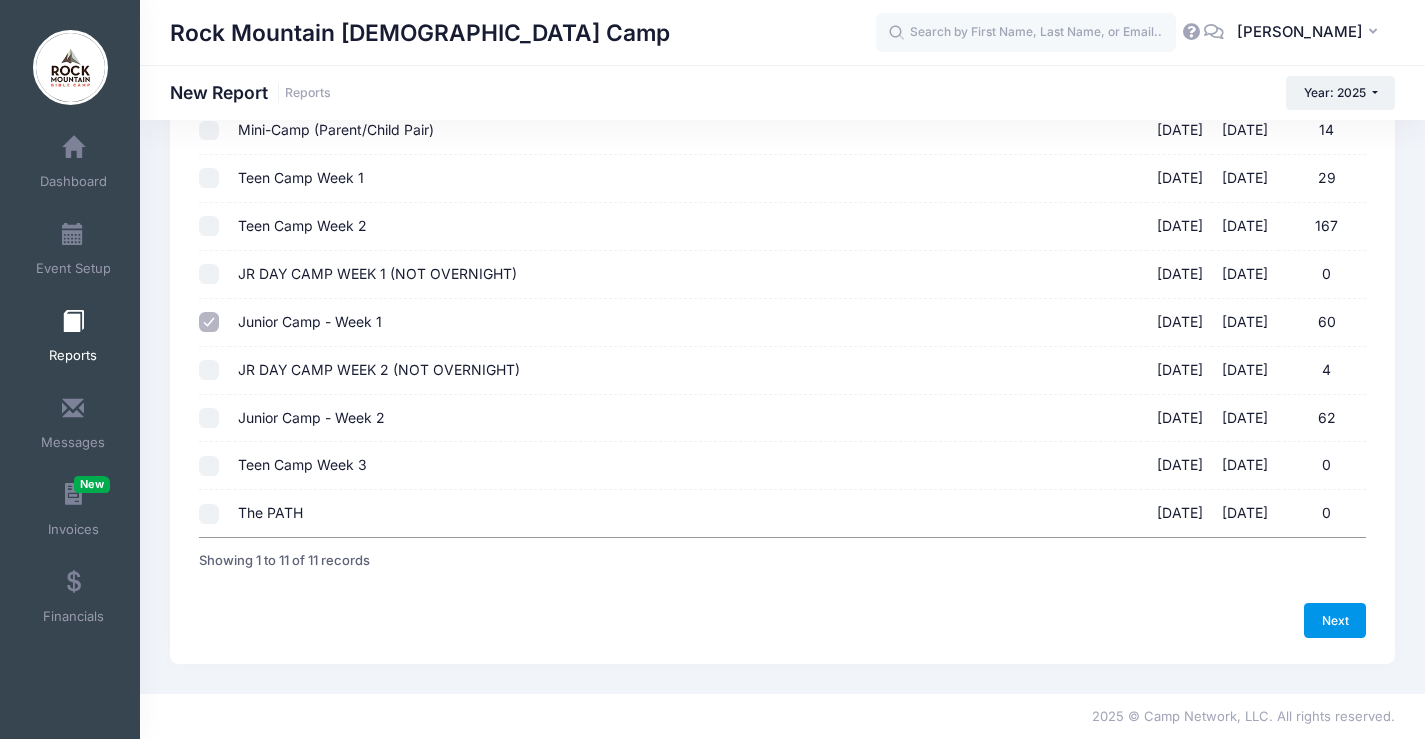 click on "Next" at bounding box center [1335, 620] 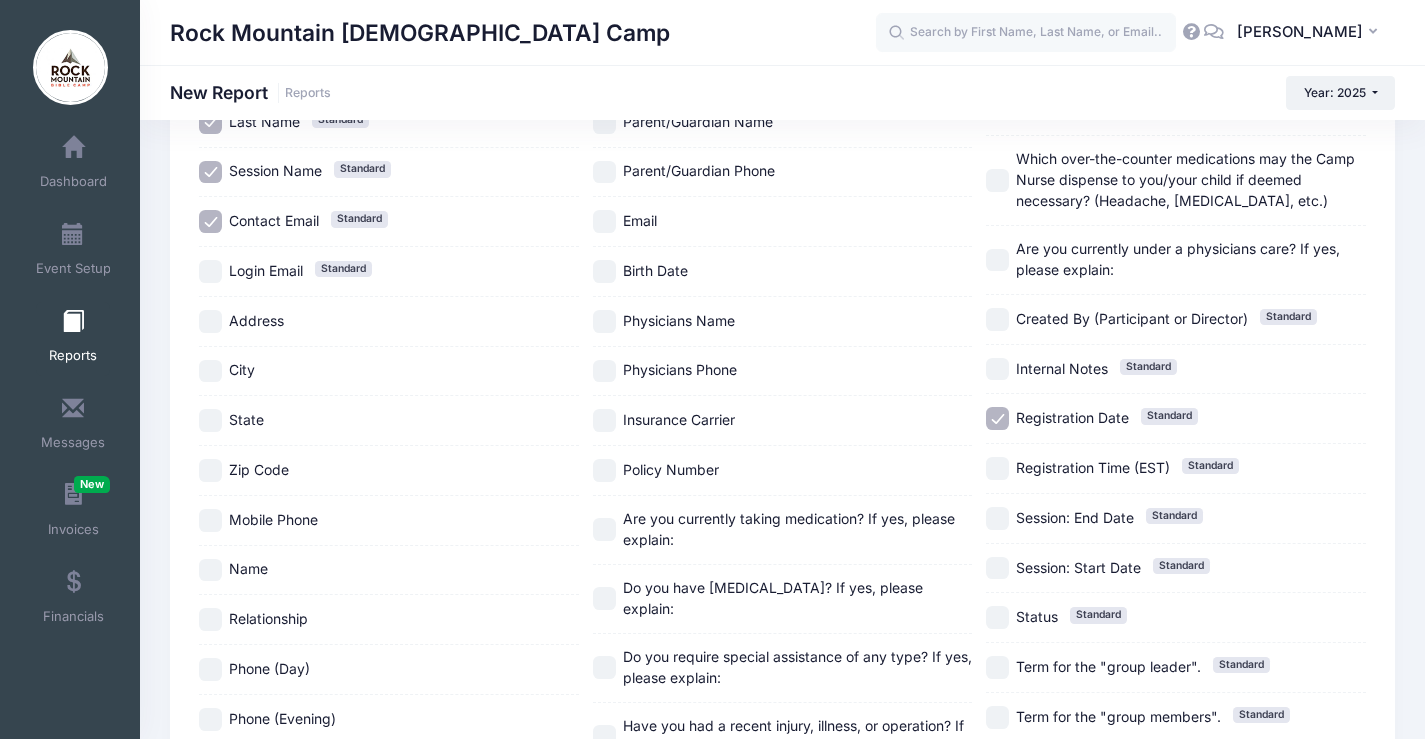 scroll, scrollTop: 0, scrollLeft: 0, axis: both 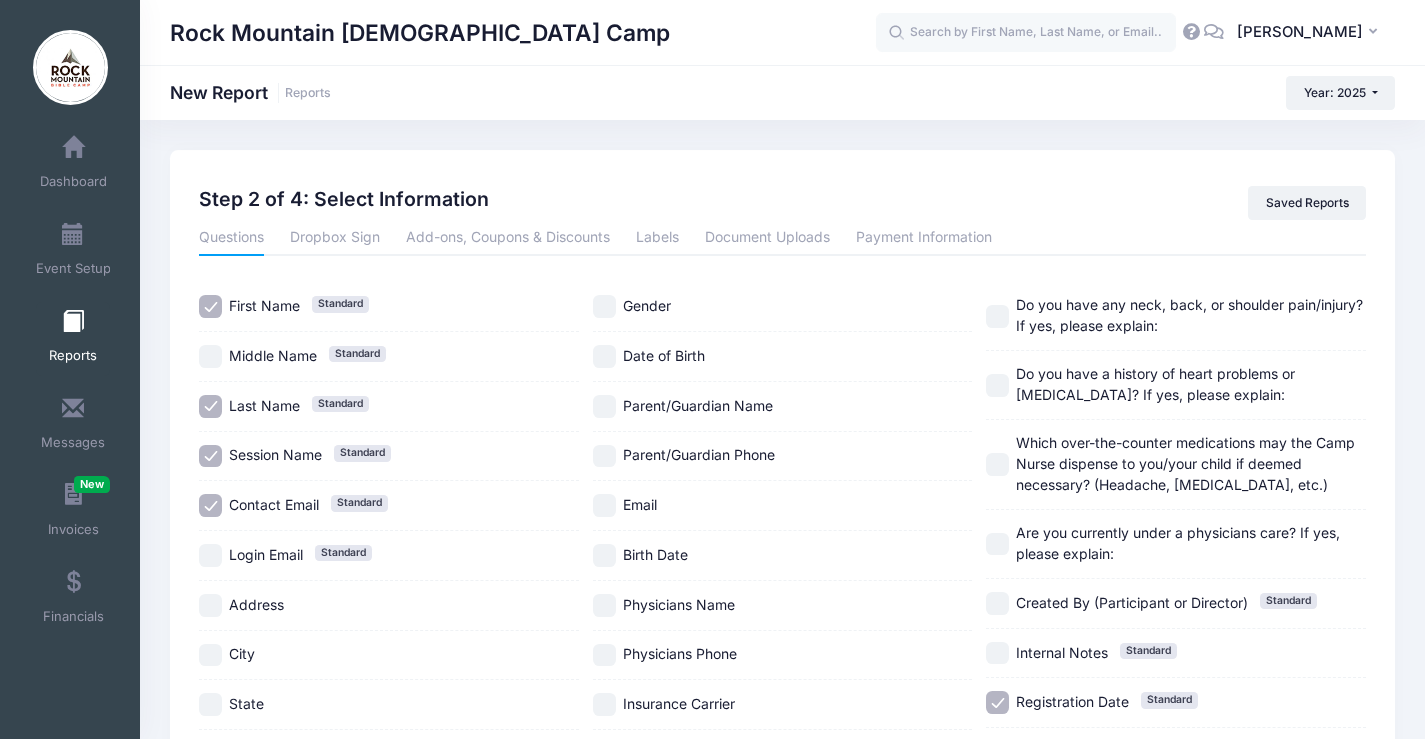 click on "Contact Email Standard" at bounding box center (389, 506) 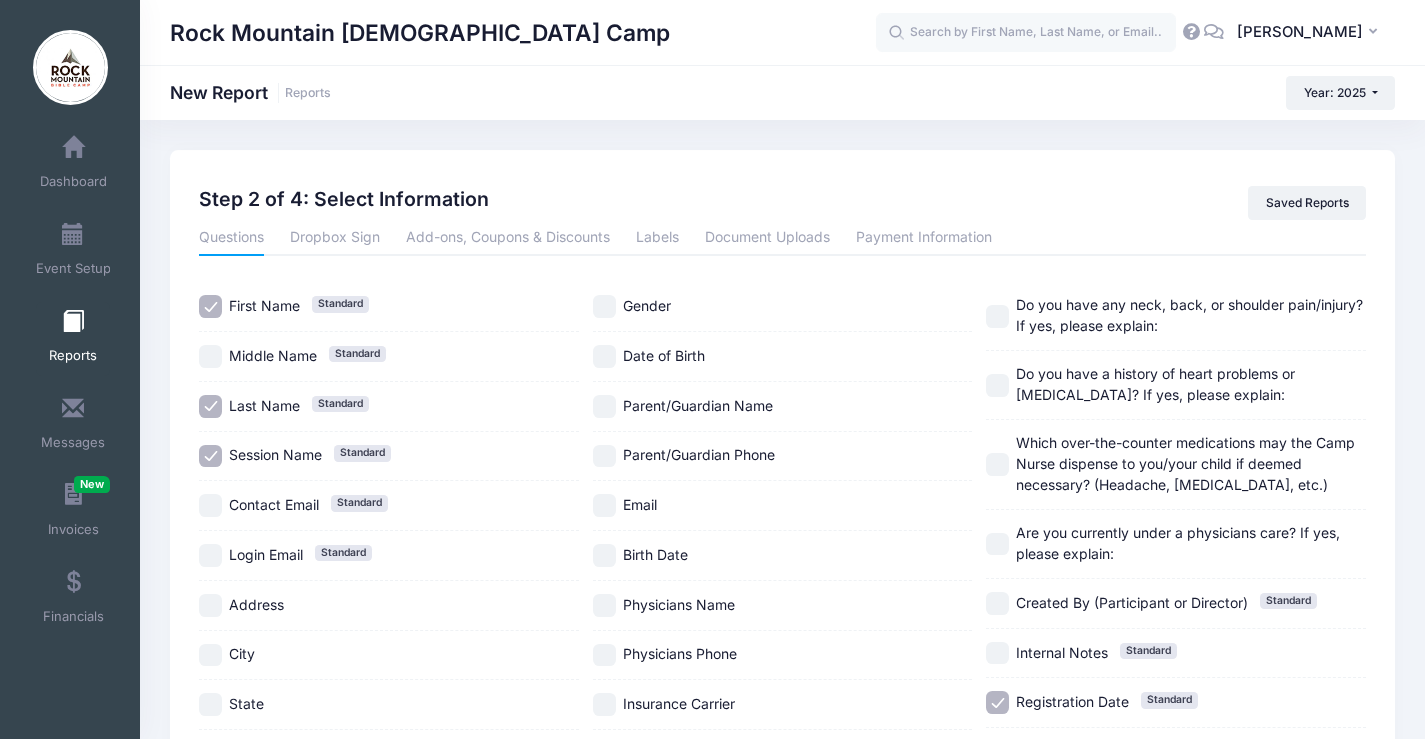 click on "Session Name" at bounding box center (275, 454) 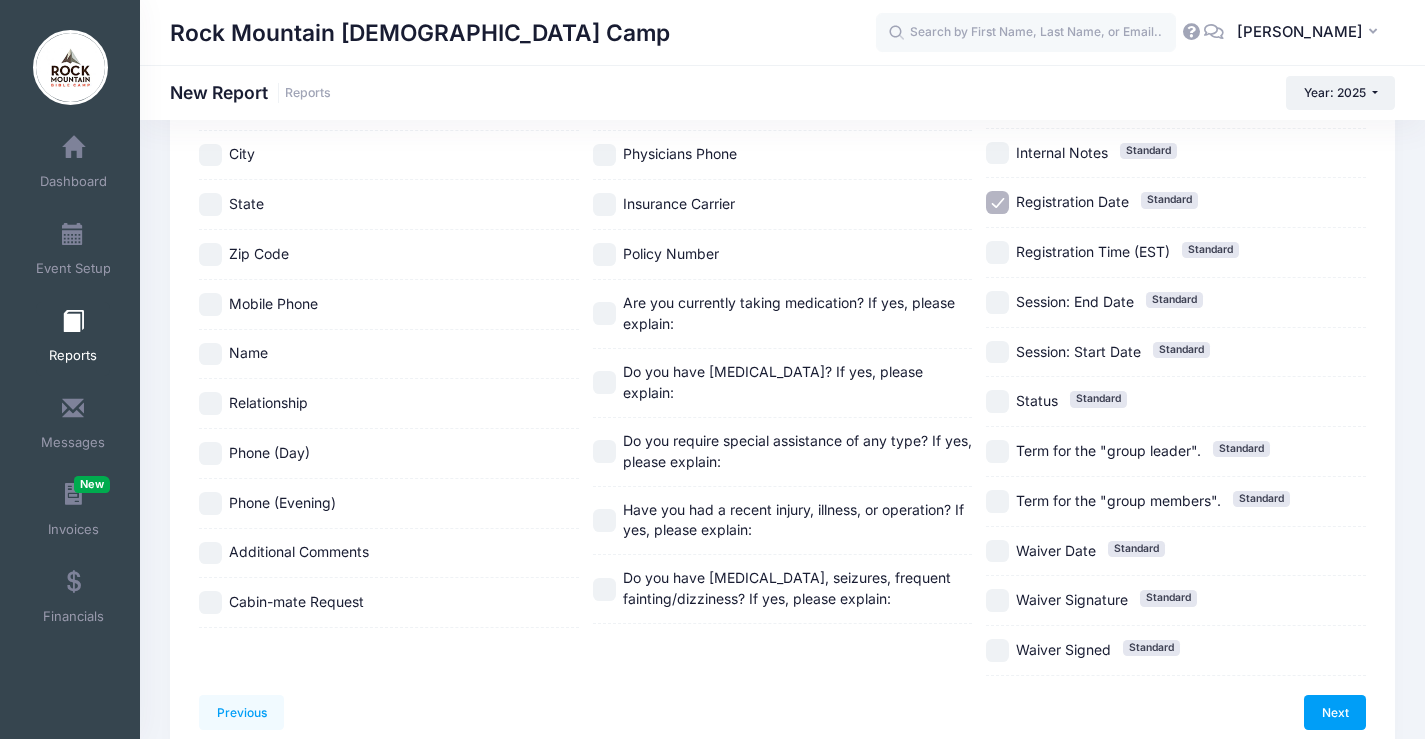 scroll, scrollTop: 400, scrollLeft: 0, axis: vertical 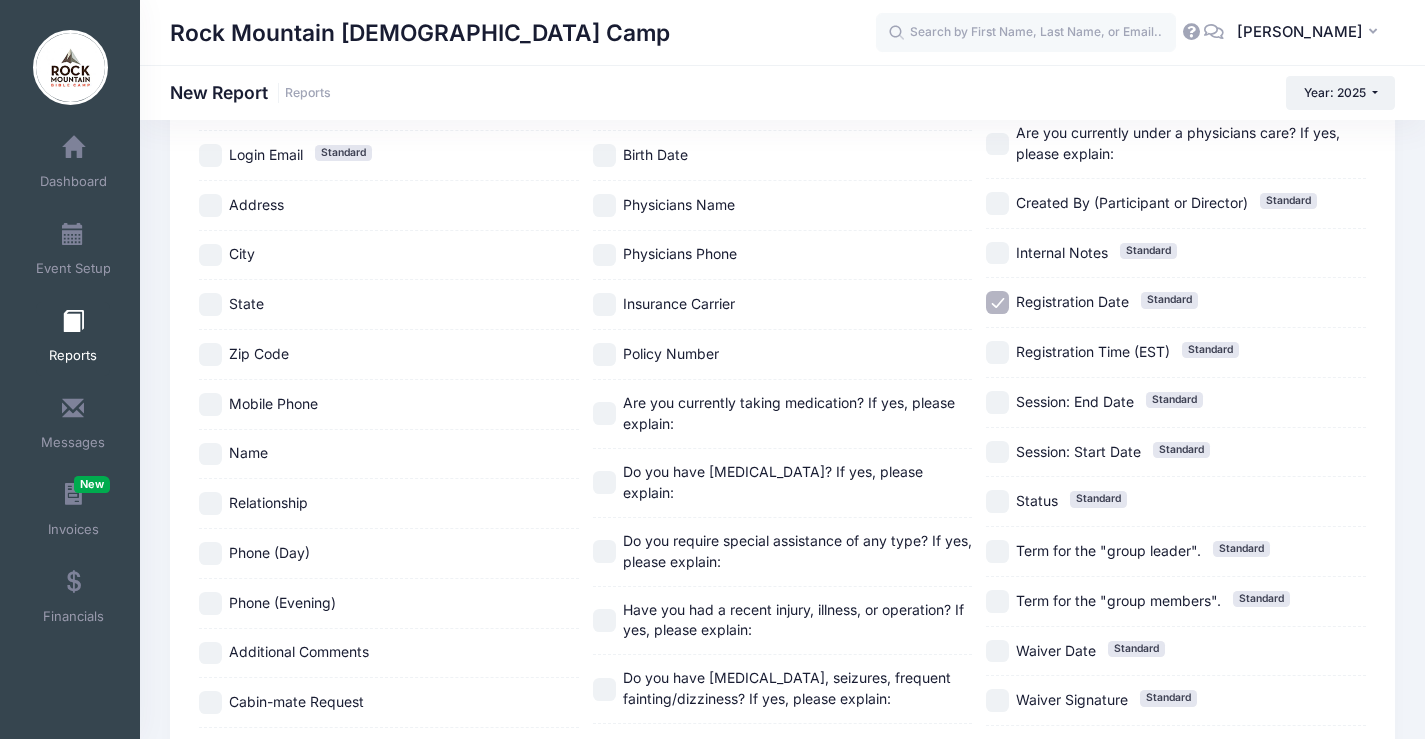 click on "Rock Mountain Bible Camp
New Report
Reports
Year: 2025
Year: 2025
Year: 2024
Year: 2023" at bounding box center (782, 92) 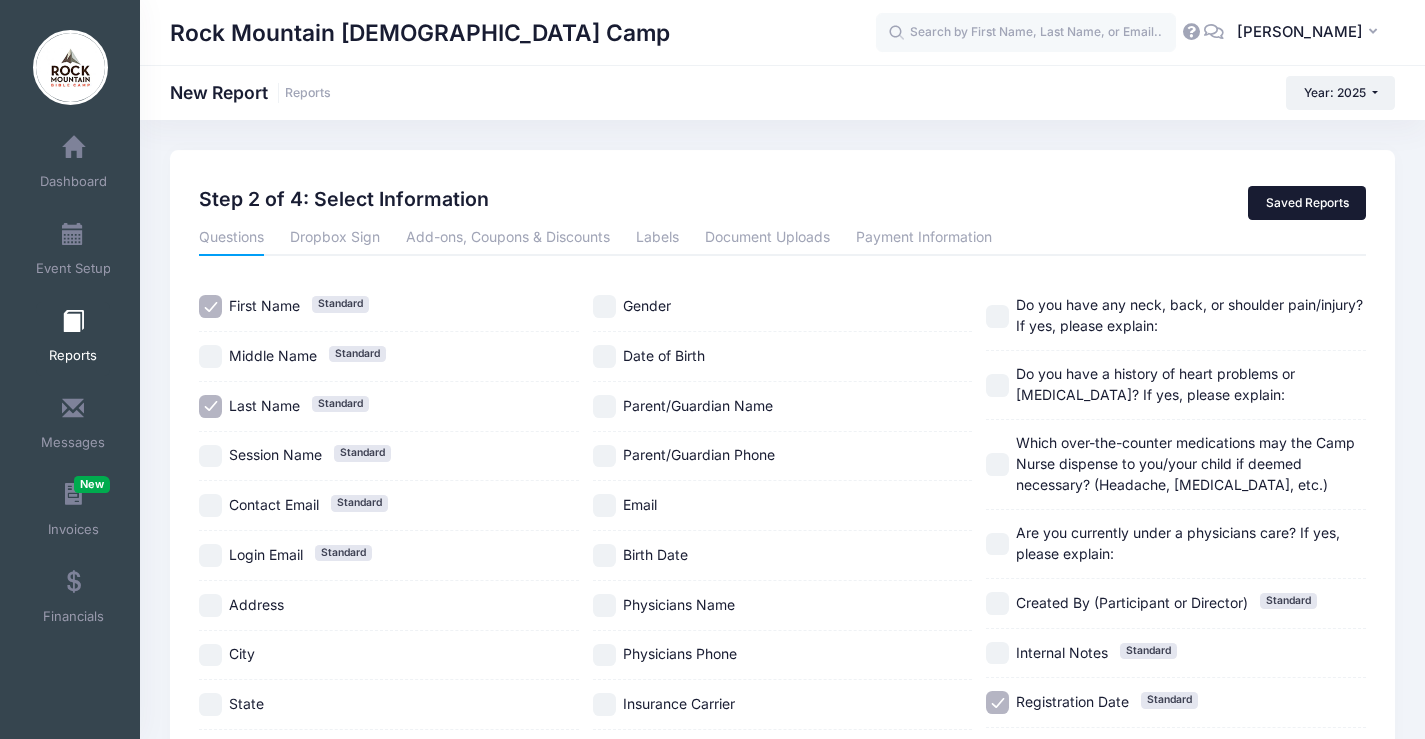 click on "Saved Reports" at bounding box center (1307, 203) 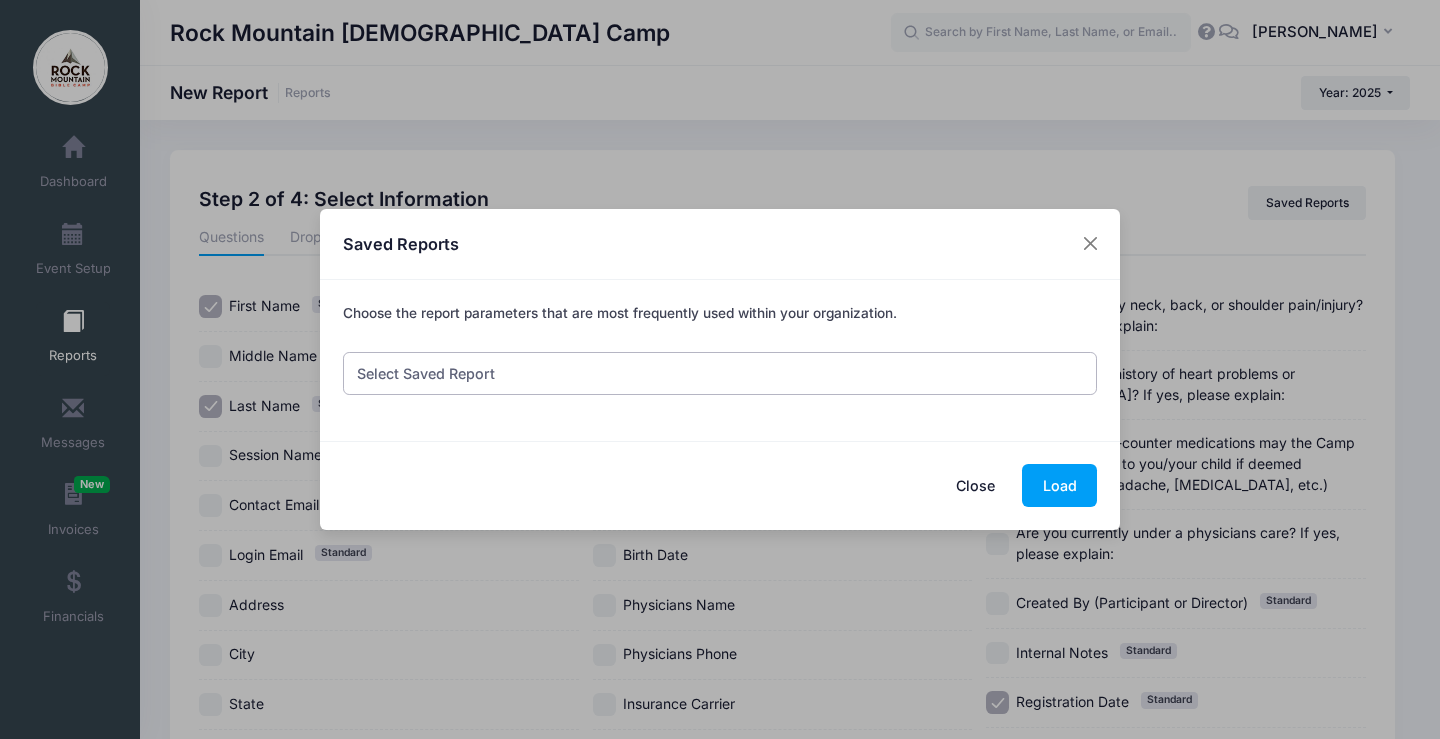 click on "Select Saved Report CABIN ASSIGNMENTS Junior-Enrollment CHECK IN" at bounding box center (720, 373) 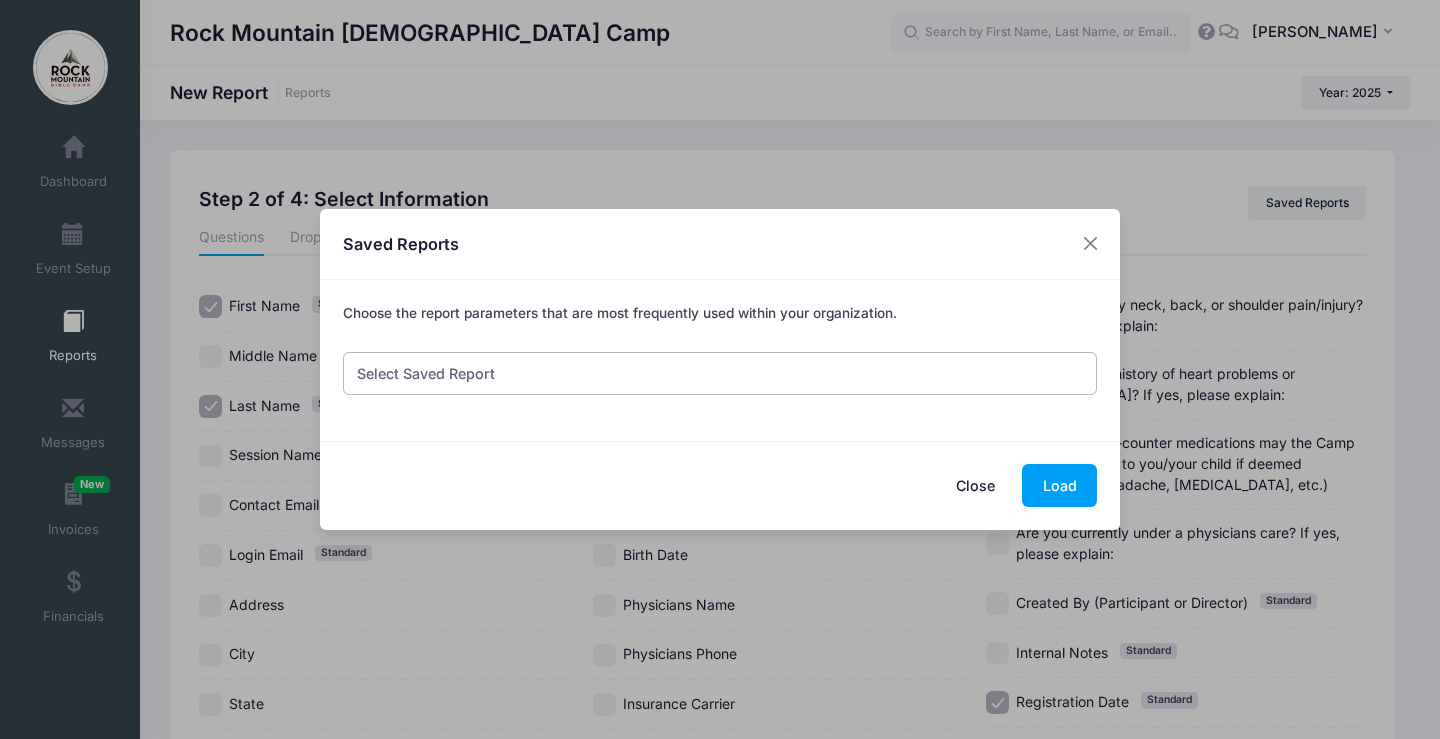 select on "64" 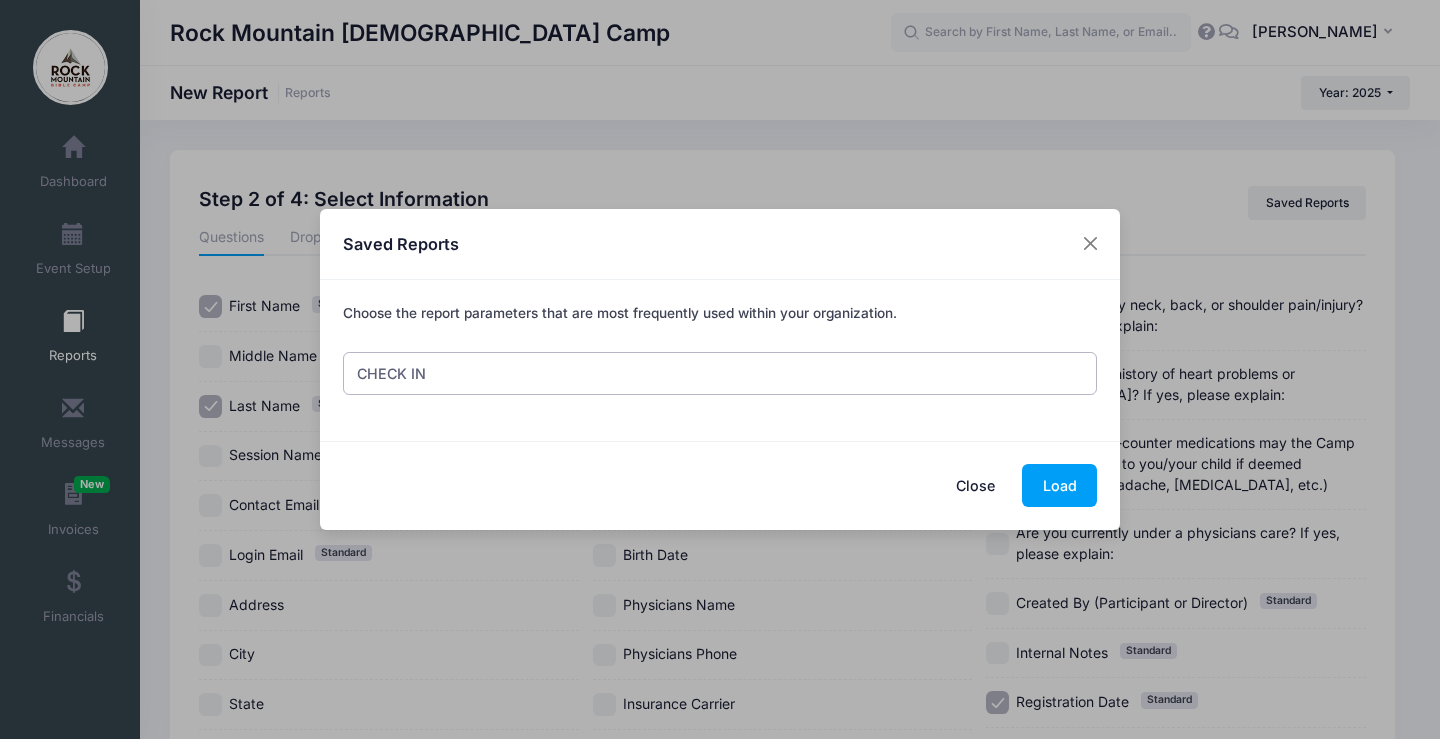 click on "Select Saved Report CABIN ASSIGNMENTS Junior-Enrollment CHECK IN" at bounding box center (720, 373) 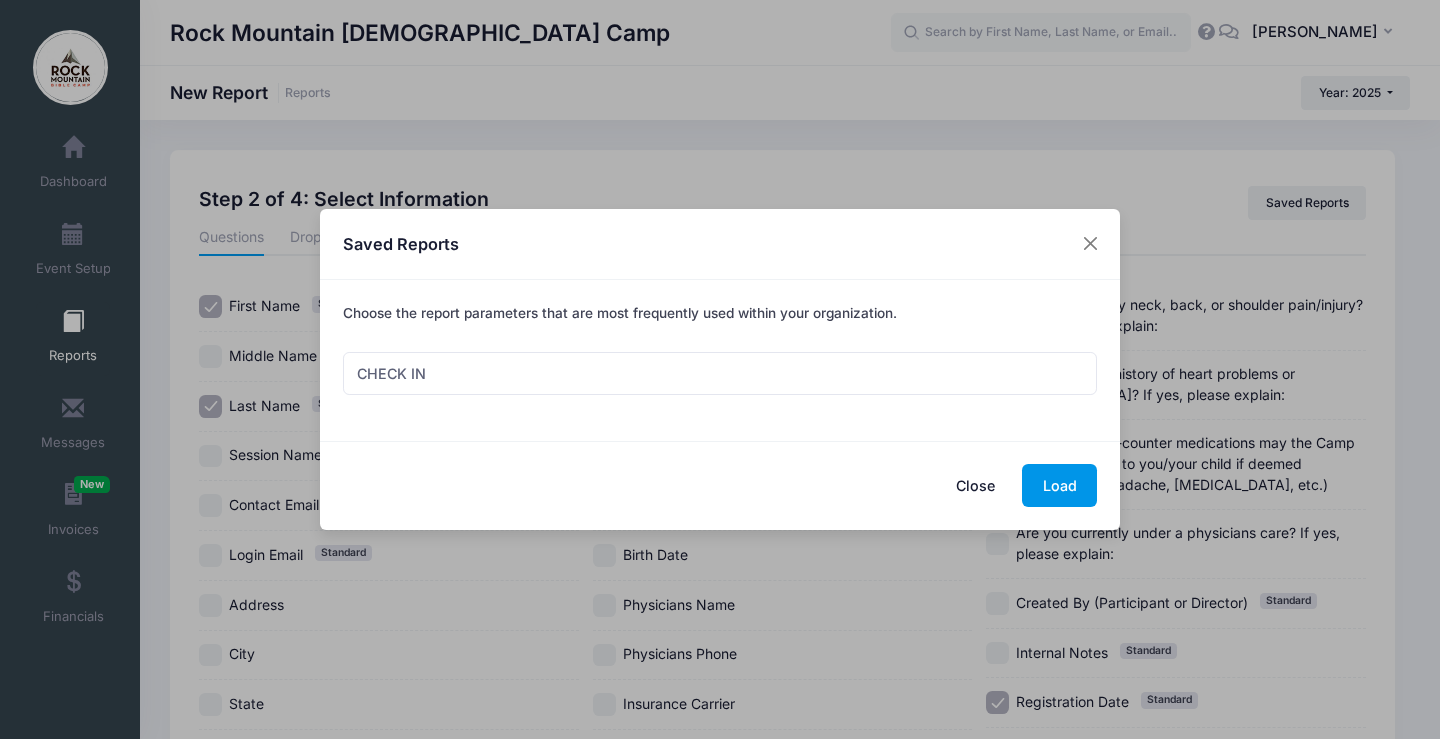 click on "Load" at bounding box center (1059, 485) 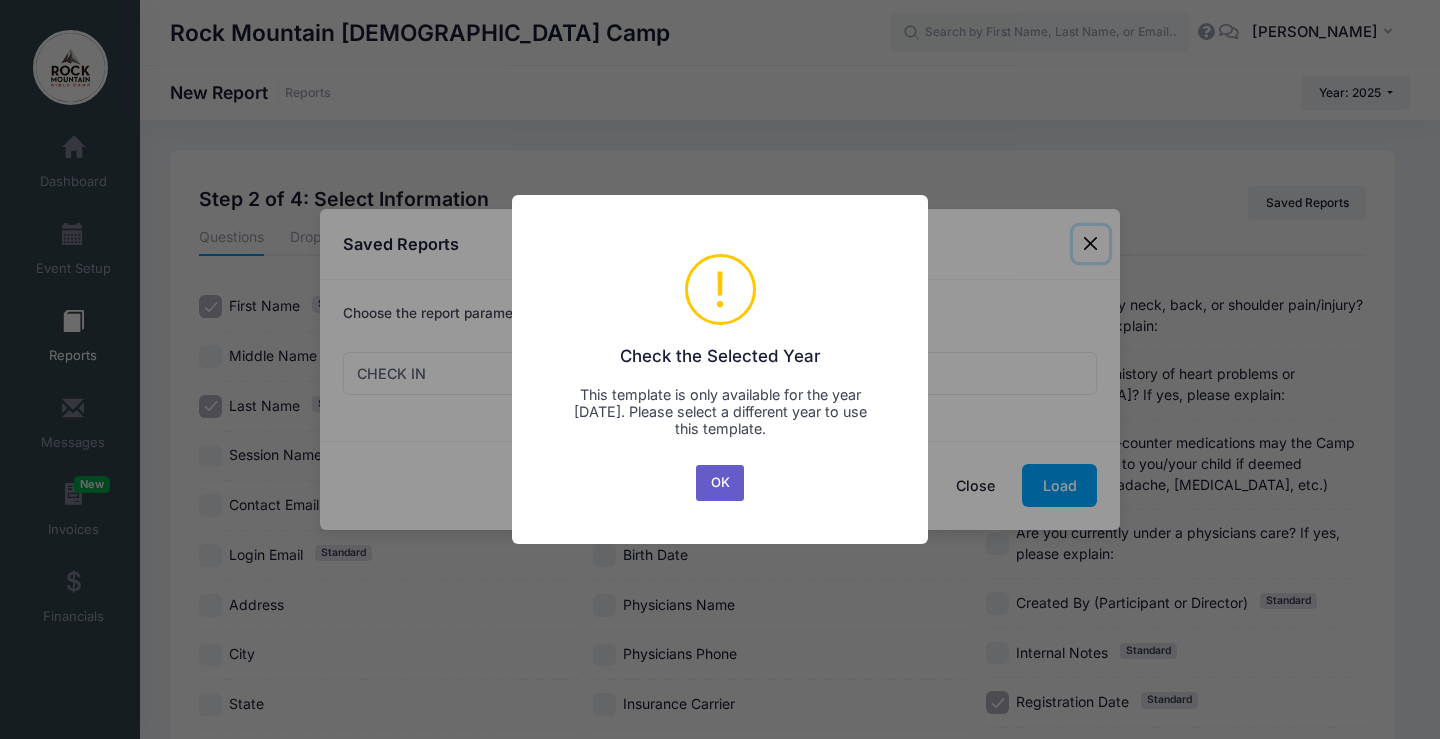 click on "OK" at bounding box center (720, 483) 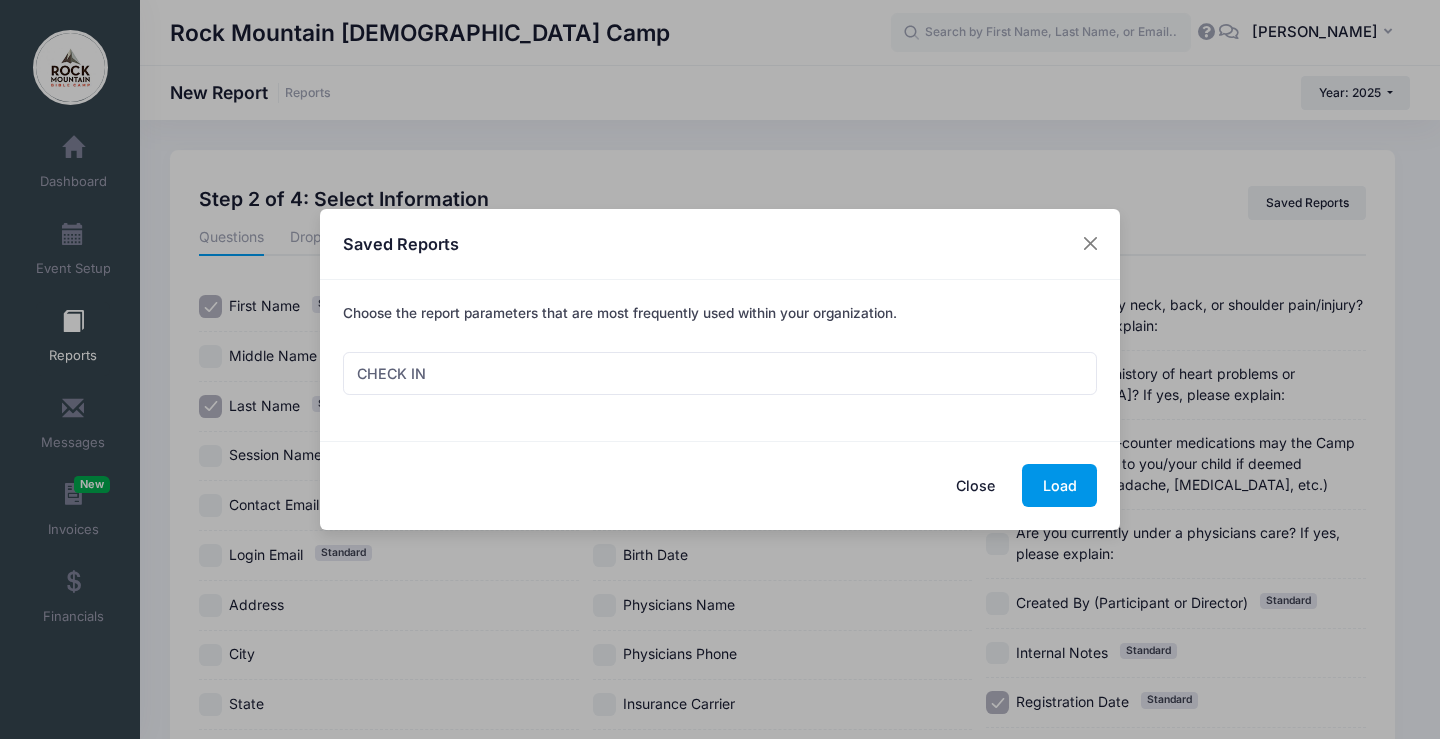 click on "Load" at bounding box center (1059, 485) 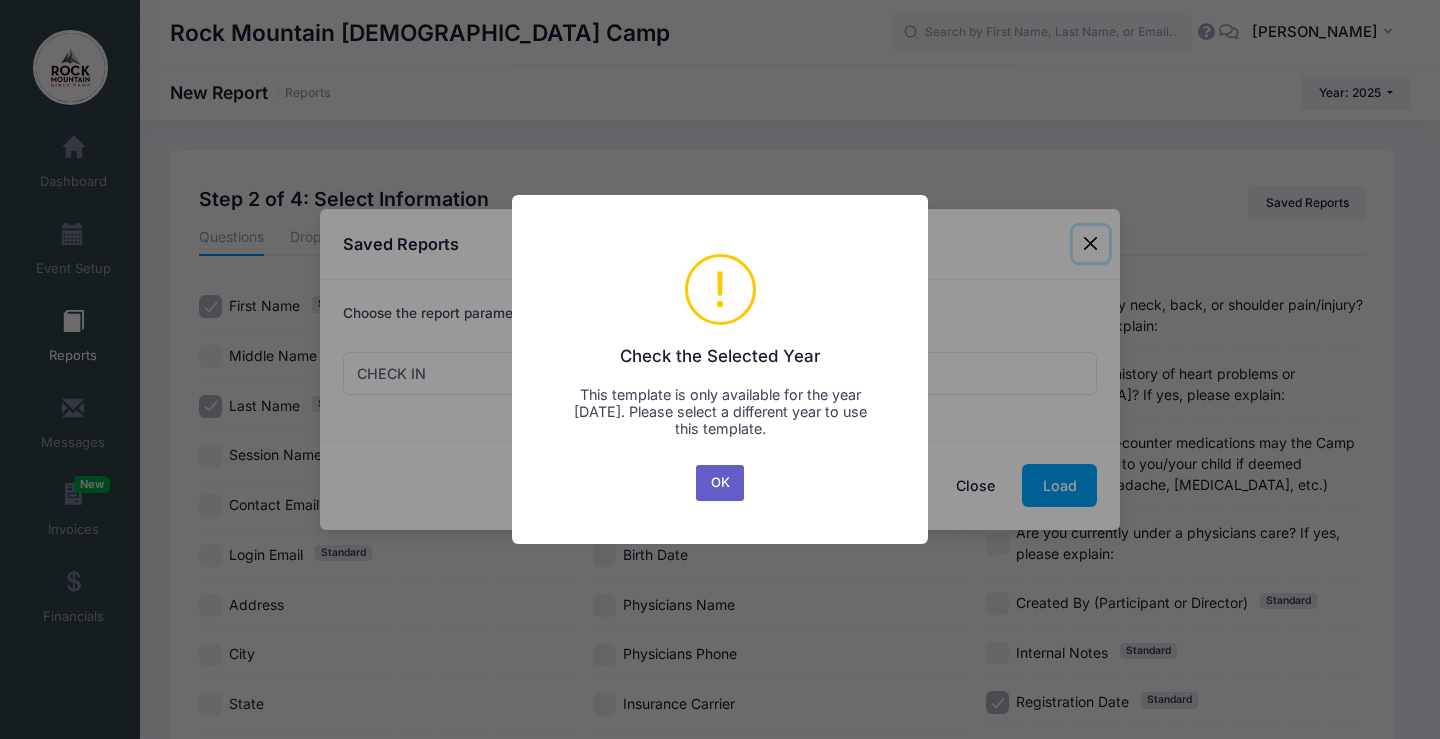 click on "OK" at bounding box center [720, 483] 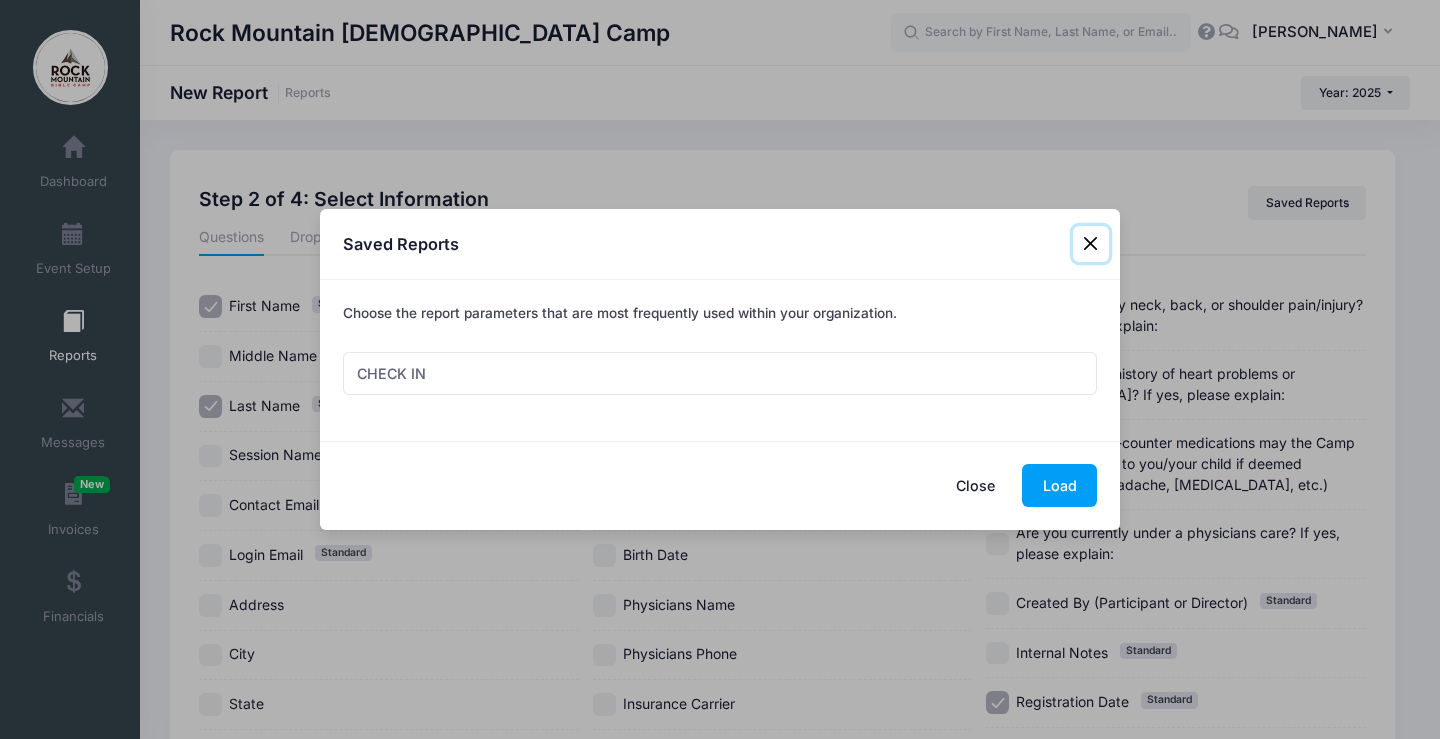 click at bounding box center [1091, 244] 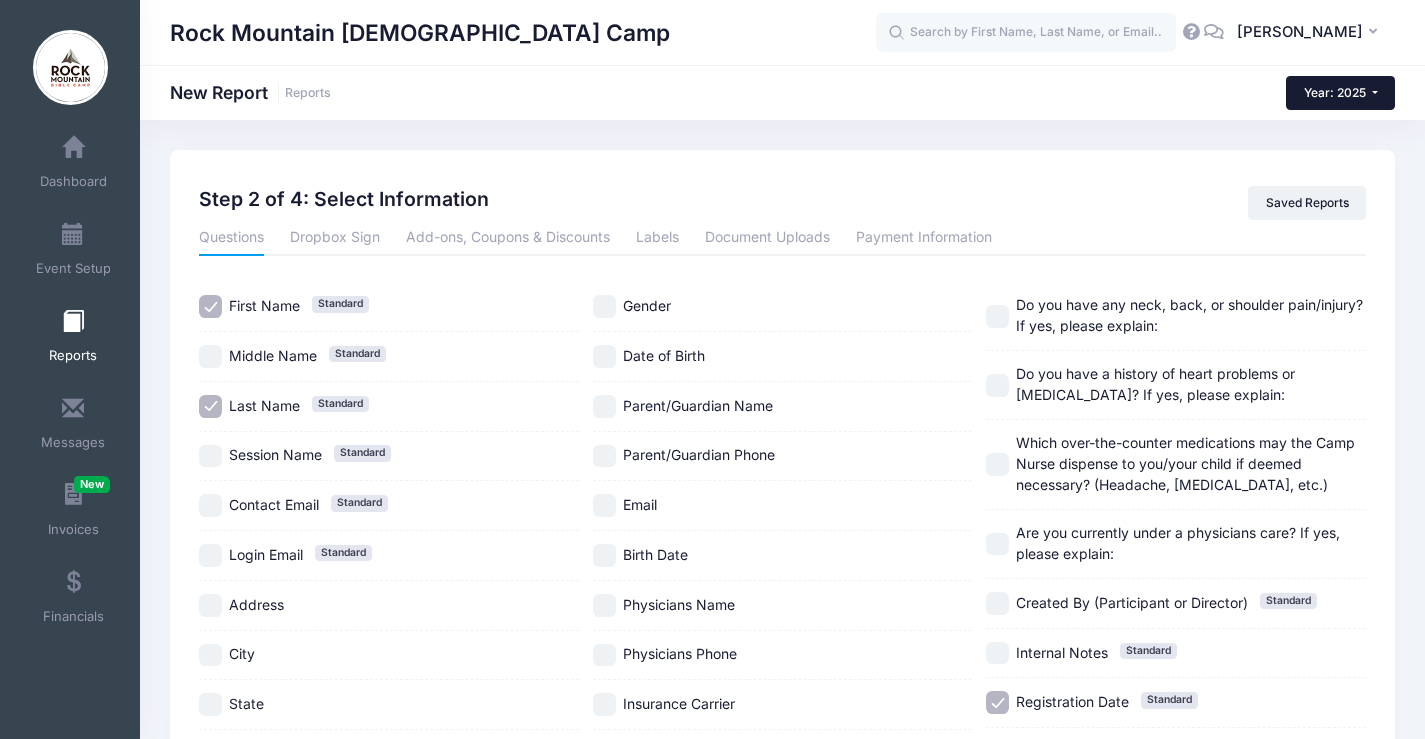 click on "Year: 2025" at bounding box center (1340, 93) 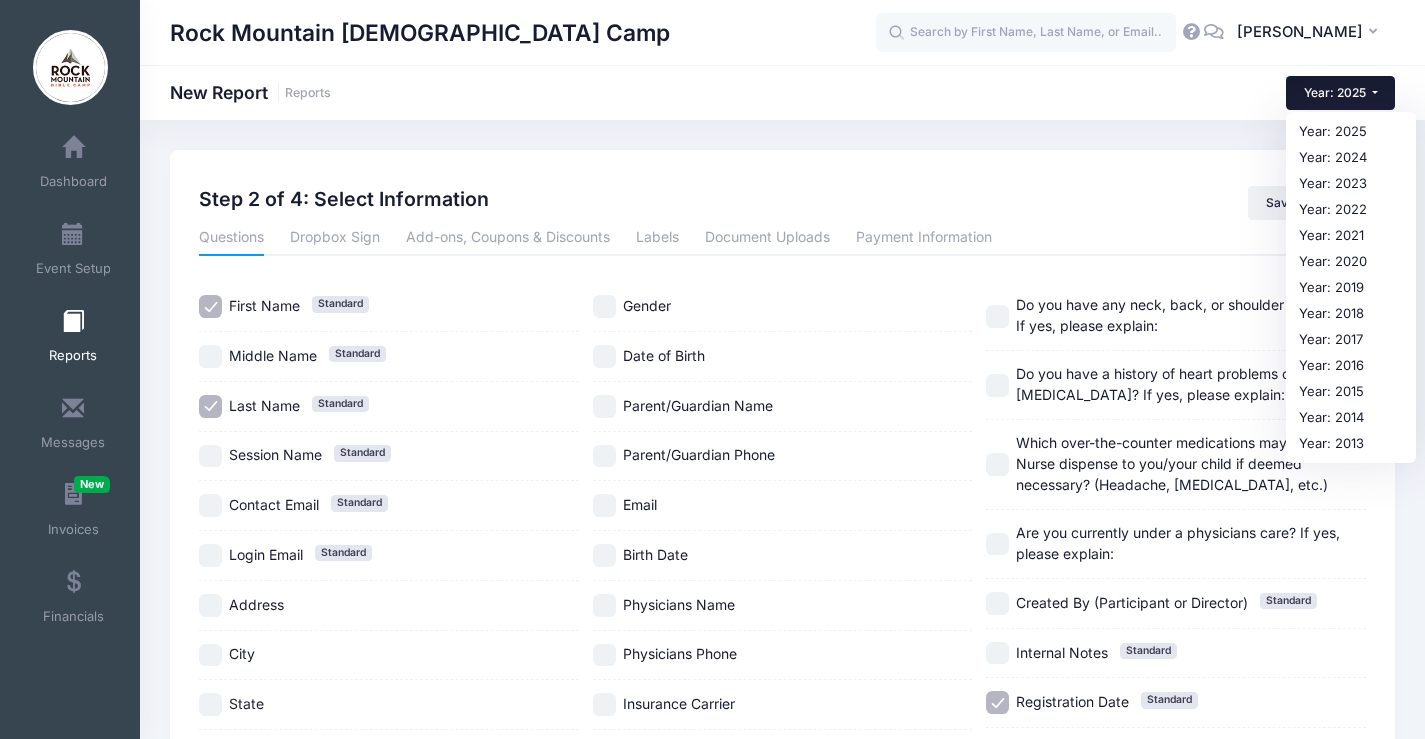 click on "Rock Mountain Bible Camp
New Report
Reports
Year: 2025
Year: 2025
Year: 2024
Year: 2023" at bounding box center (782, 703) 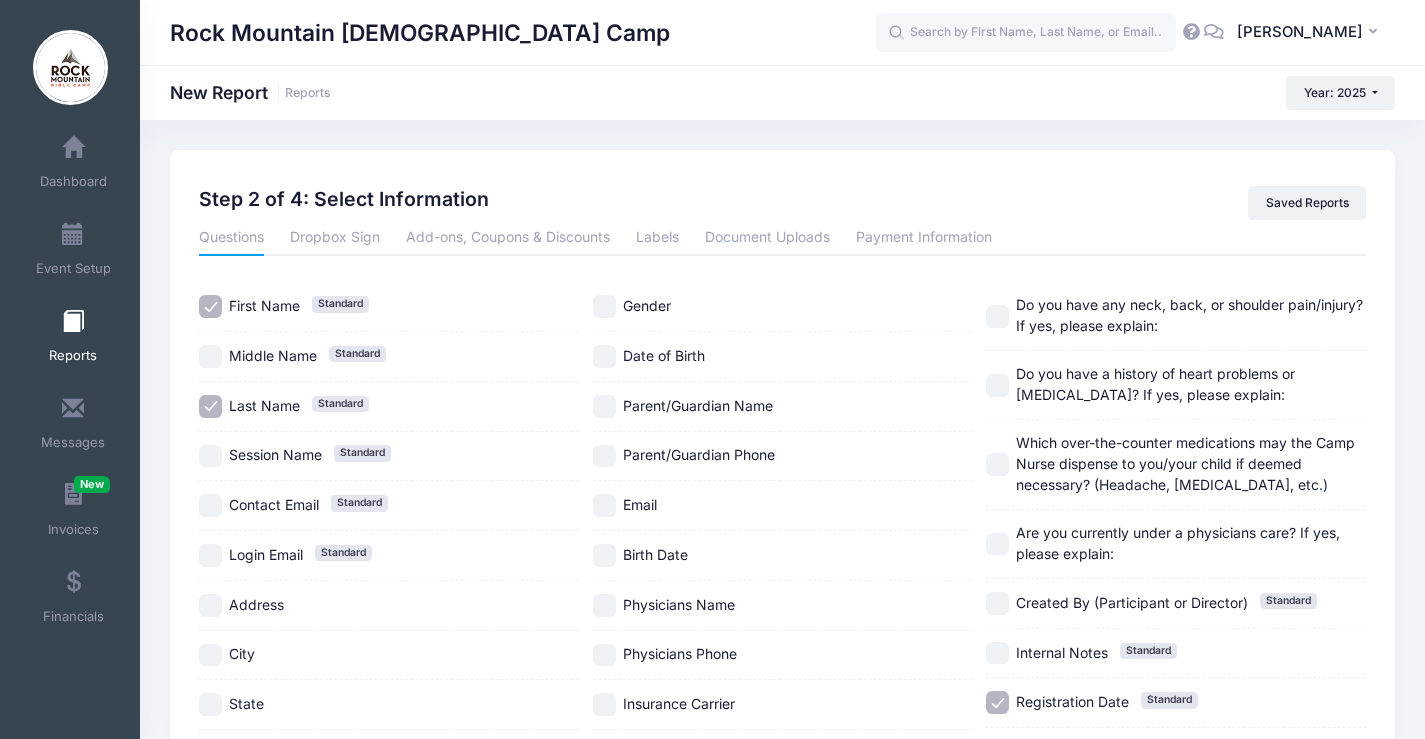 click on "Gender" at bounding box center [783, 307] 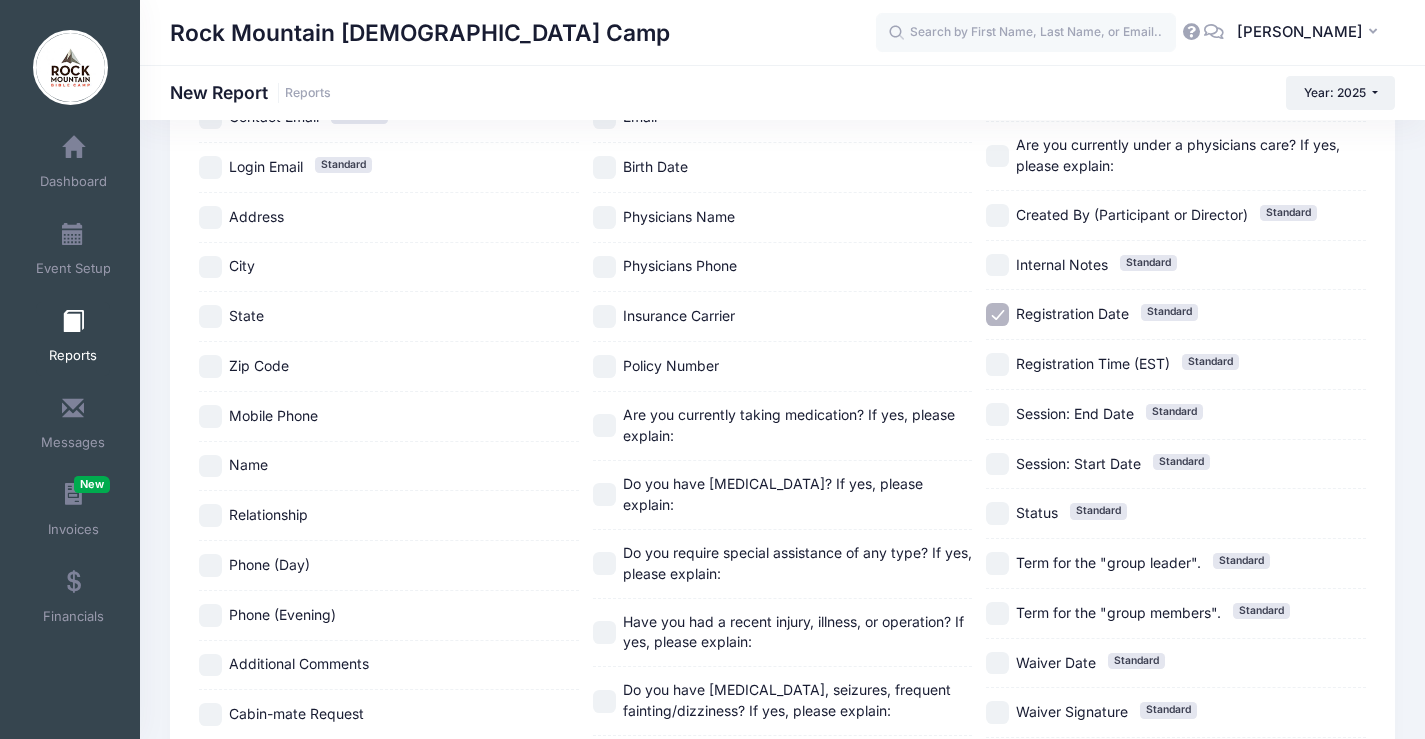 scroll, scrollTop: 400, scrollLeft: 0, axis: vertical 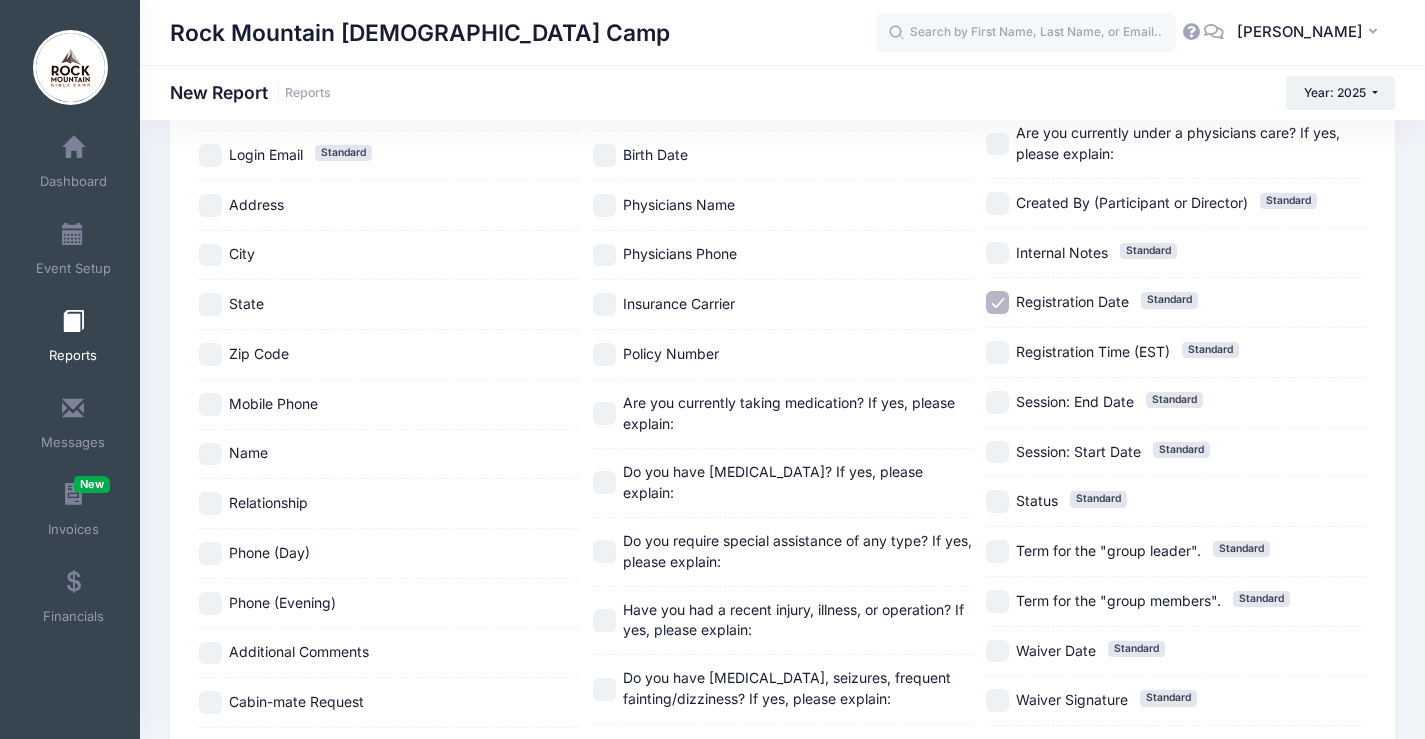click on "Are you currently taking medication? If yes, please explain:" at bounding box center [798, 414] 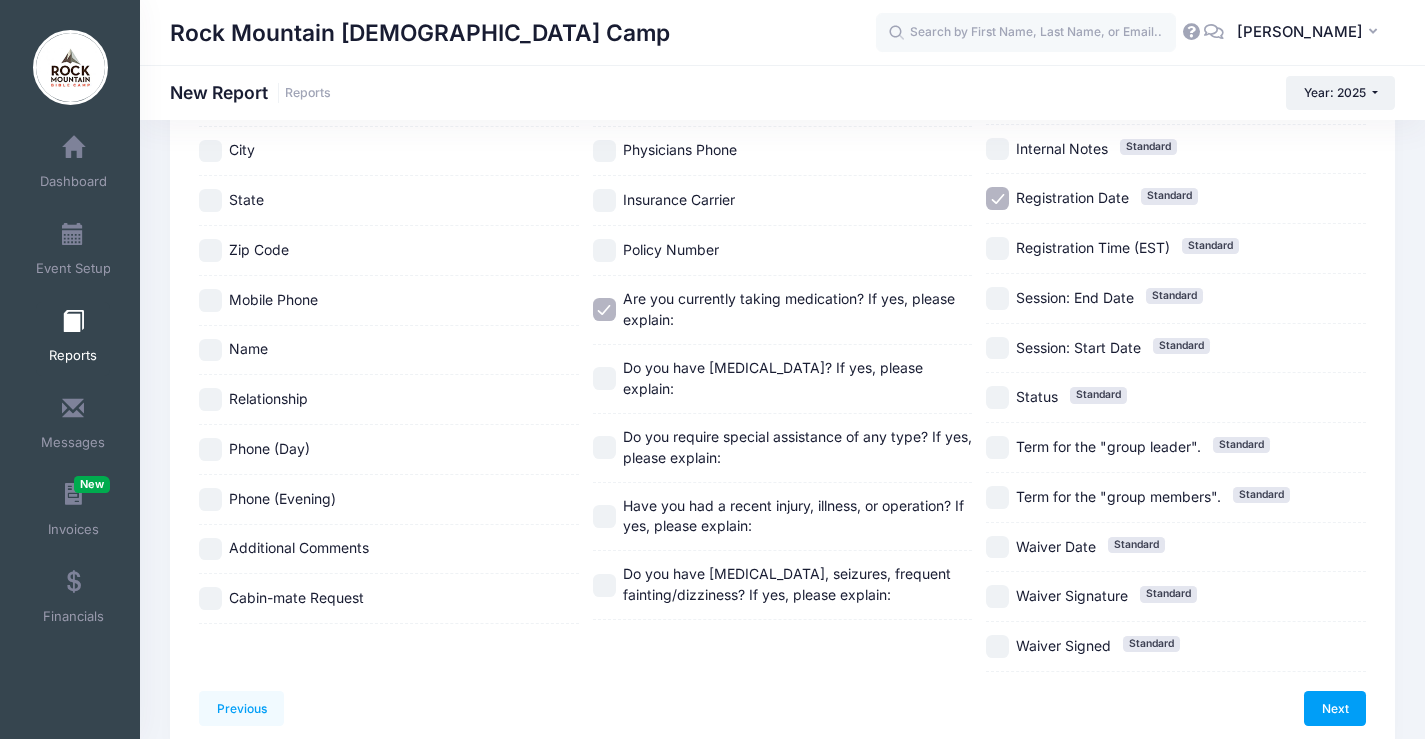 scroll, scrollTop: 590, scrollLeft: 0, axis: vertical 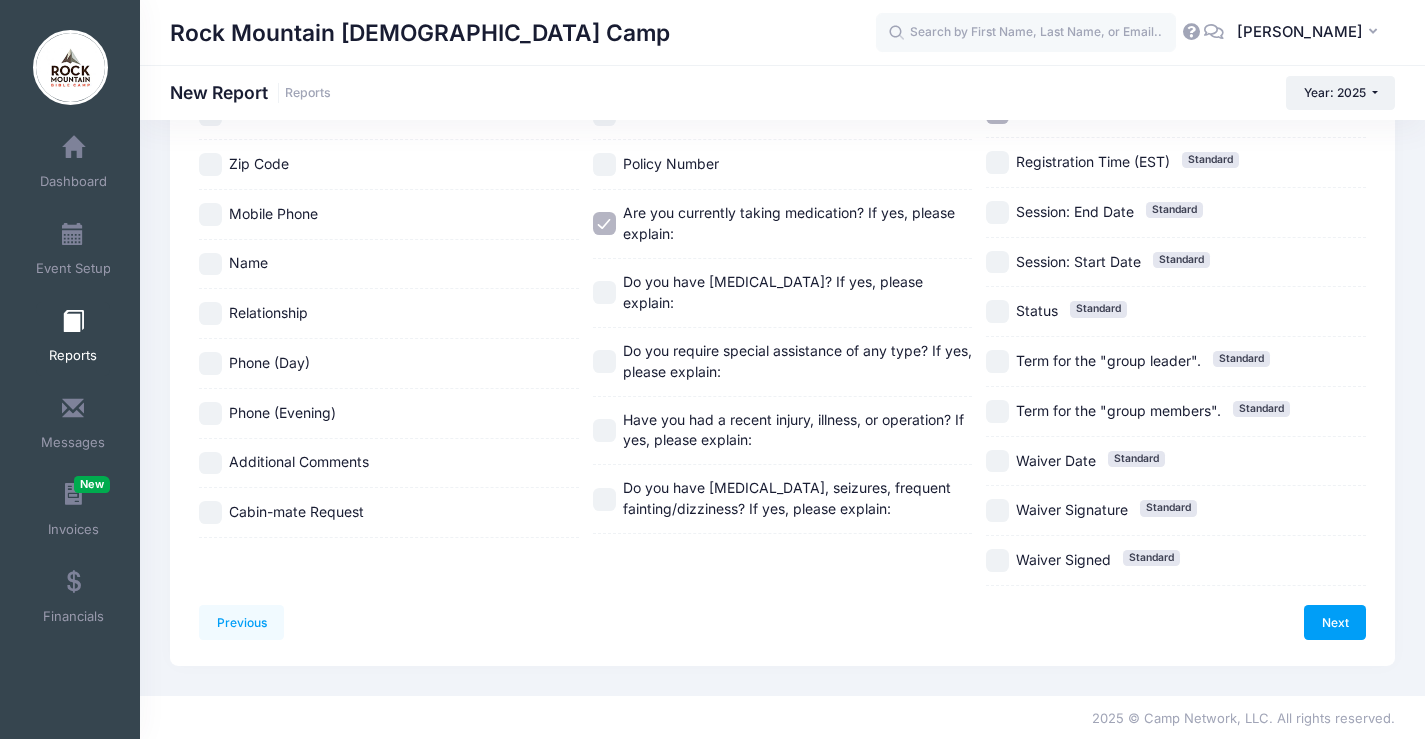 click on "Additional Comments" at bounding box center (299, 461) 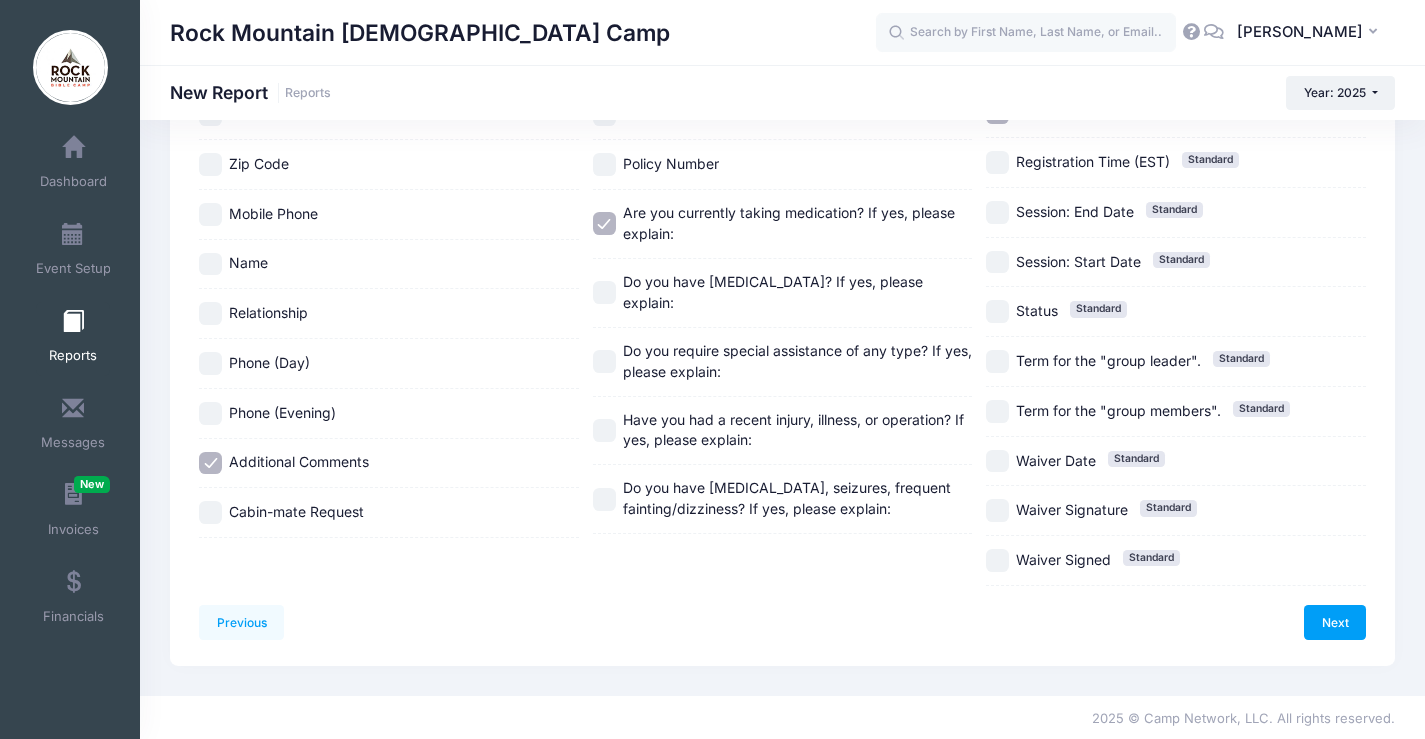 click on "Do you require special assistance of any type? If yes, please explain:" at bounding box center [797, 361] 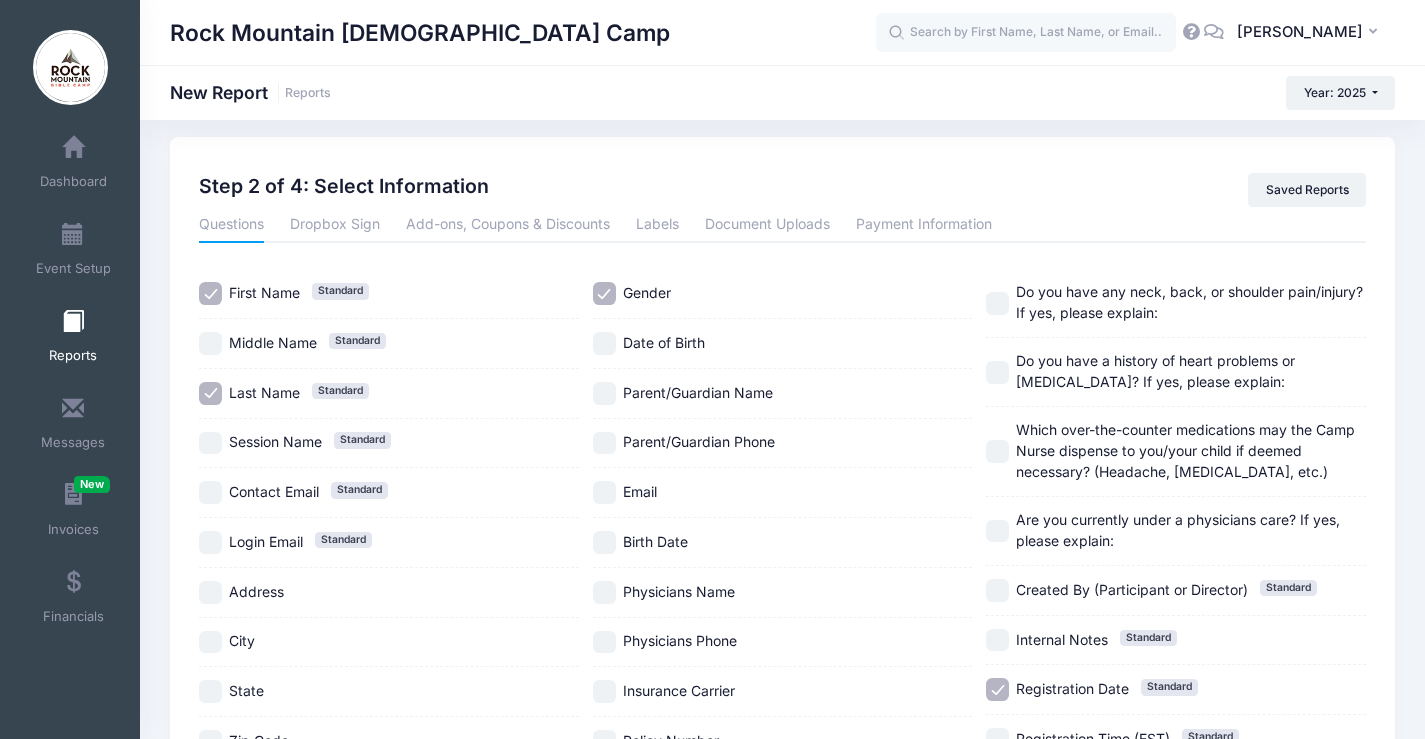 scroll, scrollTop: 0, scrollLeft: 0, axis: both 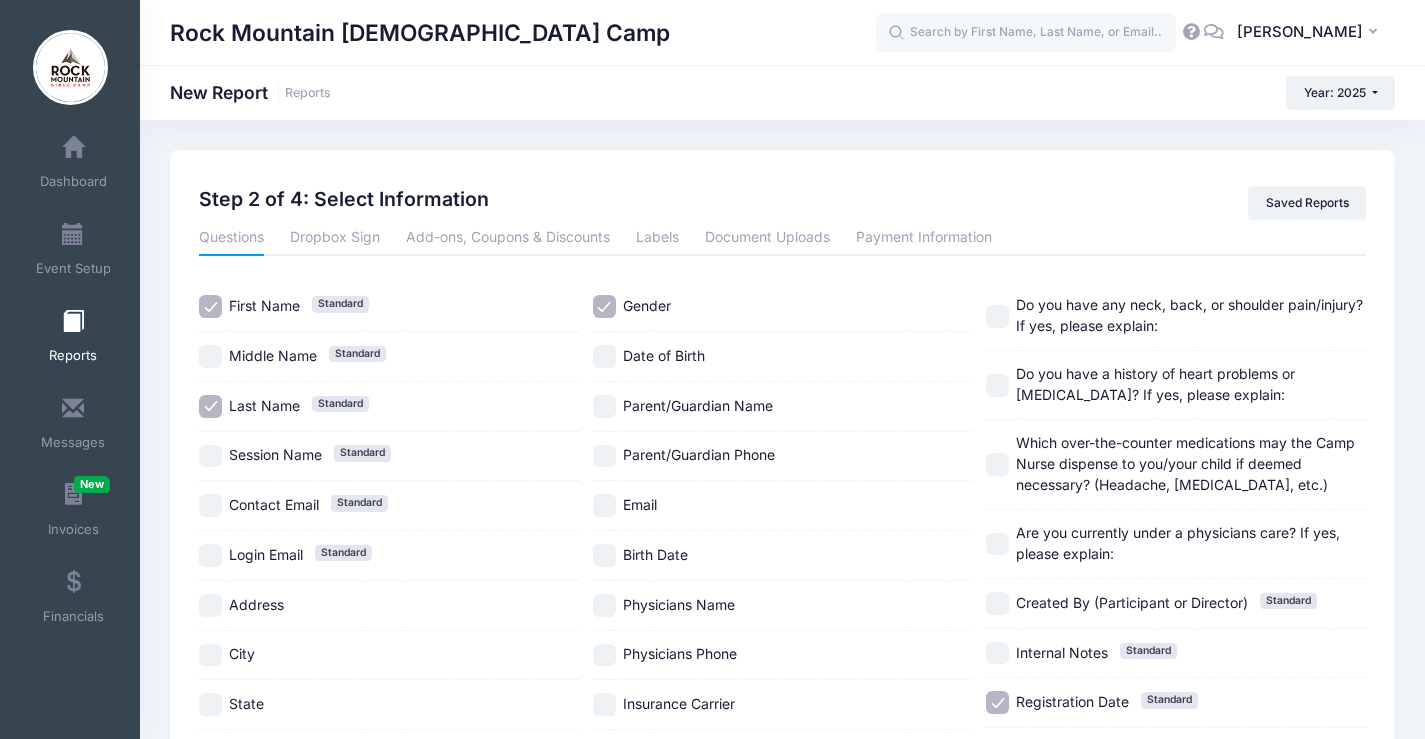 click on "Which over-the-counter medications may the Camp Nurse dispense to you/your child if deemed necessary? (Headache, [MEDICAL_DATA], etc.)" at bounding box center (1185, 463) 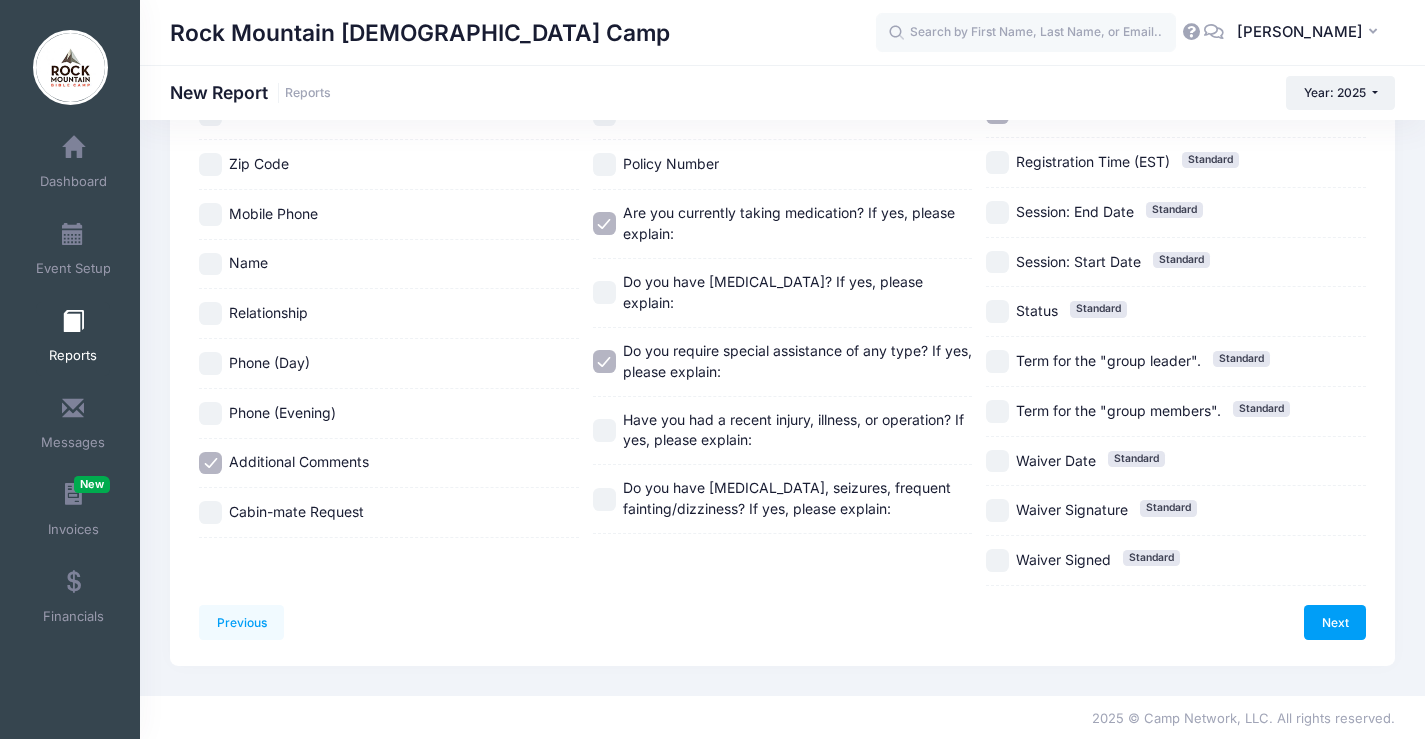 scroll, scrollTop: 90, scrollLeft: 0, axis: vertical 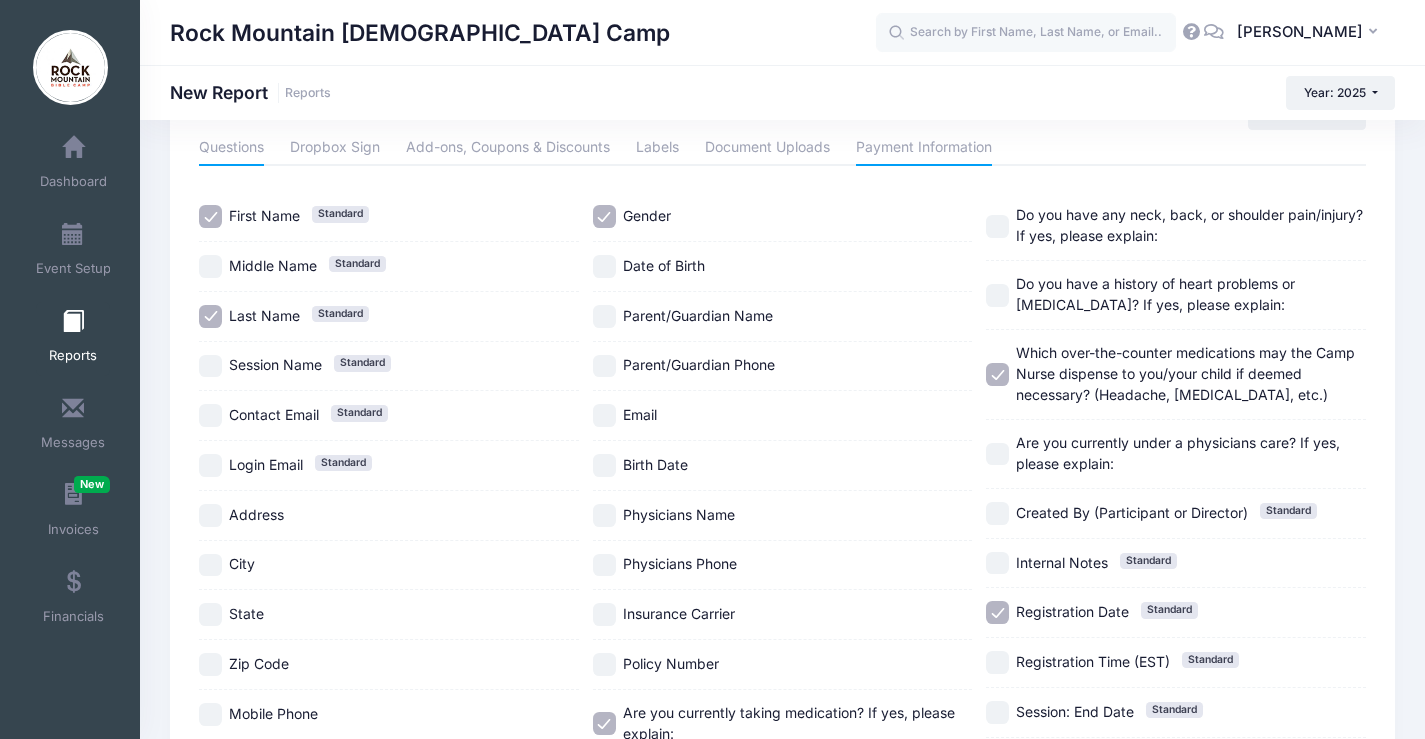 click on "Payment Information" at bounding box center [924, 148] 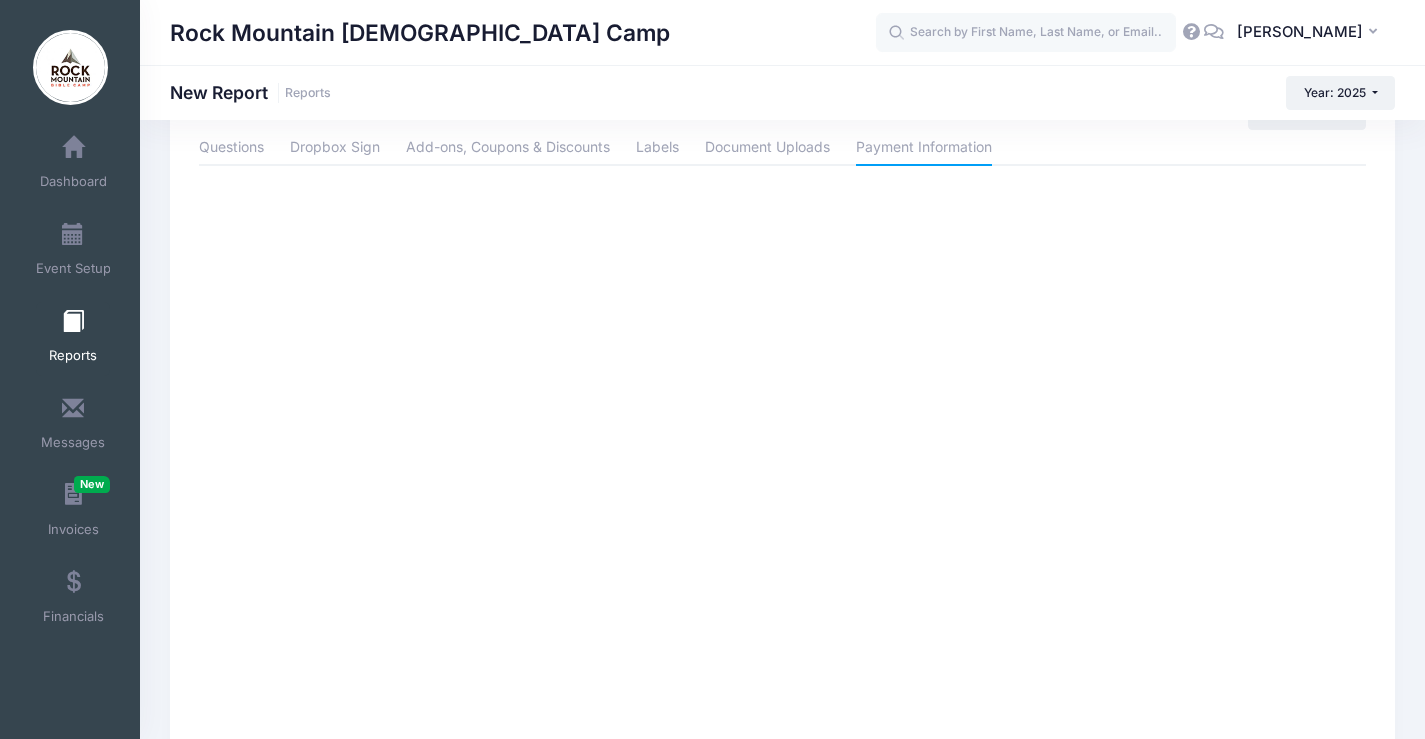 scroll, scrollTop: 0, scrollLeft: 0, axis: both 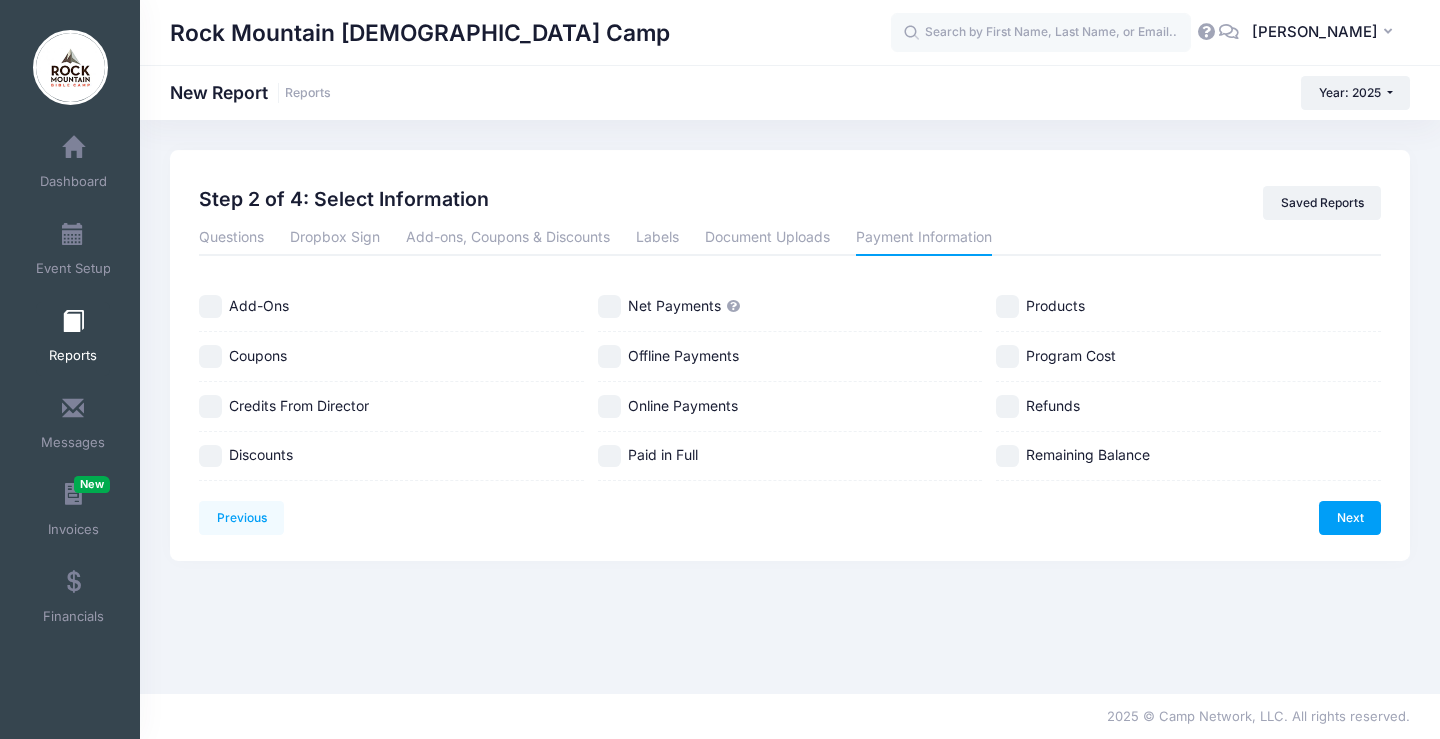 click on "Remaining Balance" at bounding box center (1088, 454) 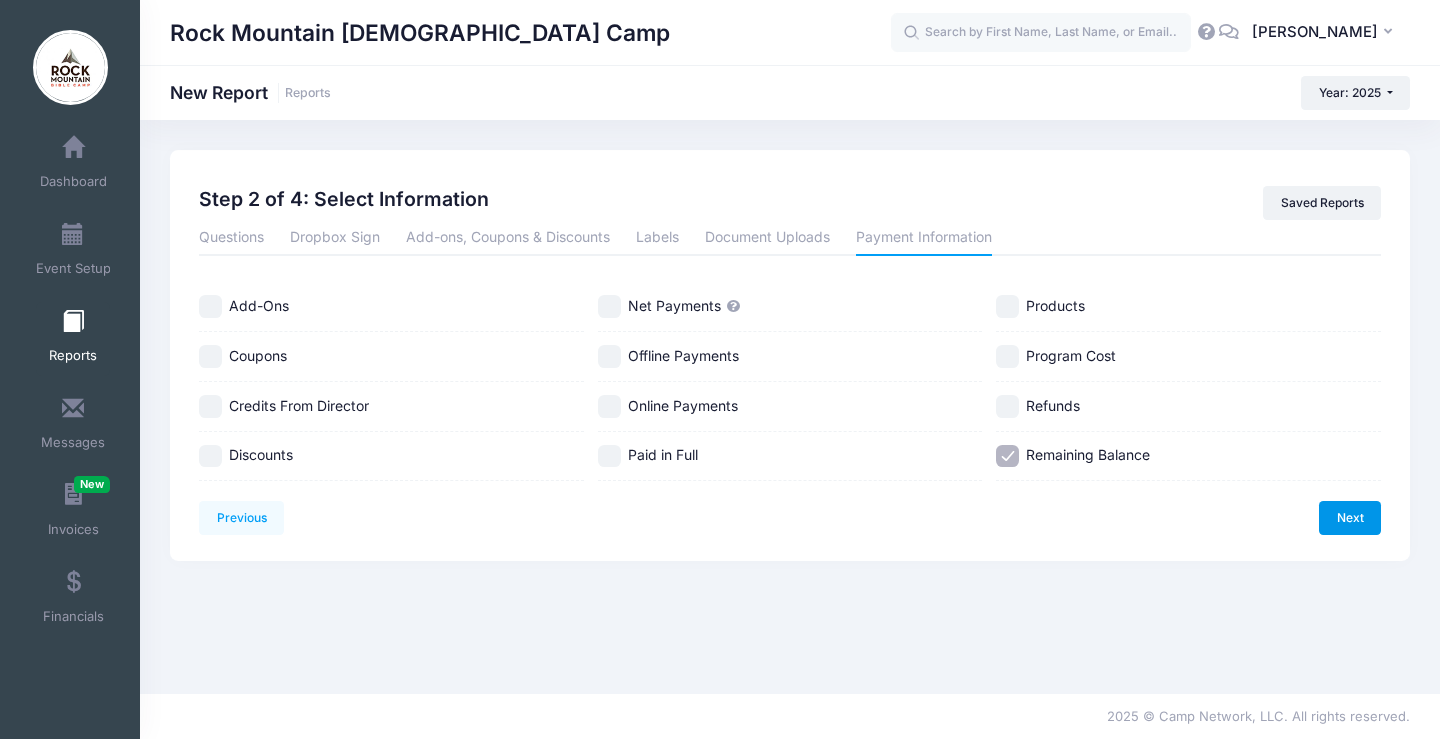 click on "Next" at bounding box center [1350, 518] 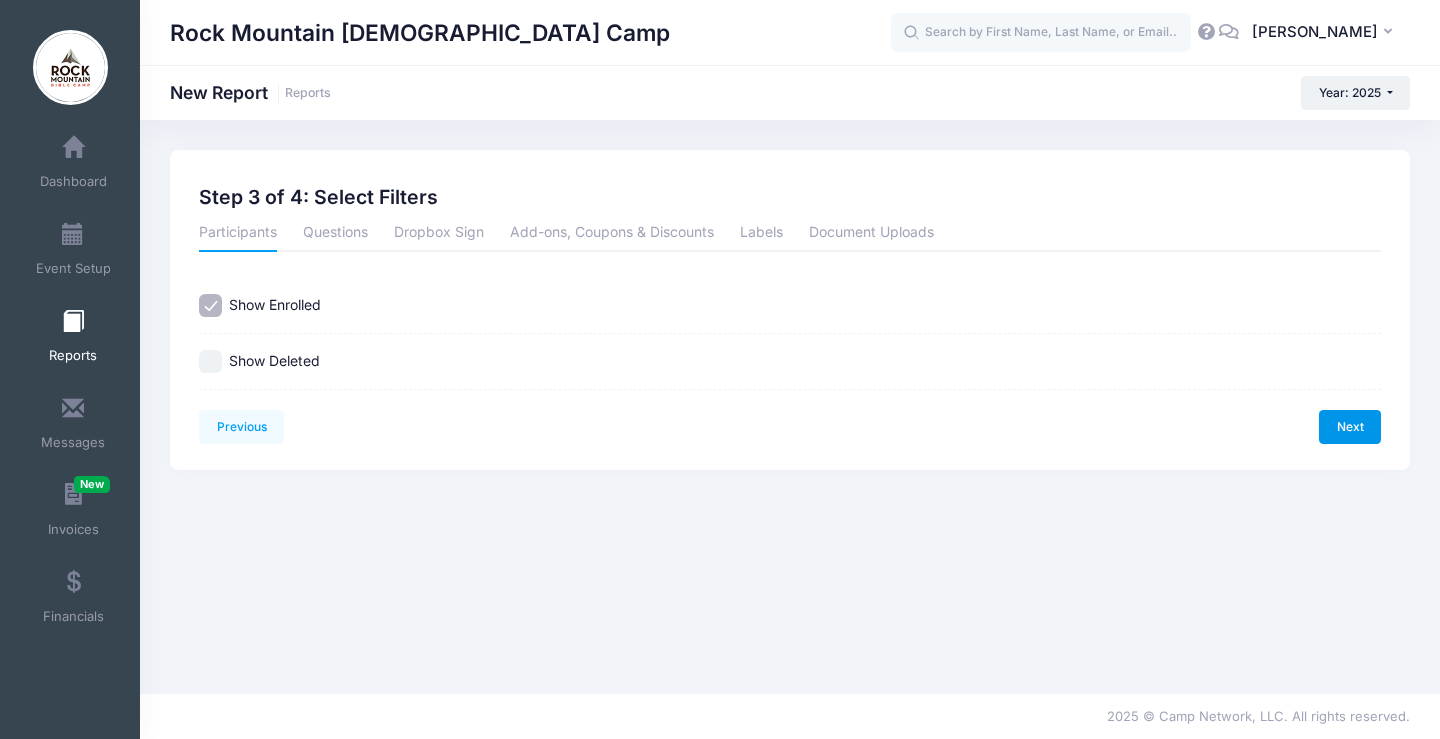 click on "Next" at bounding box center [1350, 427] 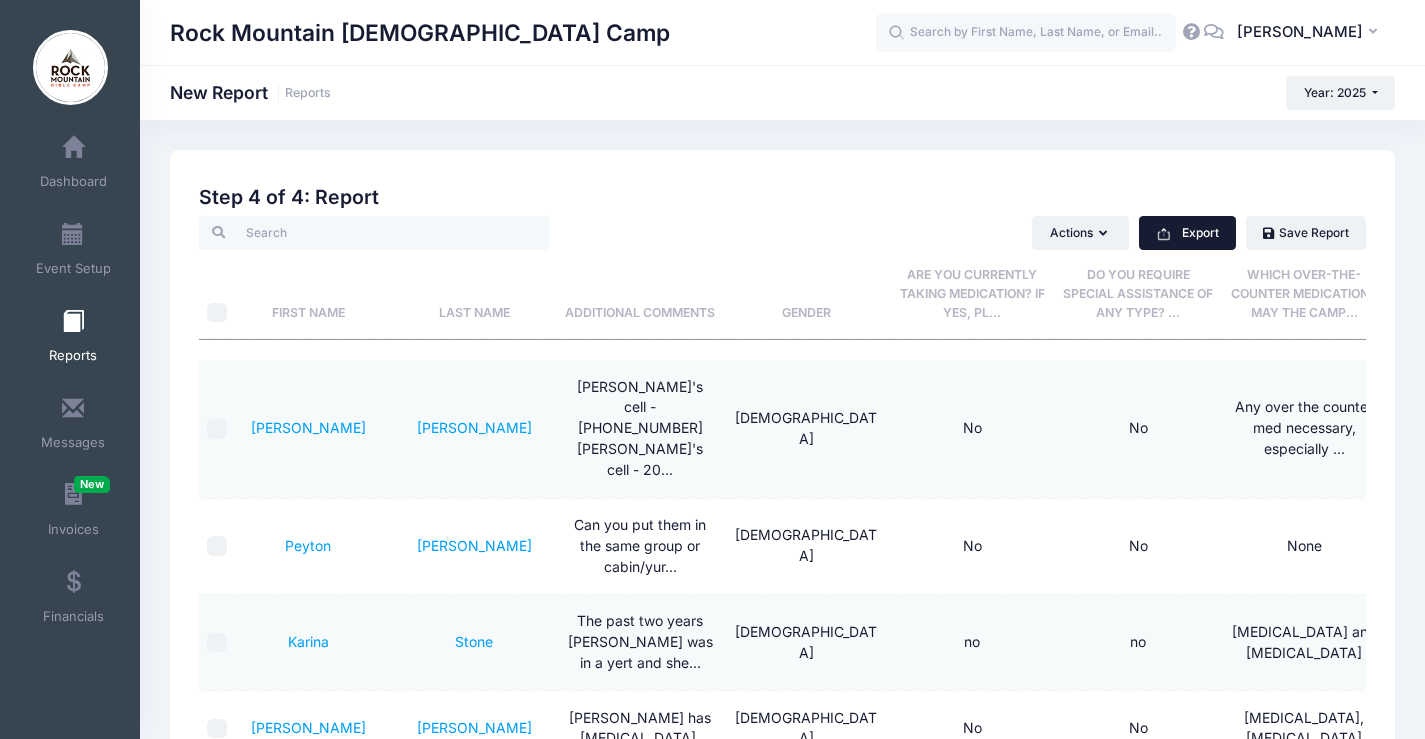 click on "Export" at bounding box center [1187, 233] 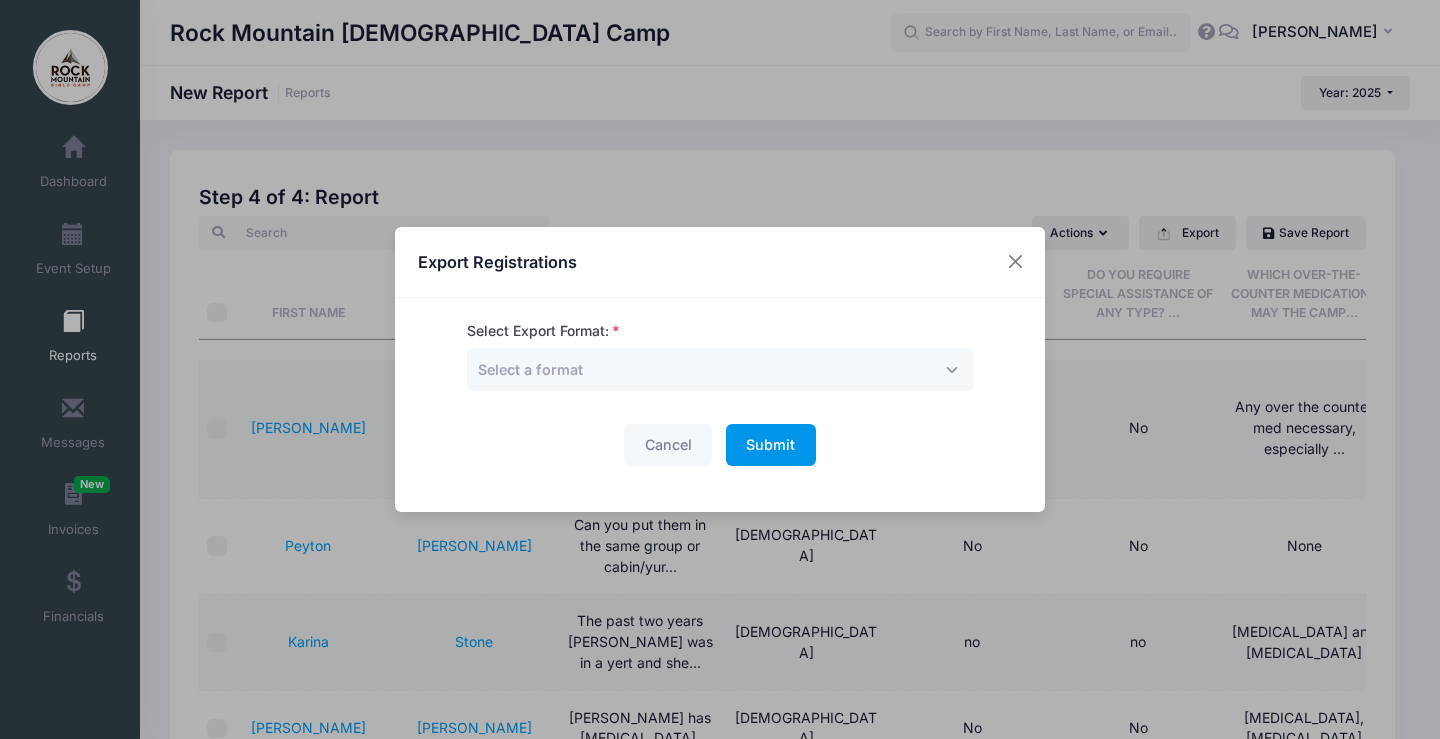 click on "Submit" at bounding box center [770, 444] 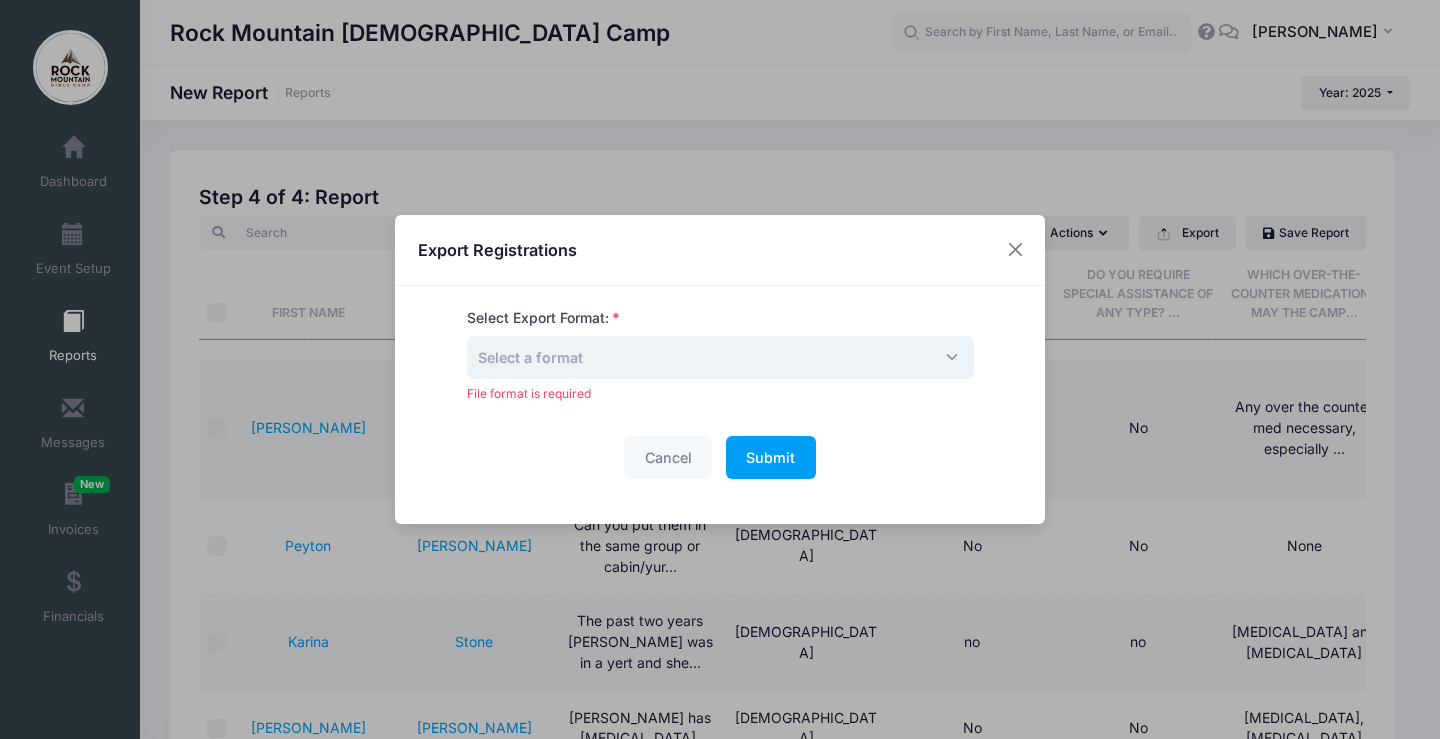 click on "Select a format" at bounding box center [720, 357] 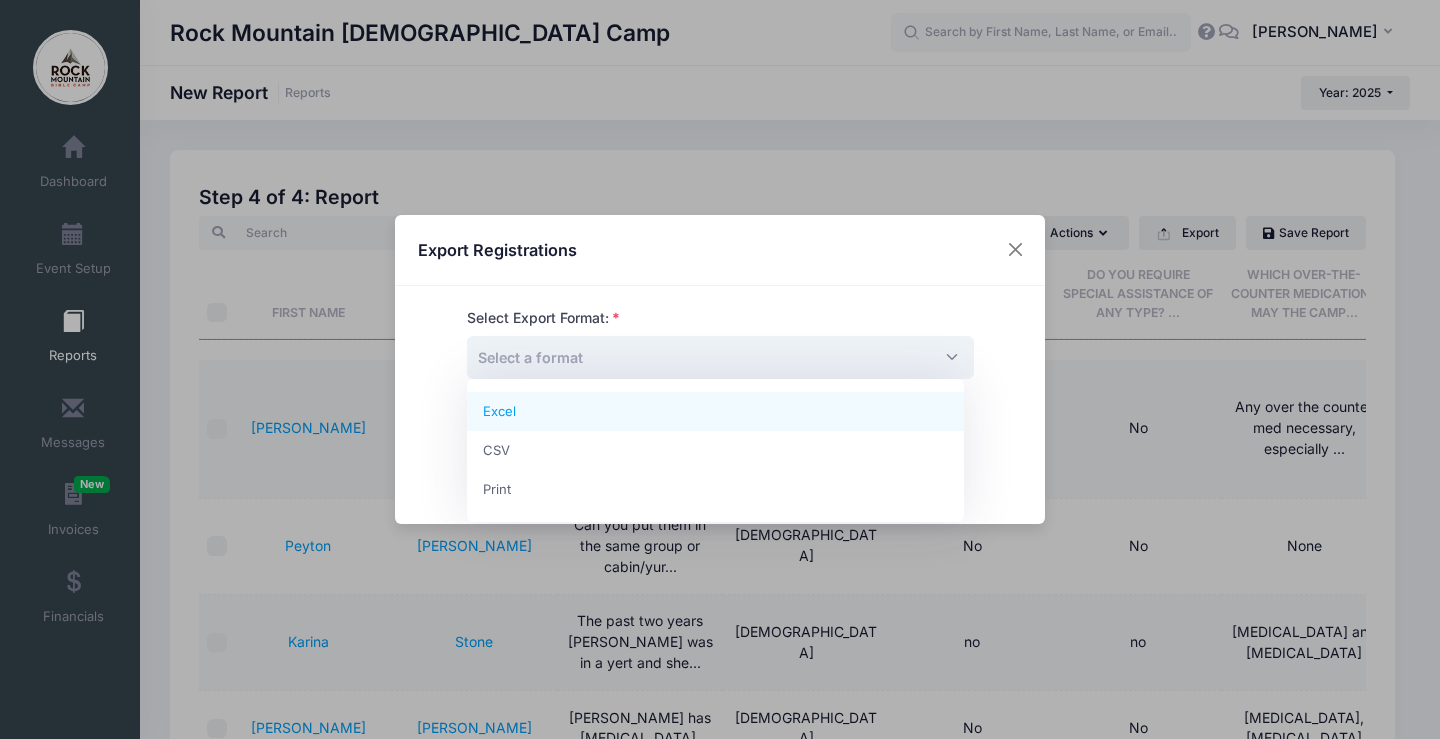 select on "excel" 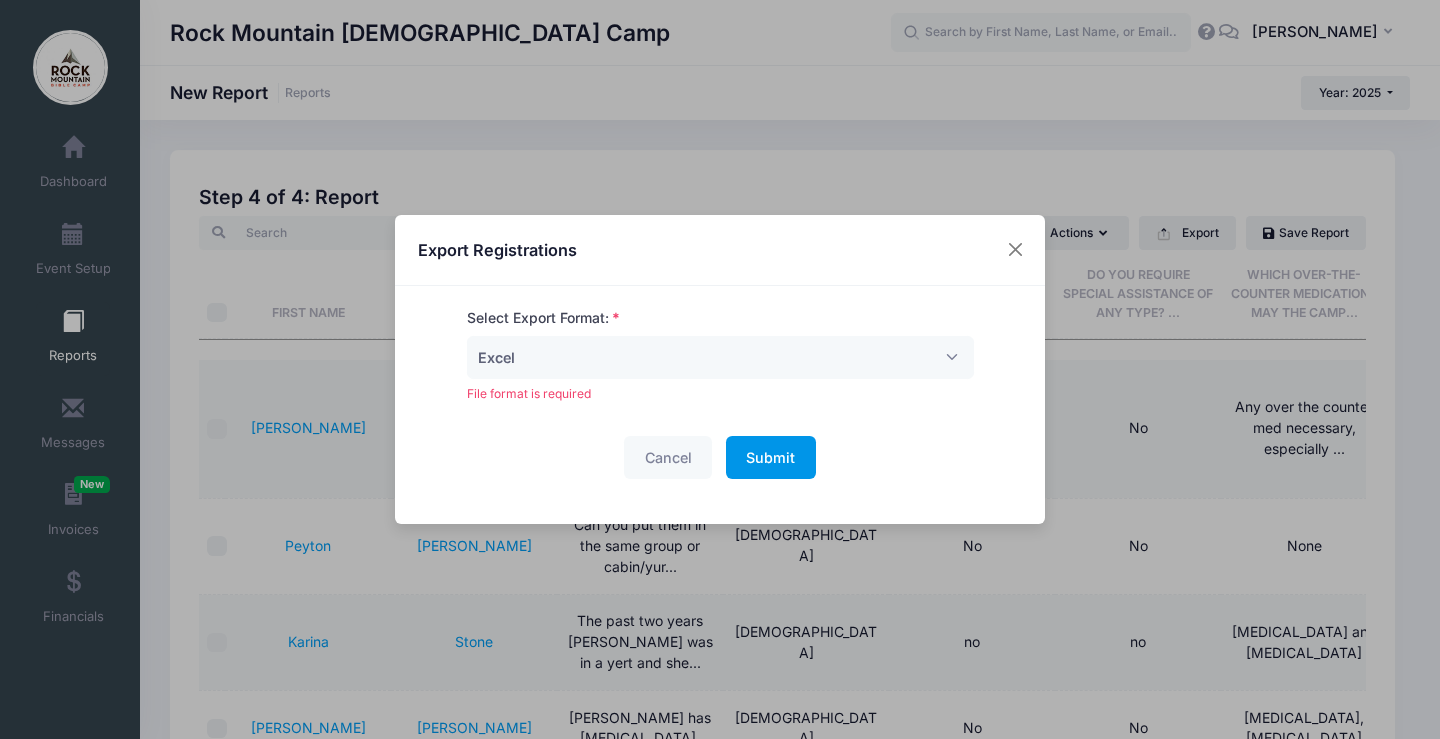 click on "Submit
Please wait..." at bounding box center (771, 457) 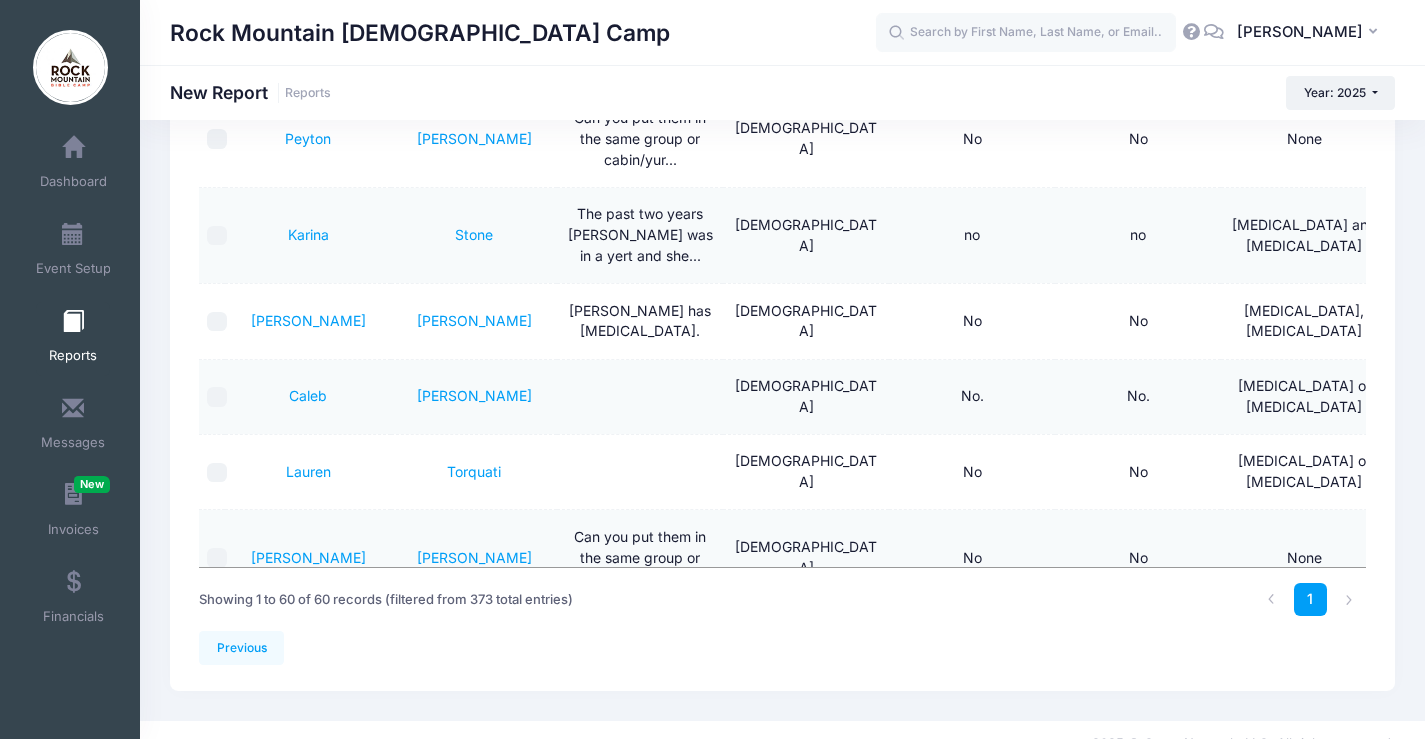 scroll, scrollTop: 453, scrollLeft: 0, axis: vertical 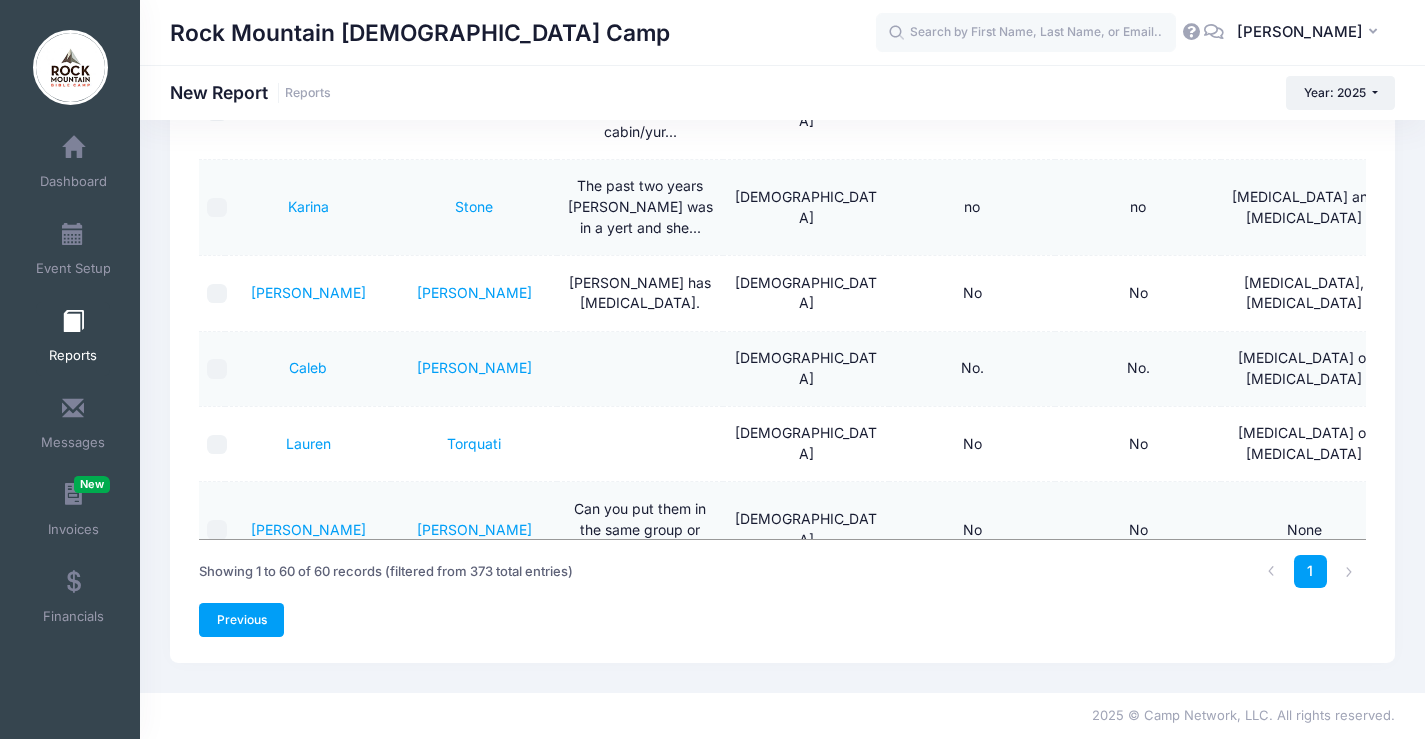 click on "Previous" at bounding box center (241, 620) 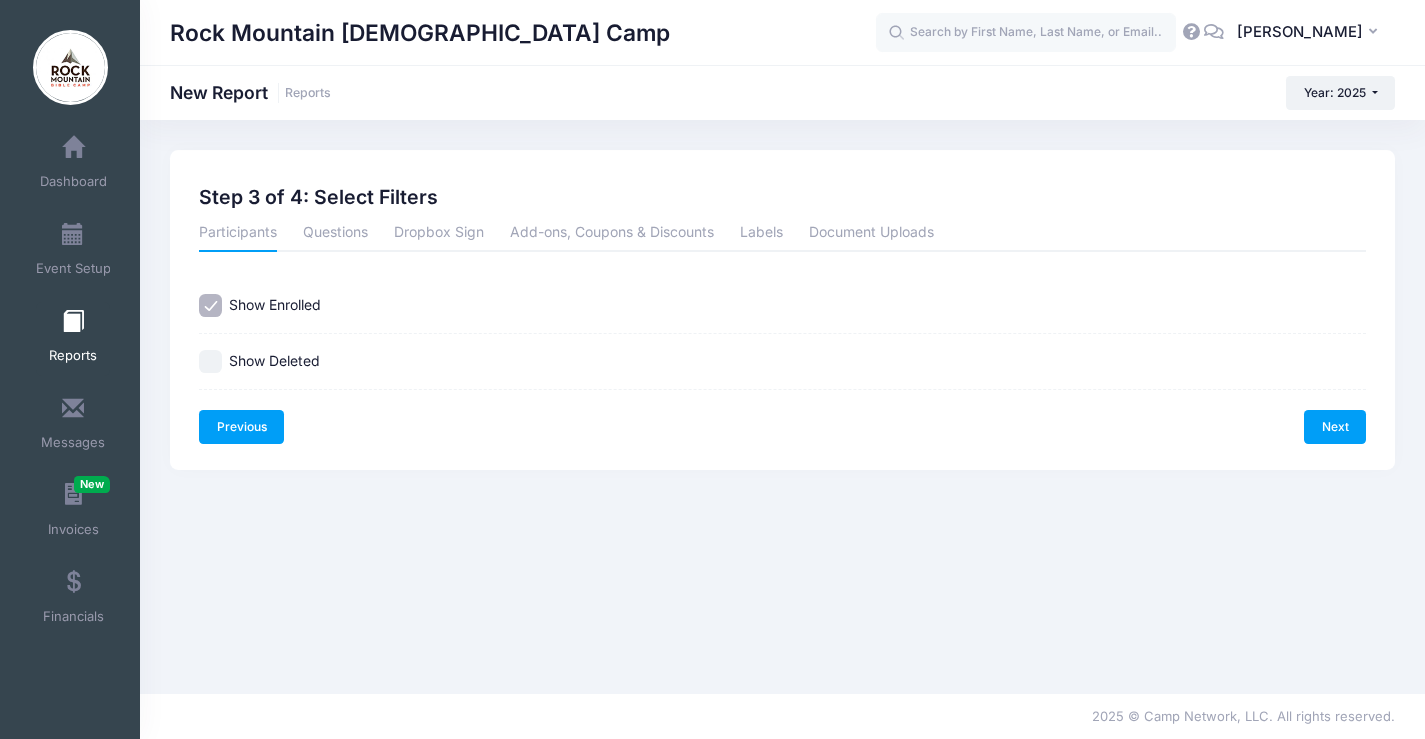 scroll, scrollTop: 0, scrollLeft: 0, axis: both 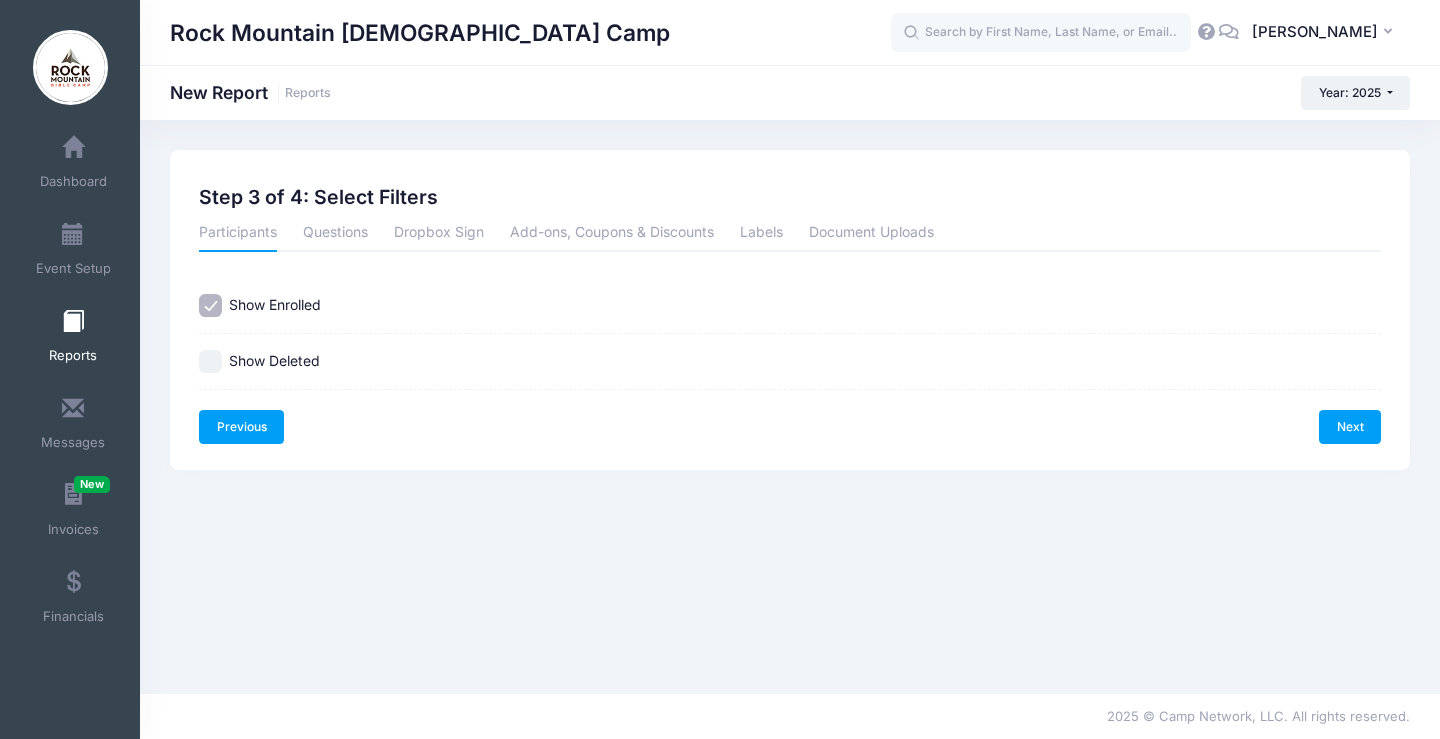 click on "Previous" at bounding box center (241, 427) 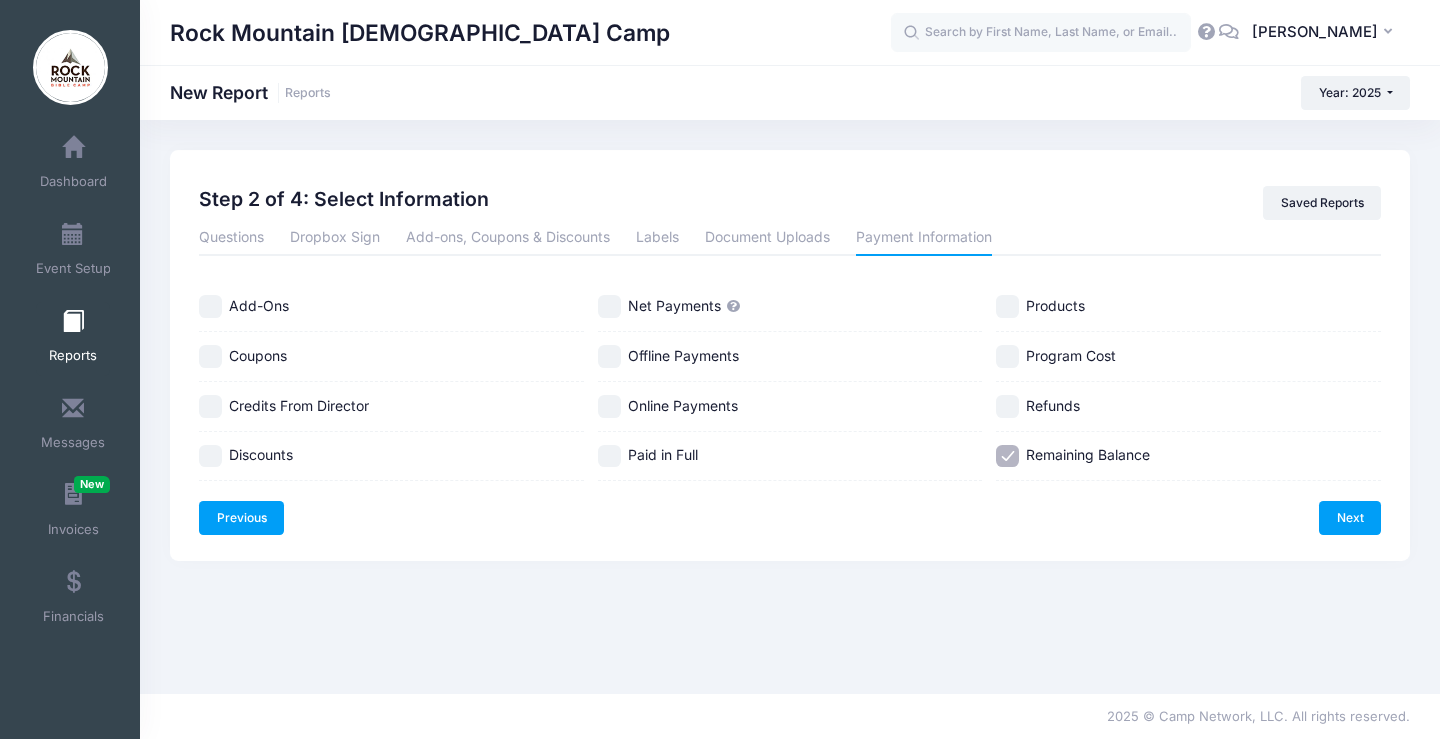 click on "Previous" at bounding box center [241, 518] 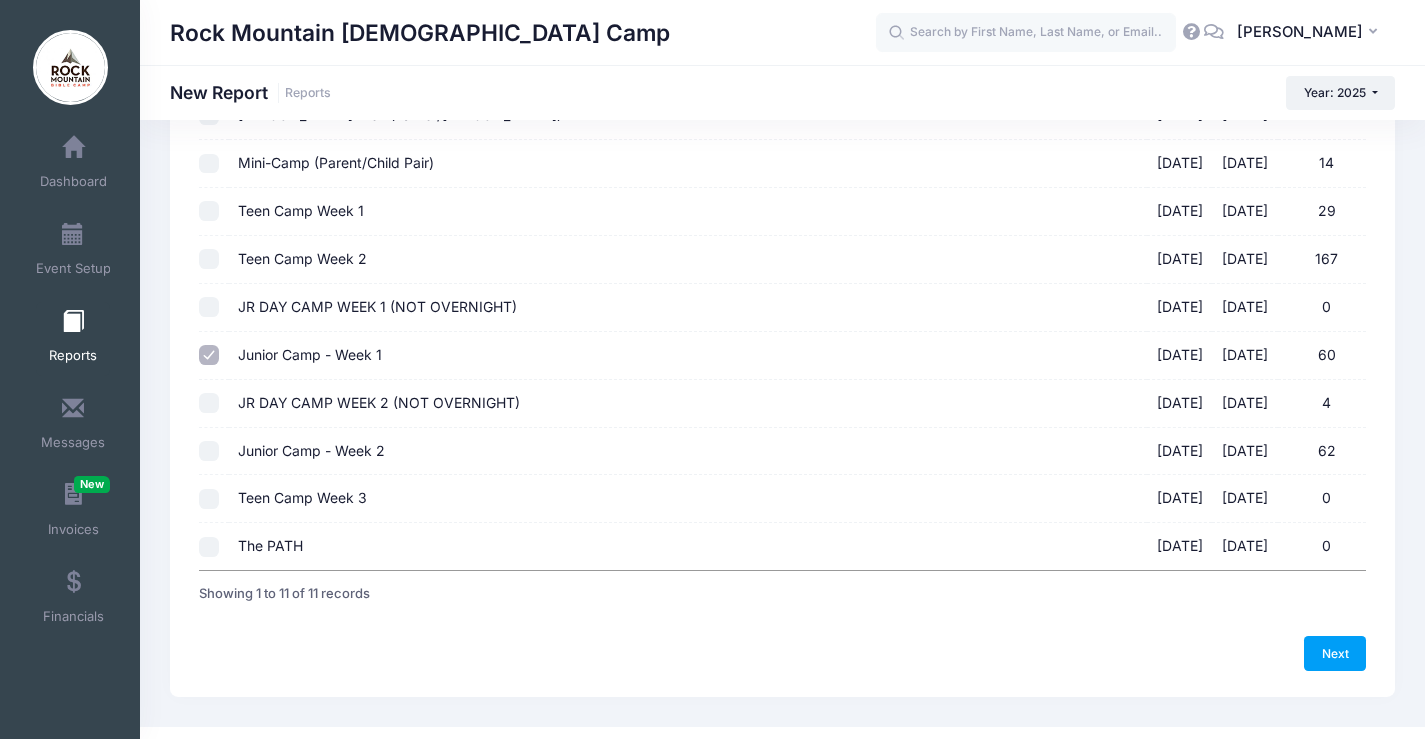 scroll, scrollTop: 284, scrollLeft: 0, axis: vertical 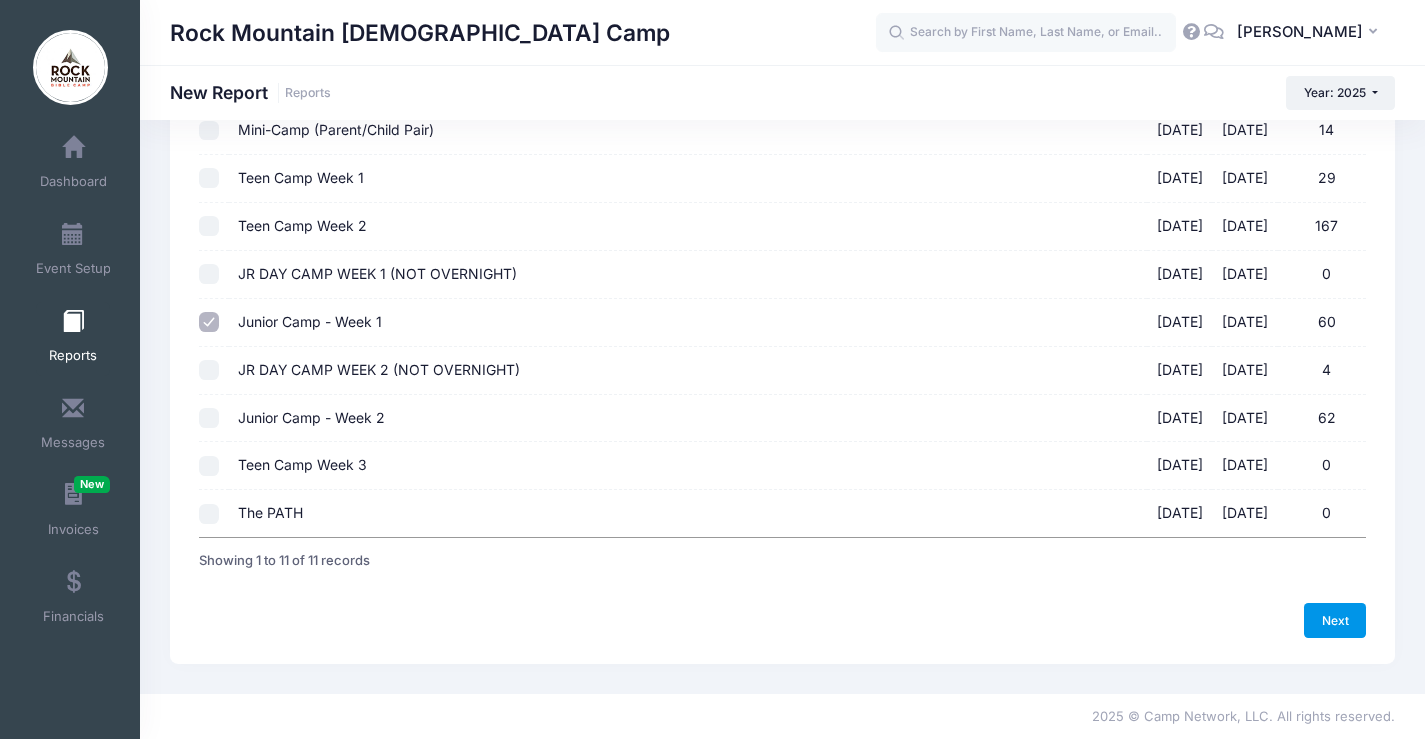 click on "Next" at bounding box center (1335, 620) 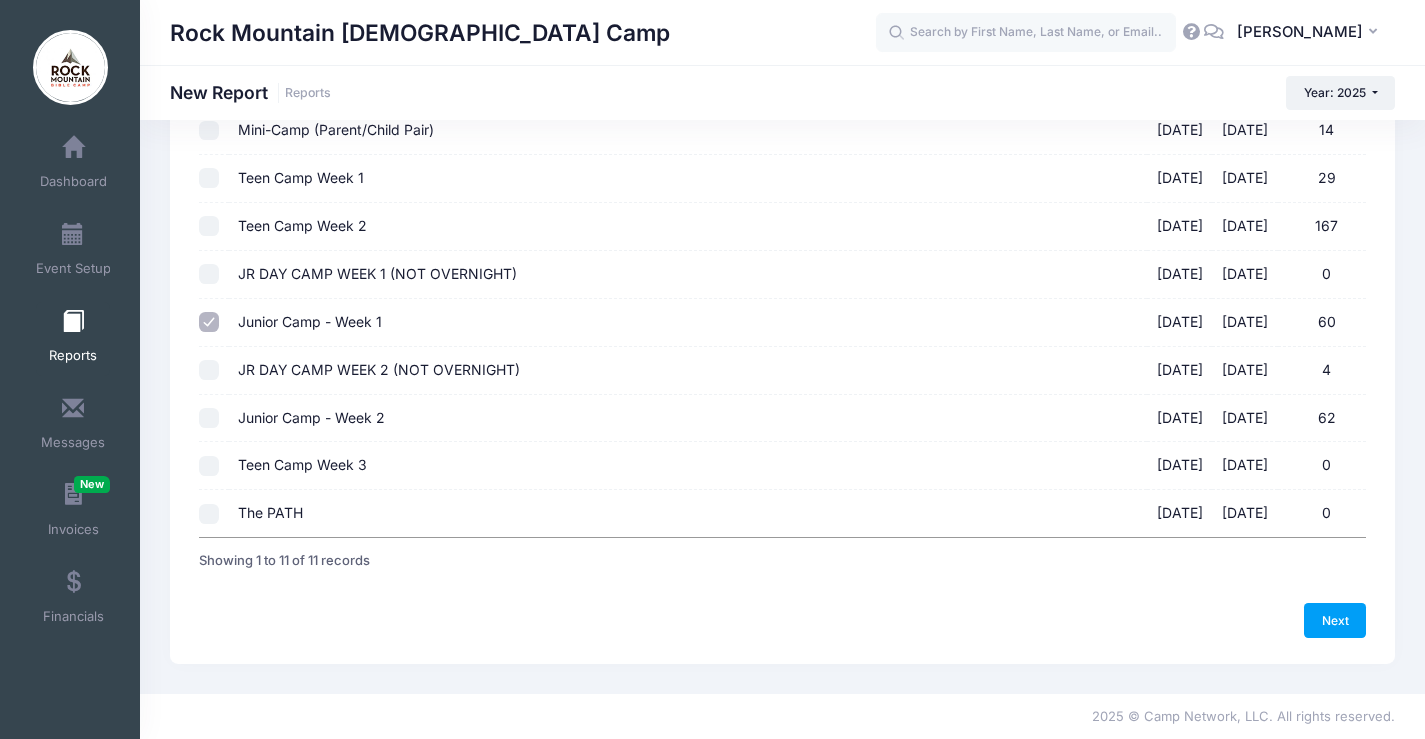 scroll, scrollTop: 0, scrollLeft: 0, axis: both 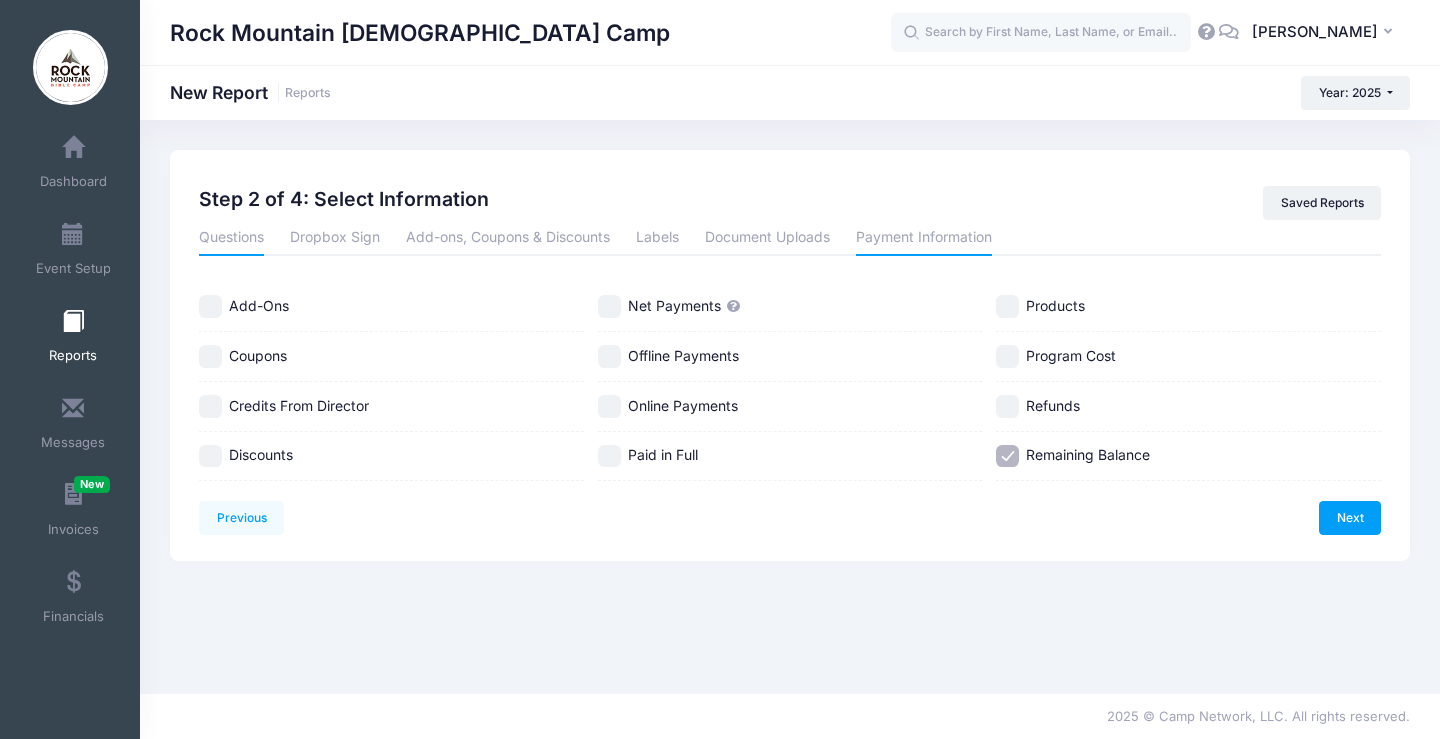 click on "Questions" at bounding box center (231, 238) 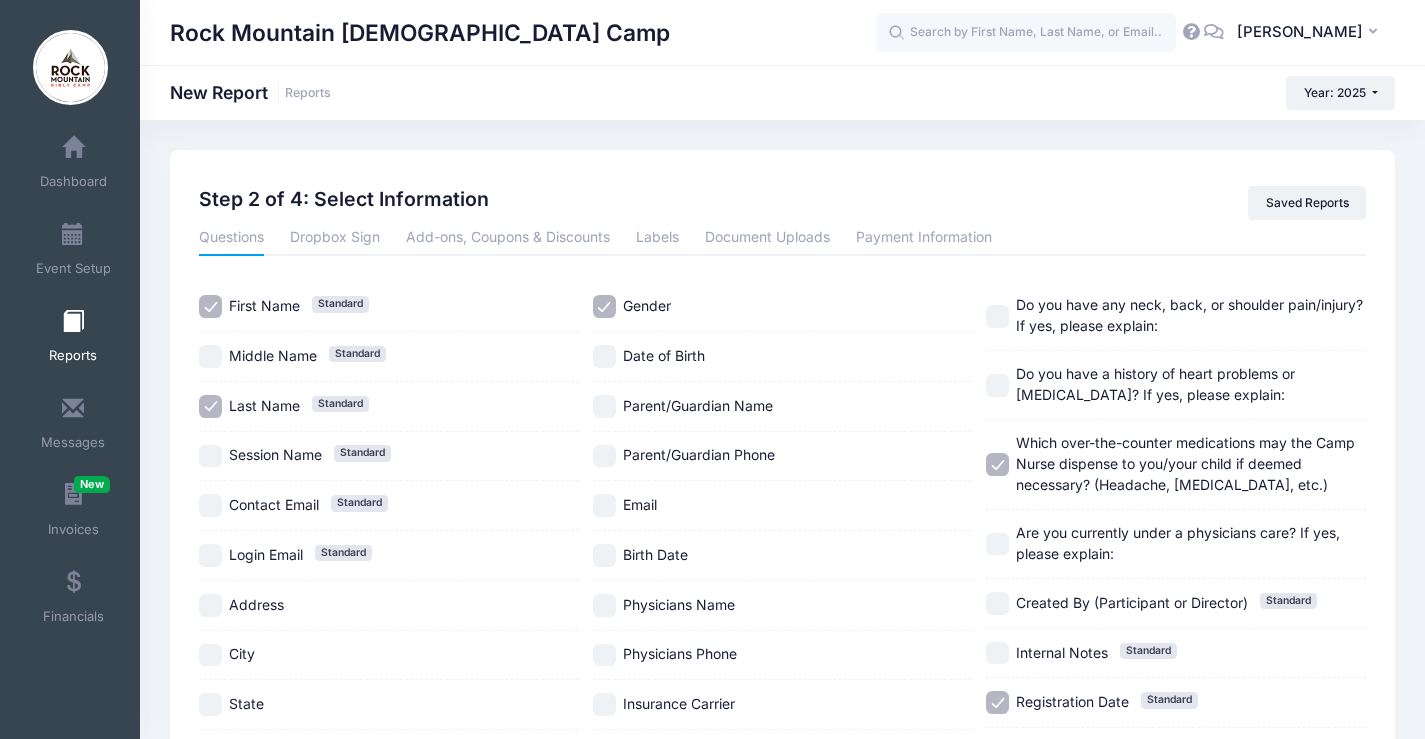click on "Birth Date" at bounding box center (783, 556) 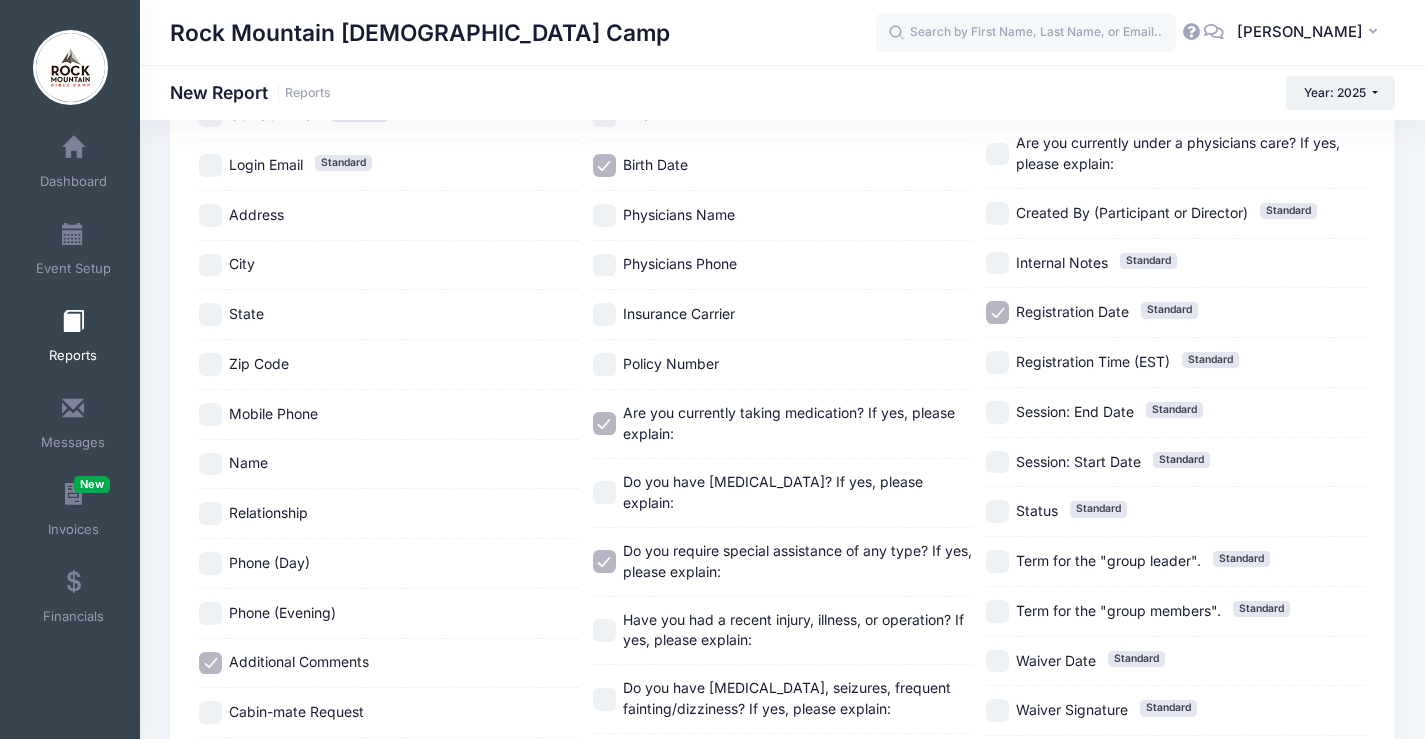 click on "Registration Date" at bounding box center [1072, 311] 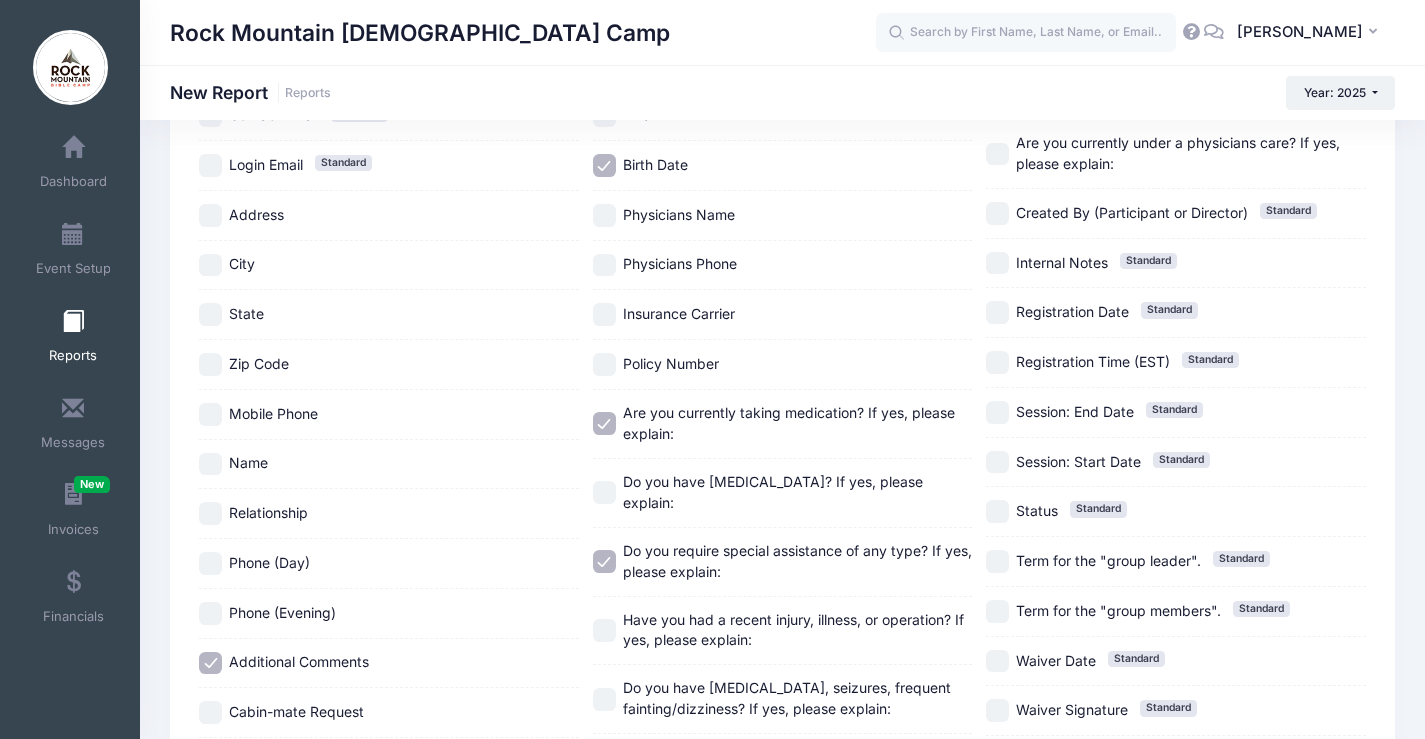 scroll, scrollTop: 590, scrollLeft: 0, axis: vertical 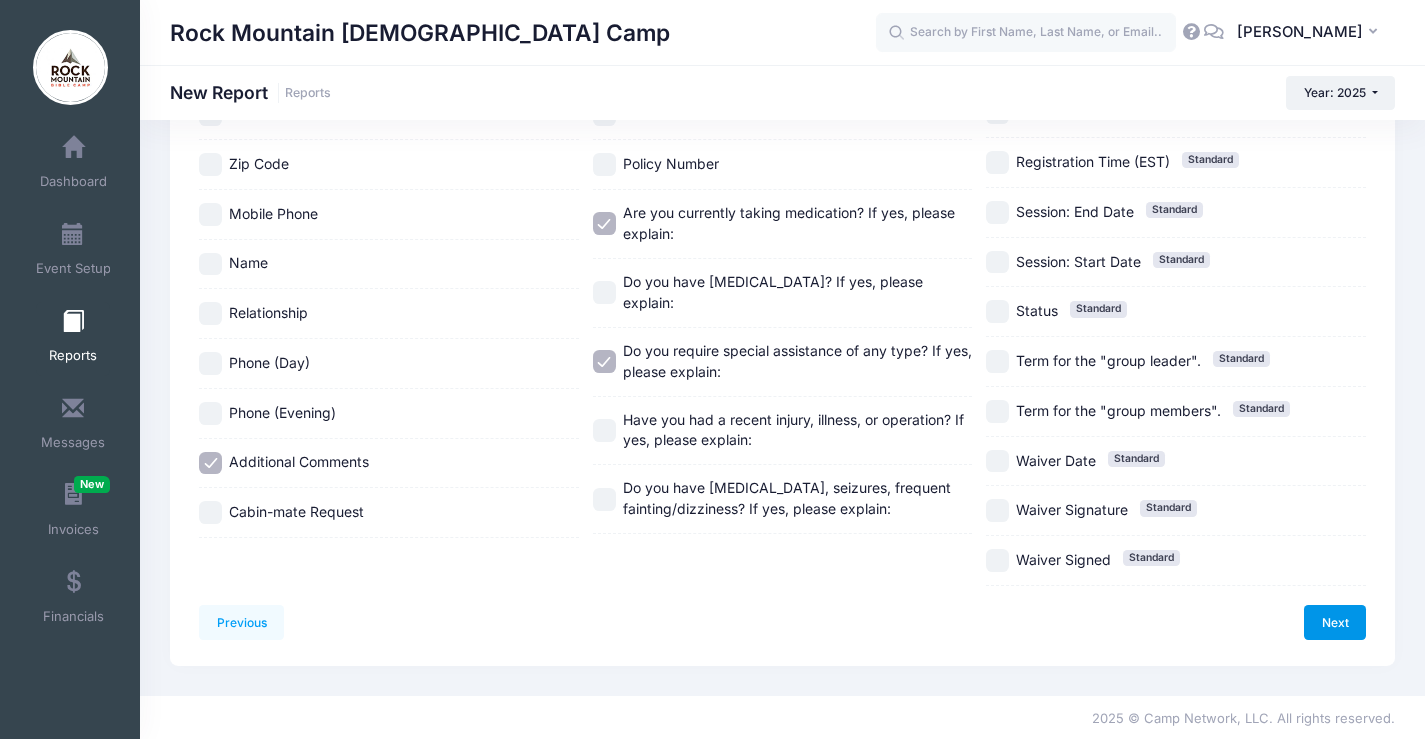click on "Next" at bounding box center [1335, 622] 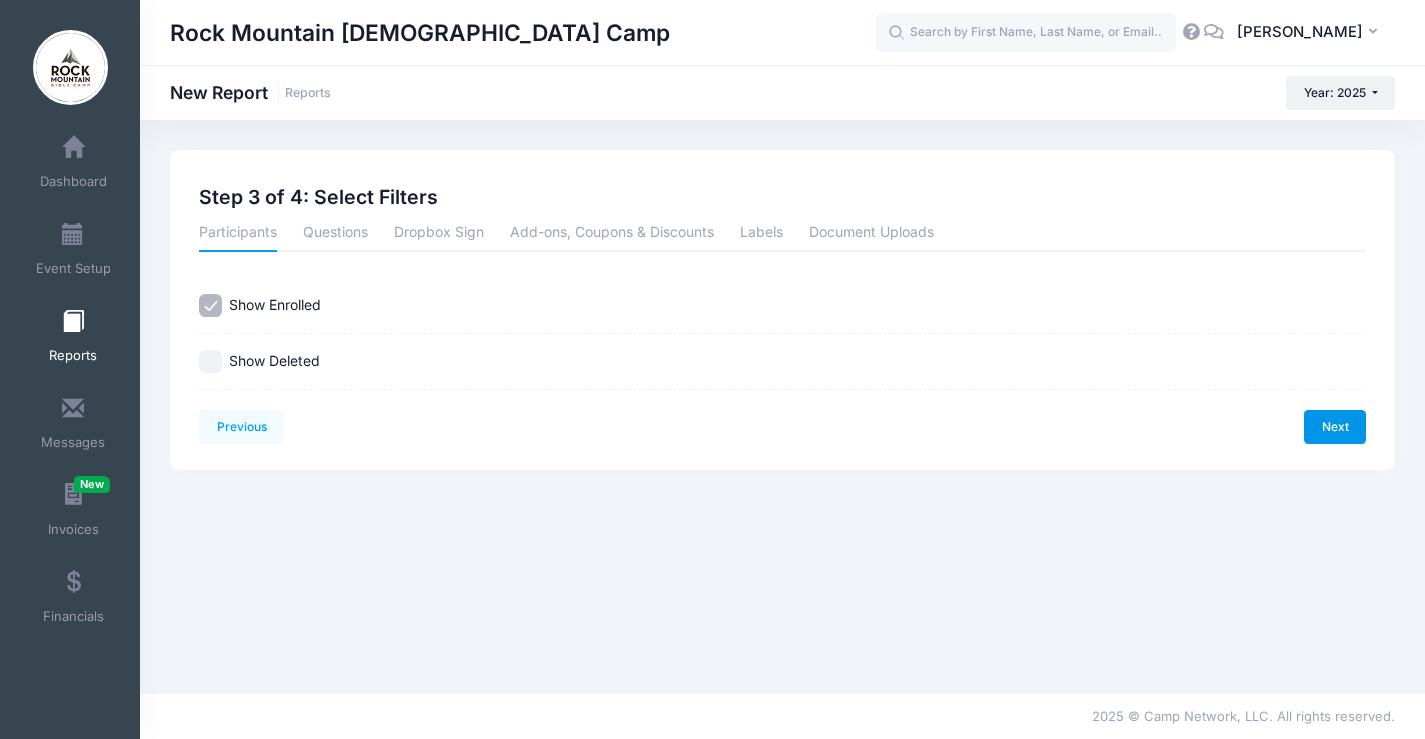 scroll, scrollTop: 0, scrollLeft: 0, axis: both 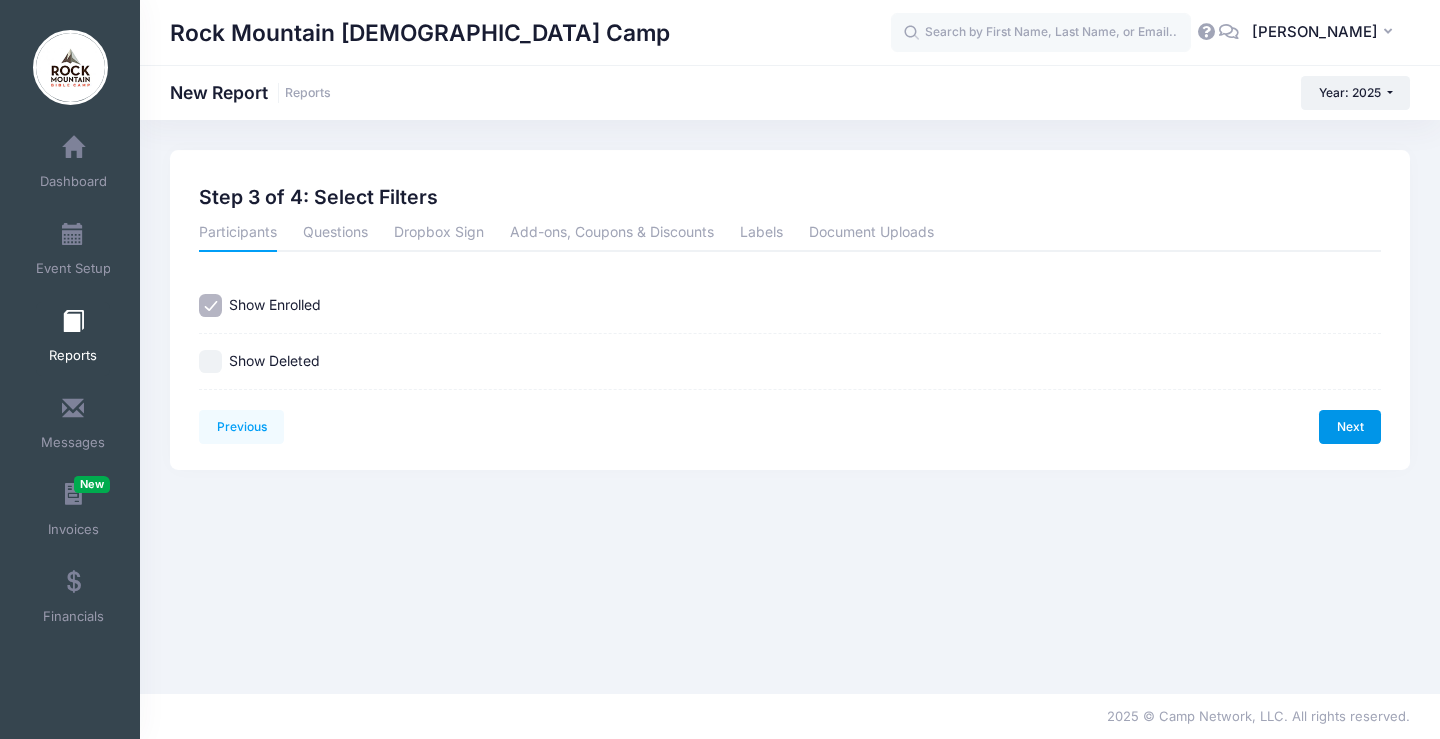 click on "Next" at bounding box center [1350, 427] 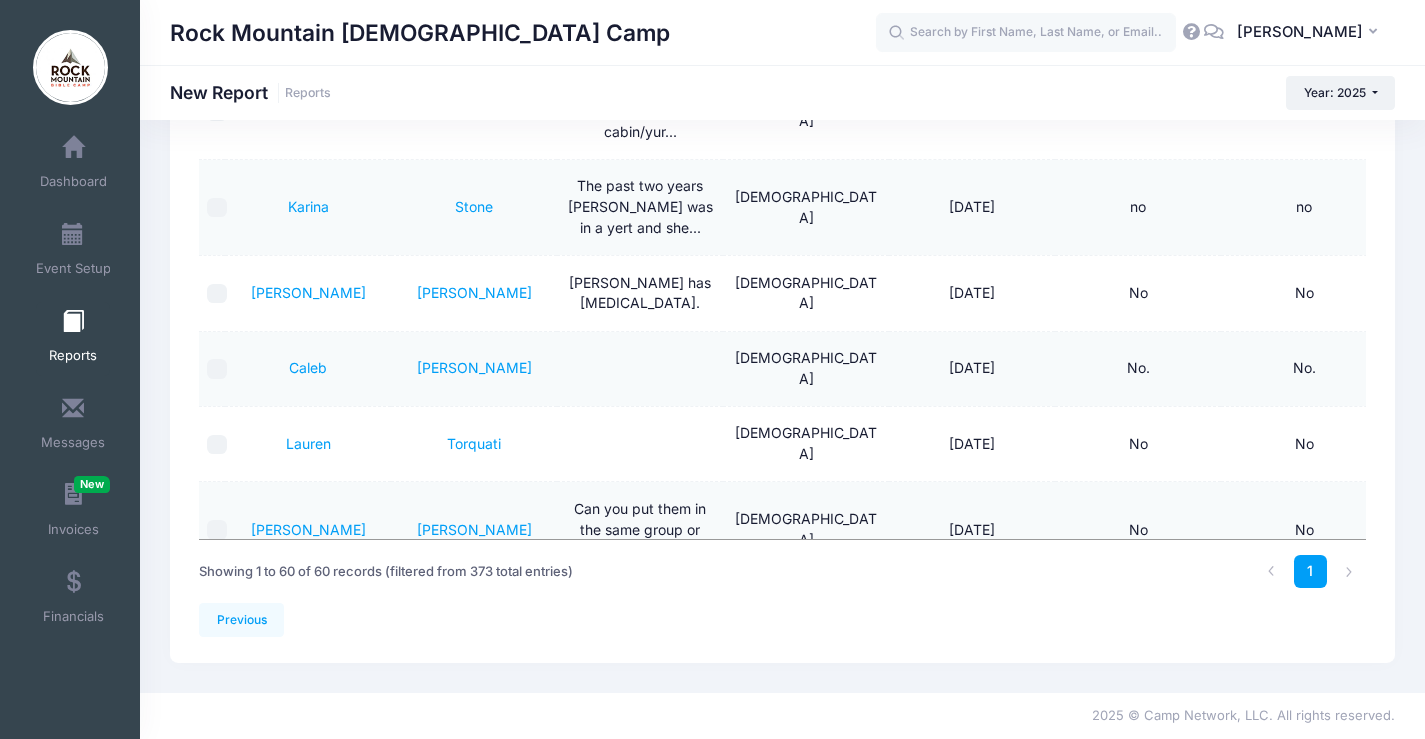 scroll, scrollTop: 453, scrollLeft: 0, axis: vertical 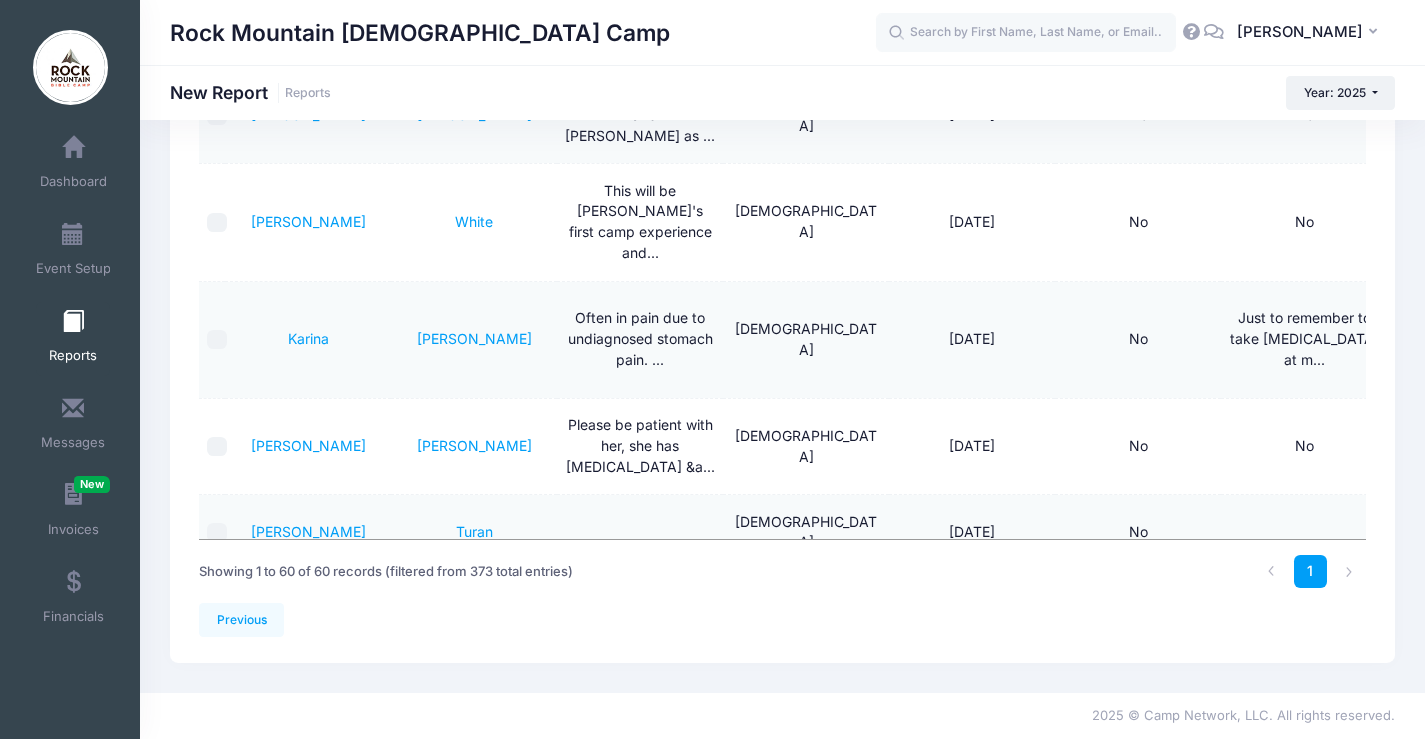 click on "Showing 1 to 60 of 60 records (filtered from 373 total entries)" at bounding box center (437, 571) 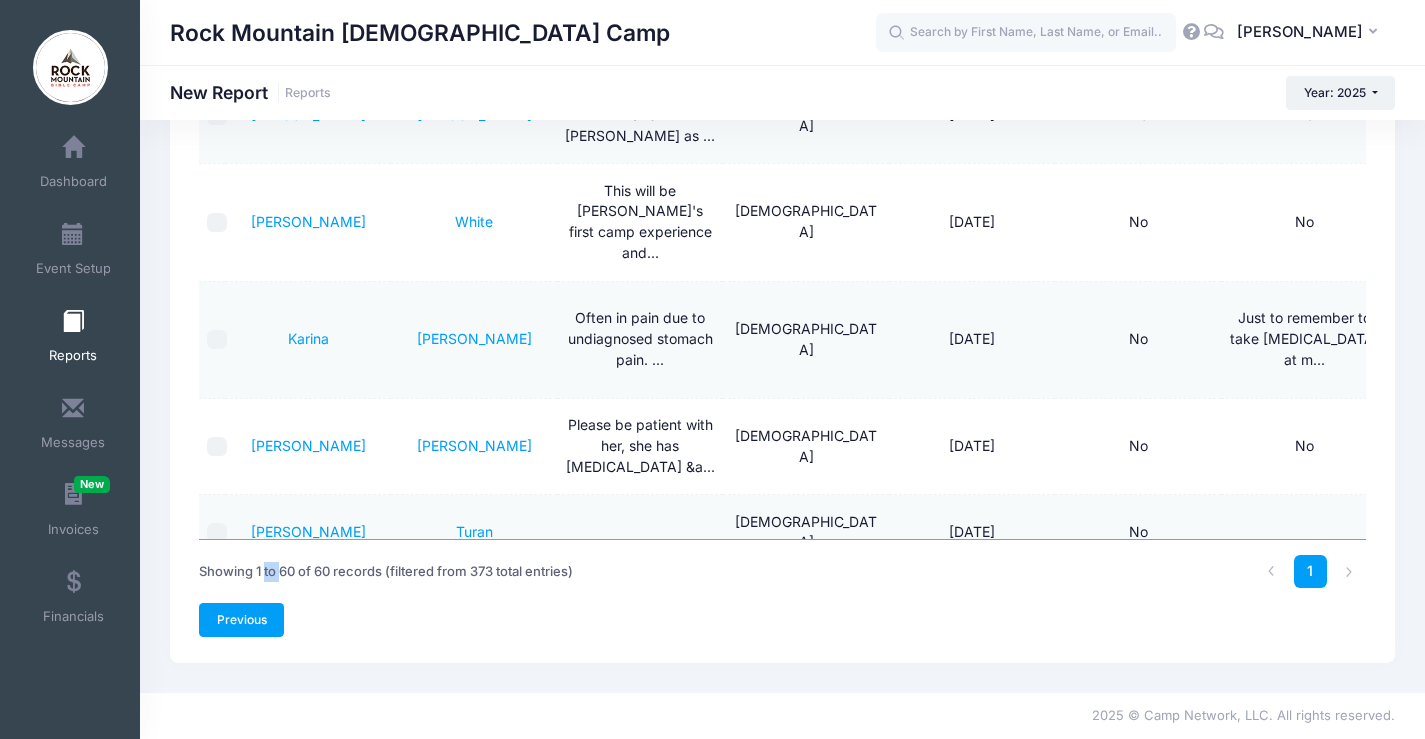 click on "Previous
Next
Step  4  of 4:  Create Report
1  Select Sessions
2 Select Information
3  Select Filters
4 Create Report
Created By Participant
Added by Director
Step 1 of 4: Select Sessions
Sessions
2" at bounding box center [782, 189] 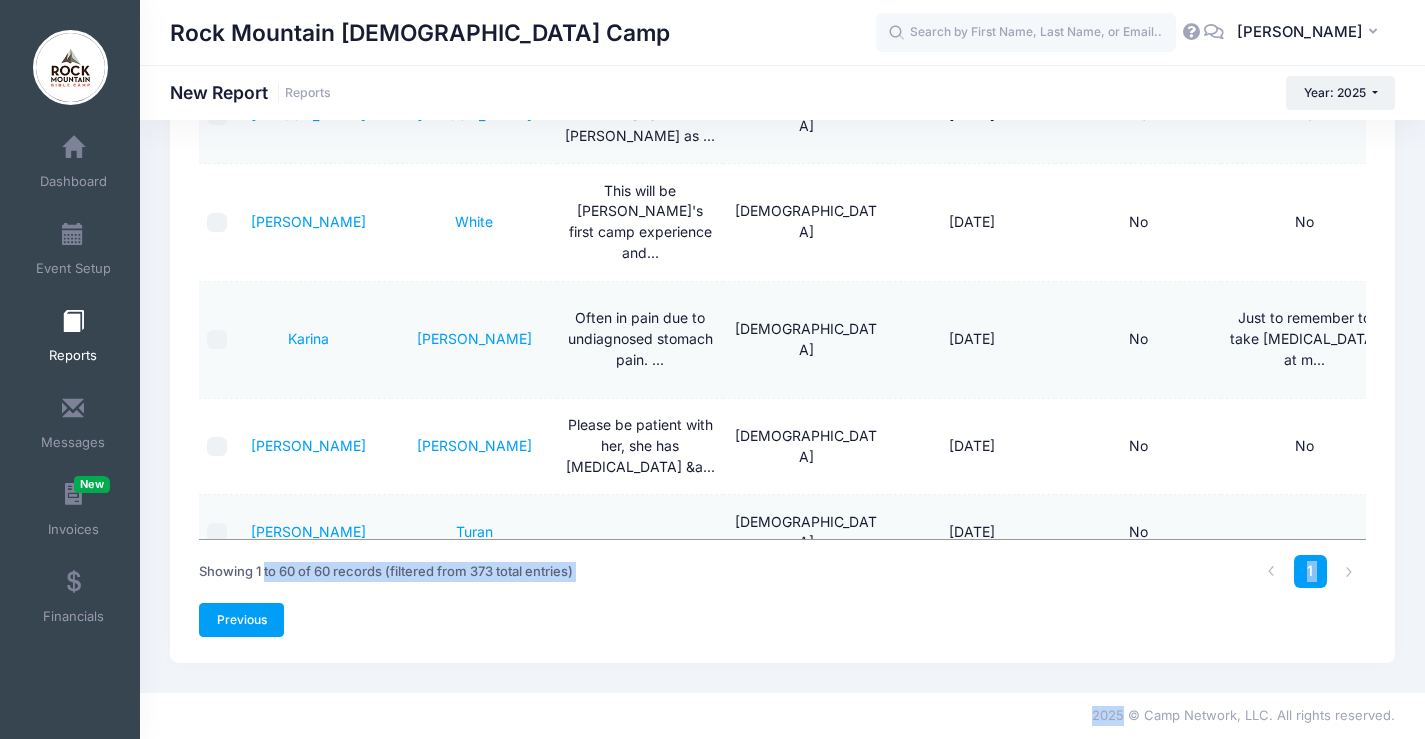 click on "Previous" at bounding box center (241, 620) 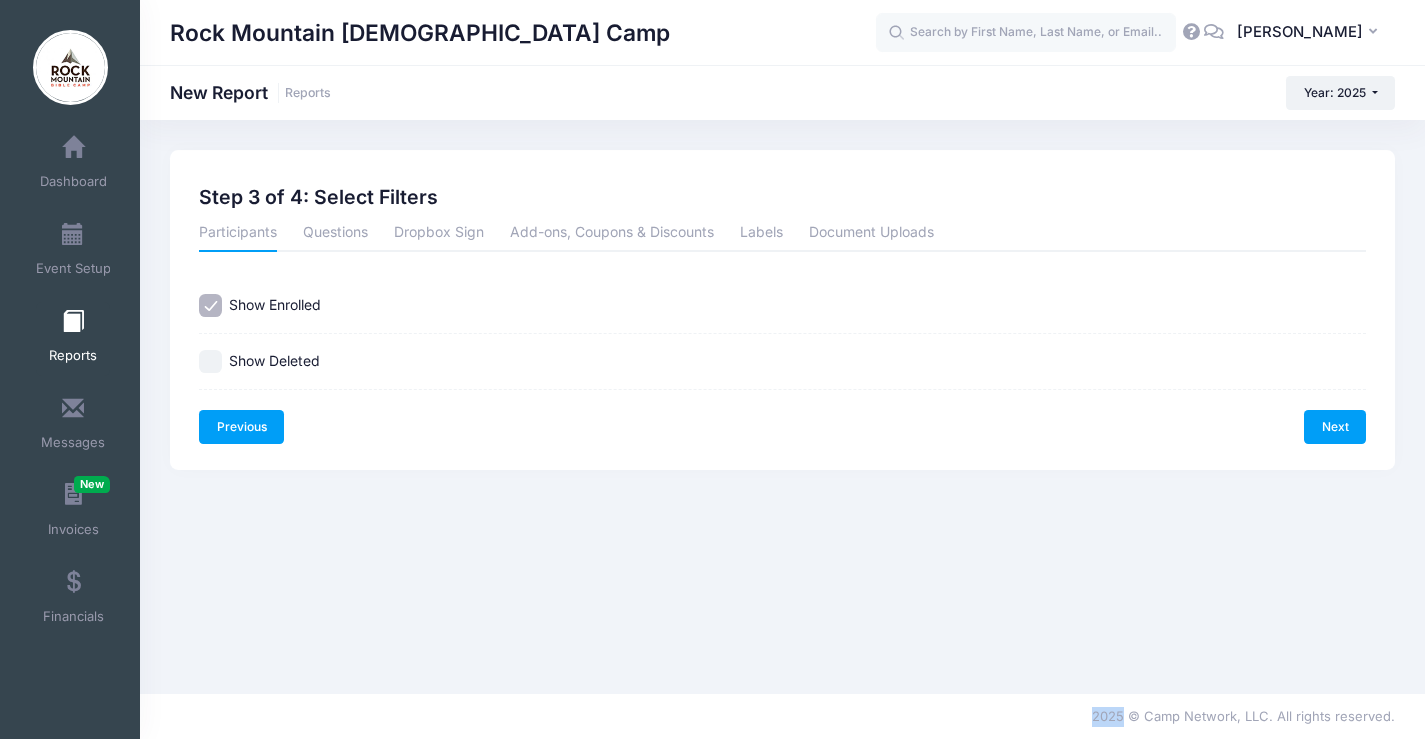 scroll, scrollTop: 0, scrollLeft: 0, axis: both 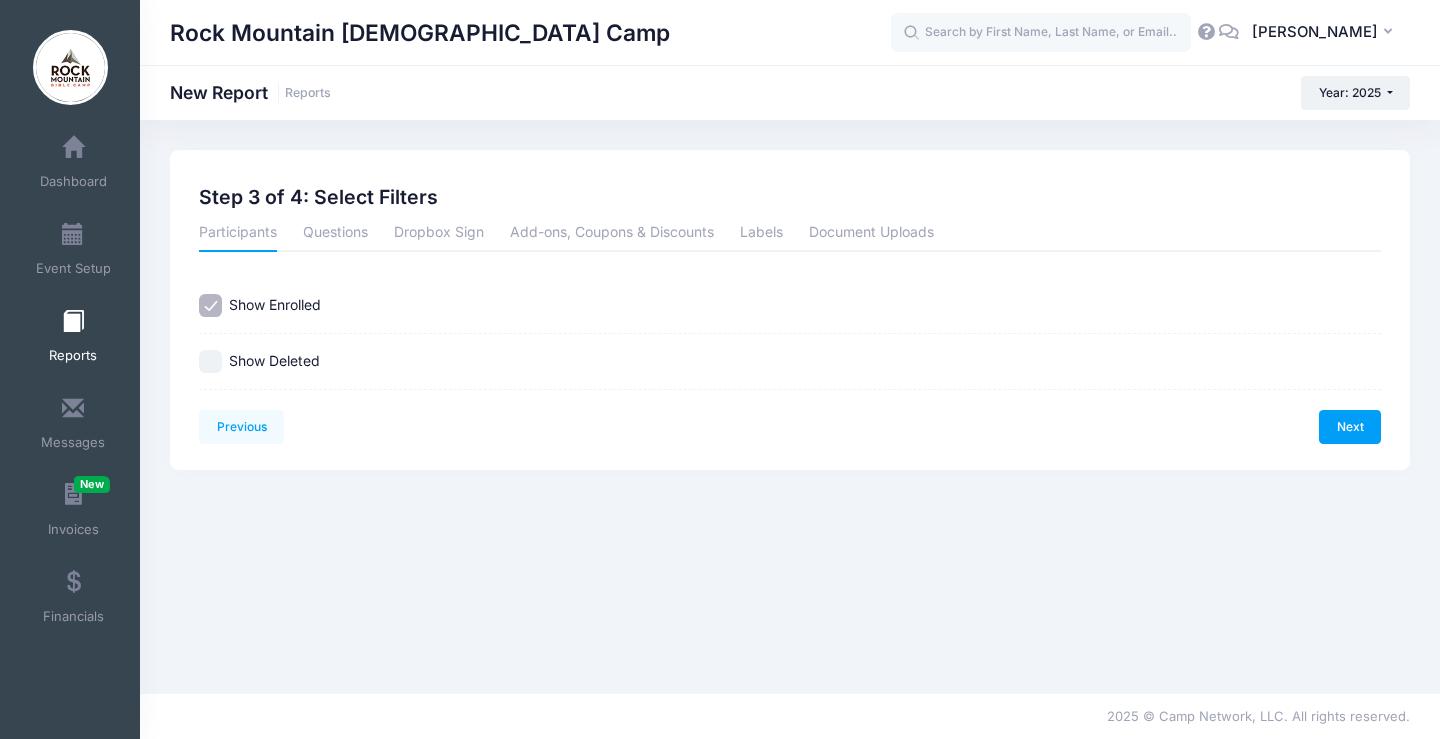 click on "Questions" at bounding box center [335, 234] 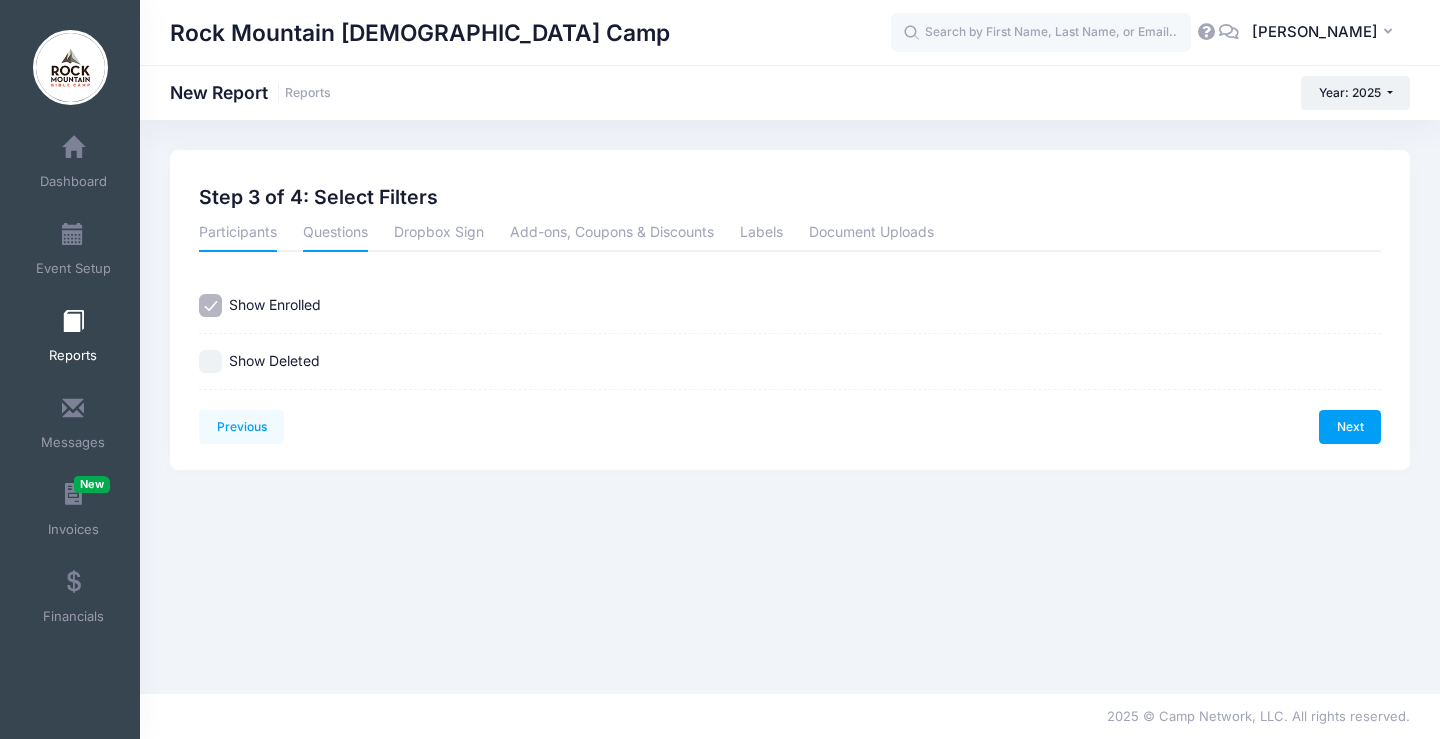click on "Questions" at bounding box center [335, 234] 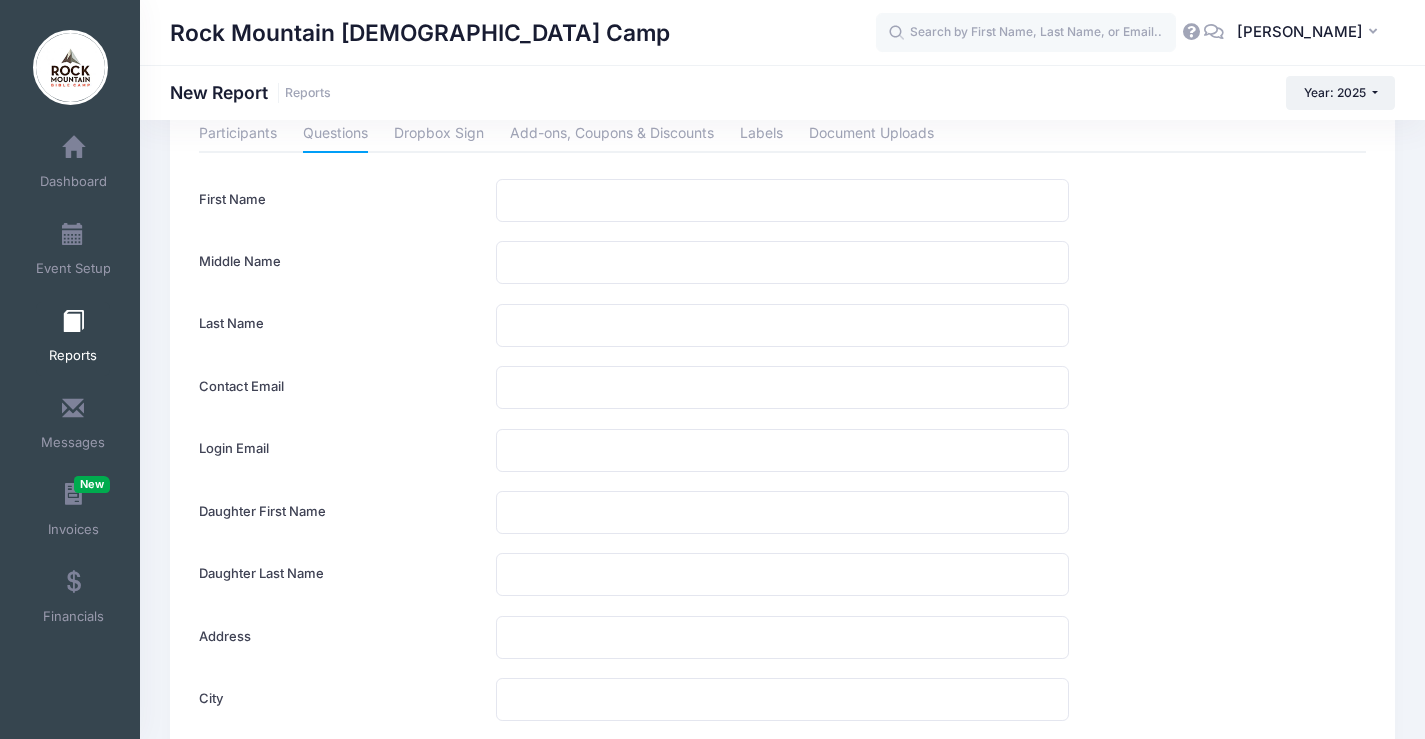 scroll, scrollTop: 0, scrollLeft: 0, axis: both 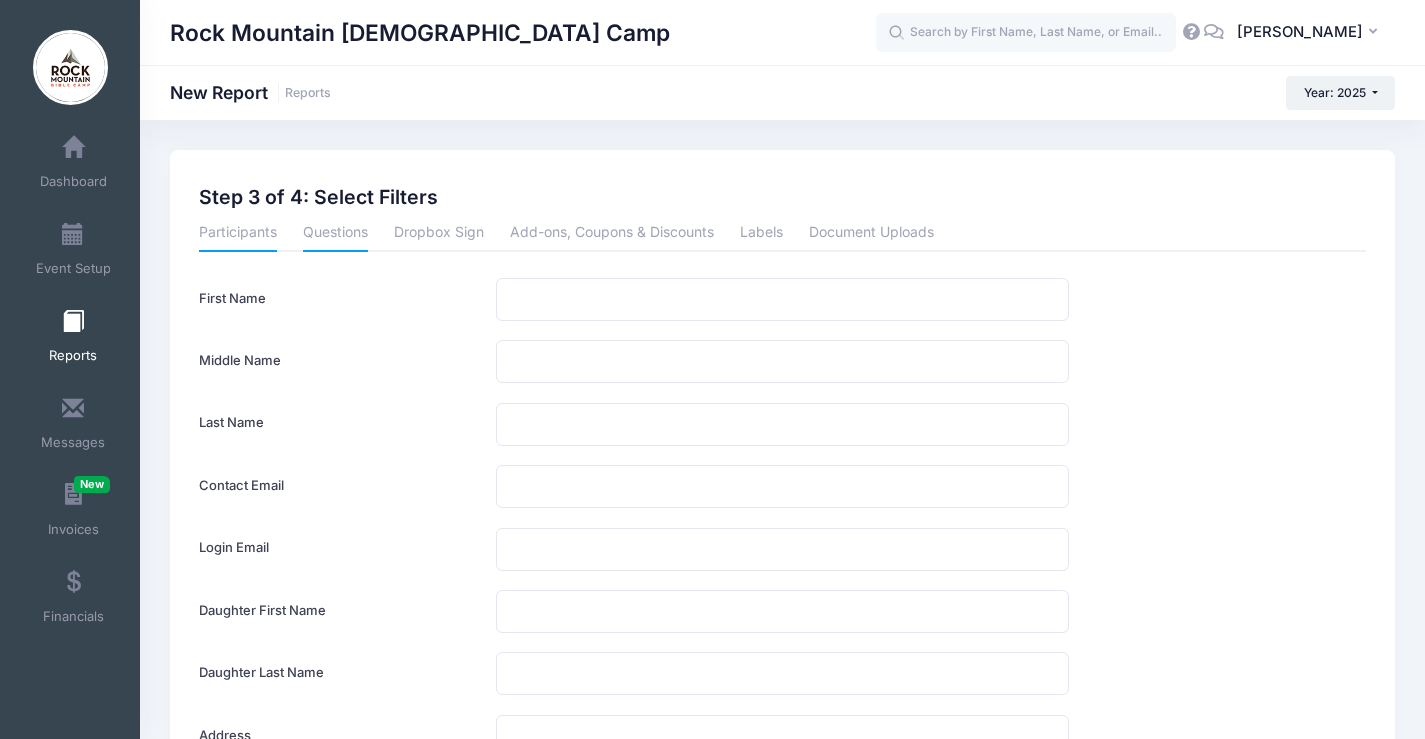 click on "Participants" at bounding box center (238, 234) 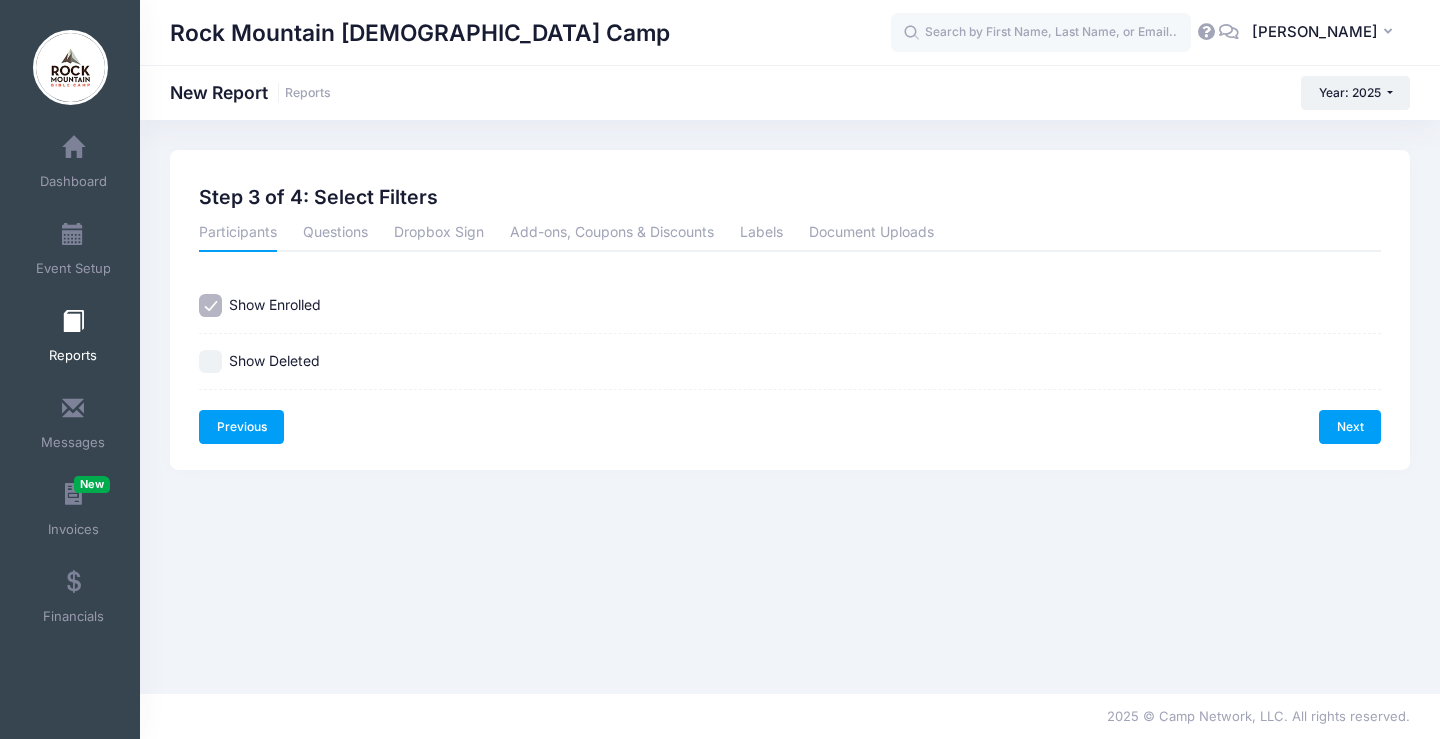 click on "Previous" at bounding box center [241, 427] 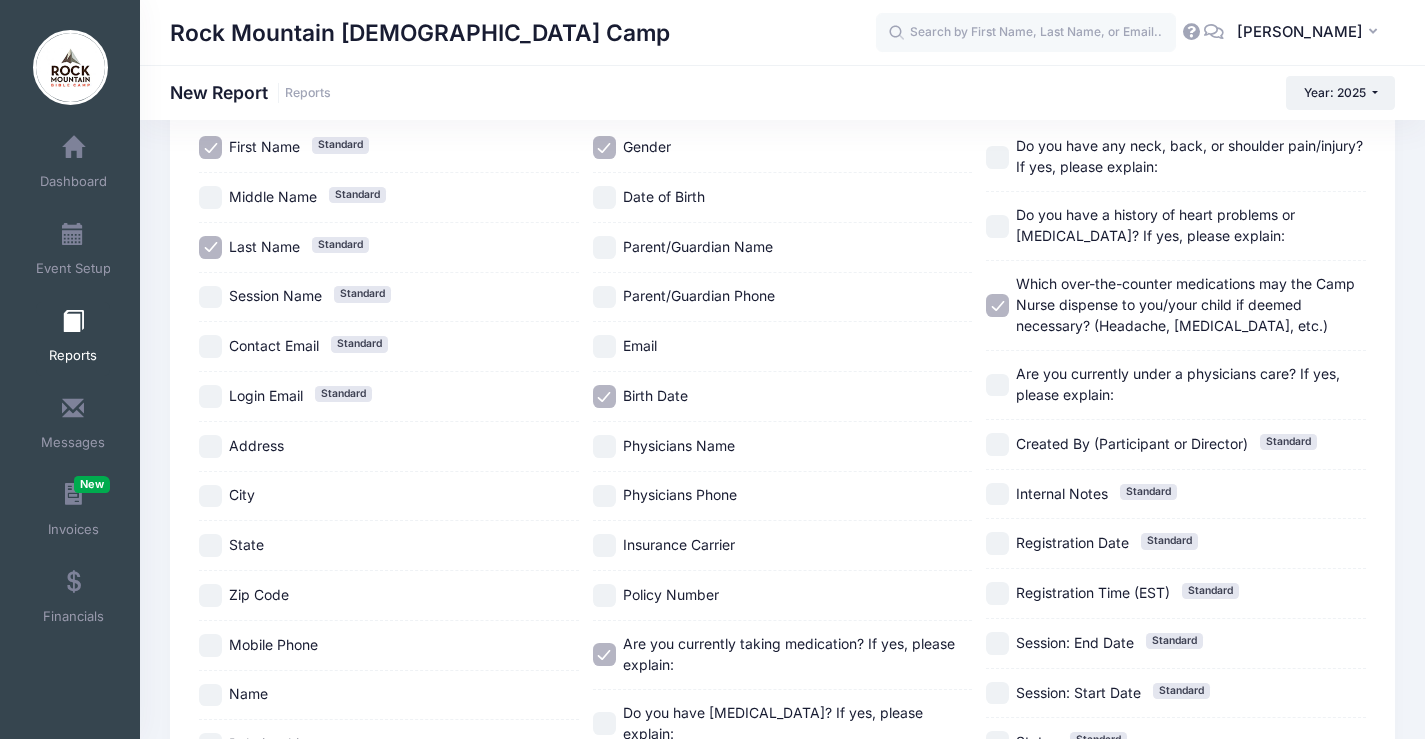 scroll, scrollTop: 500, scrollLeft: 0, axis: vertical 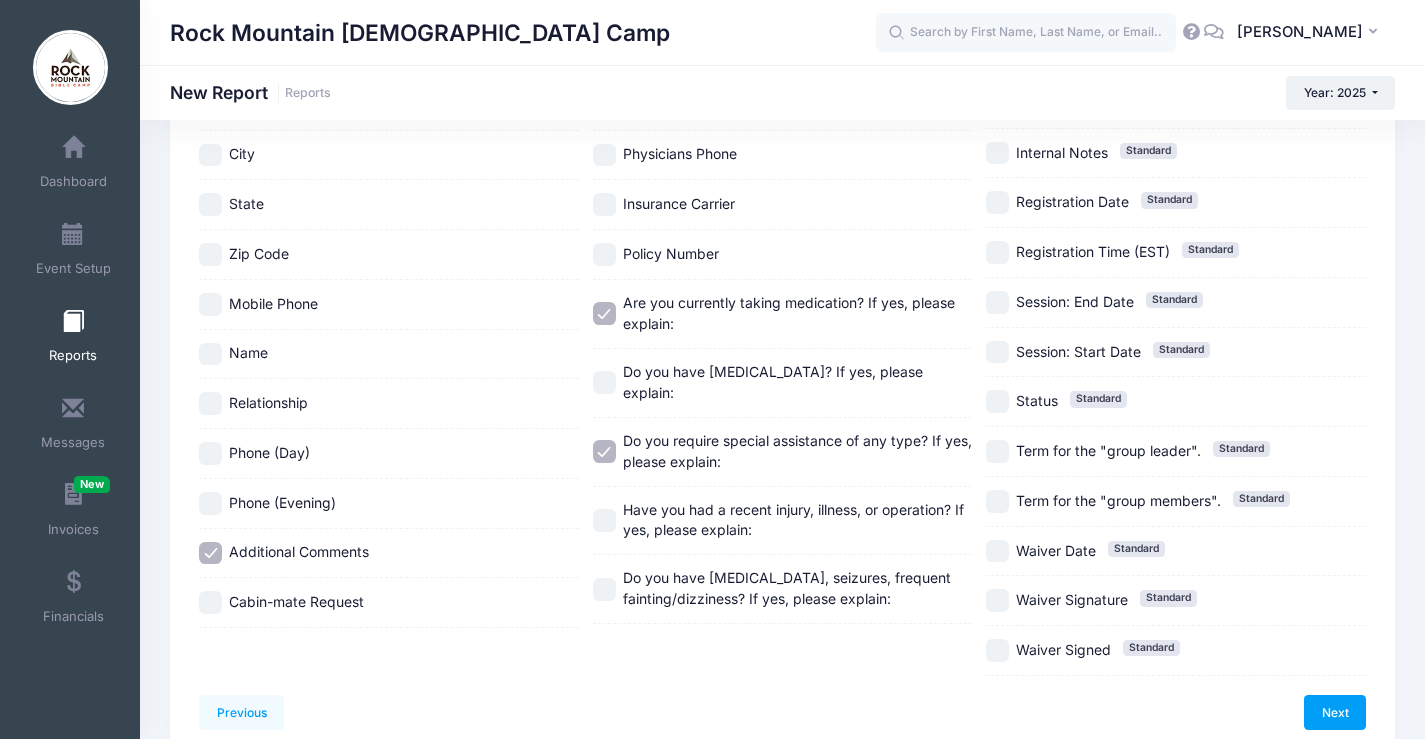 click on "Do you have [MEDICAL_DATA]? If yes, please explain:" at bounding box center [783, 383] 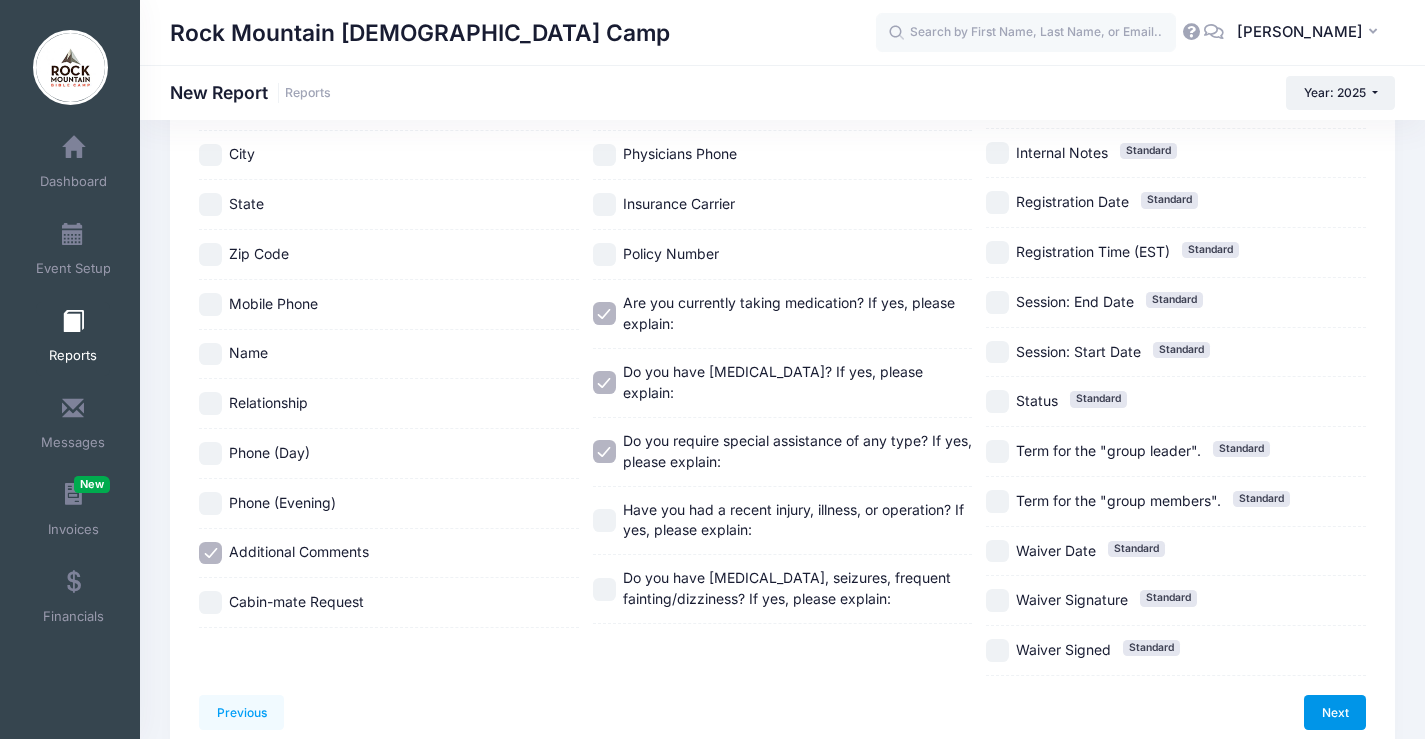 click on "Next" at bounding box center [1335, 712] 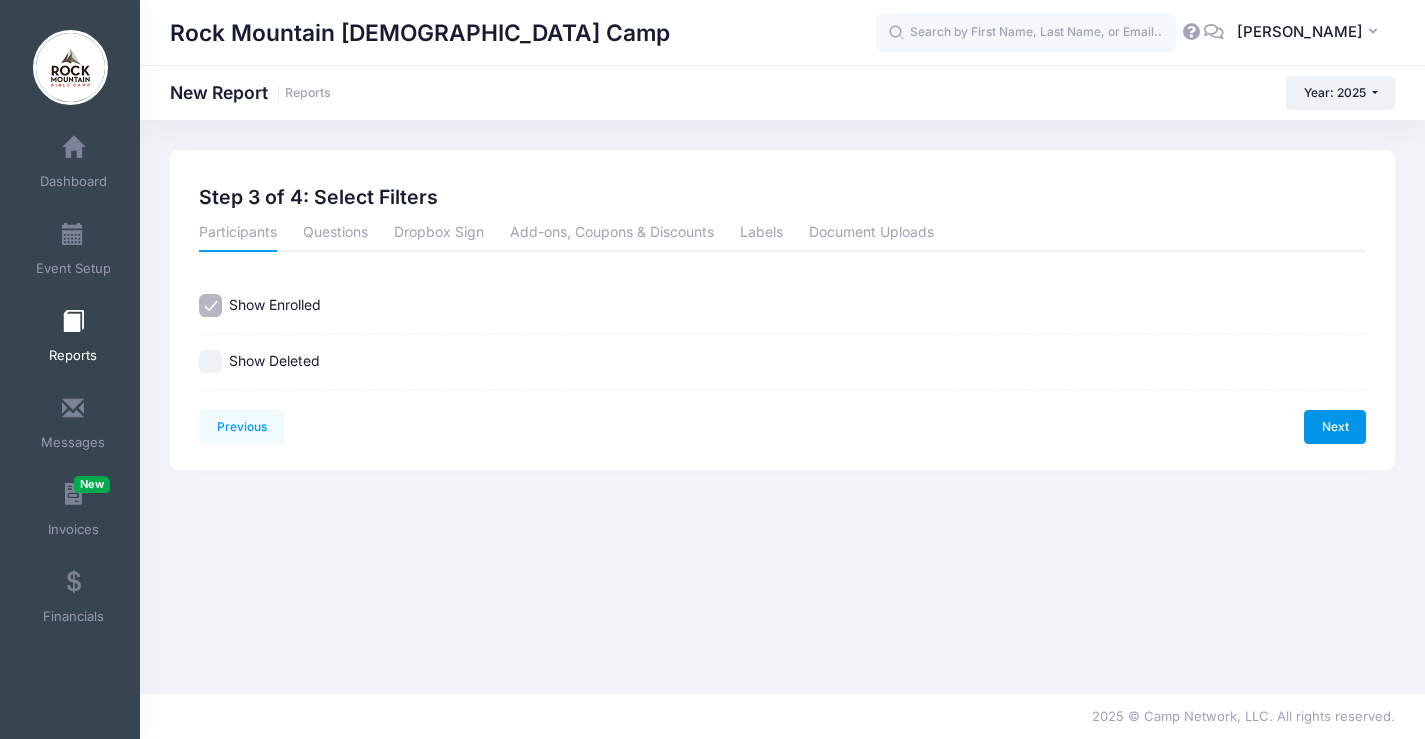 scroll, scrollTop: 0, scrollLeft: 0, axis: both 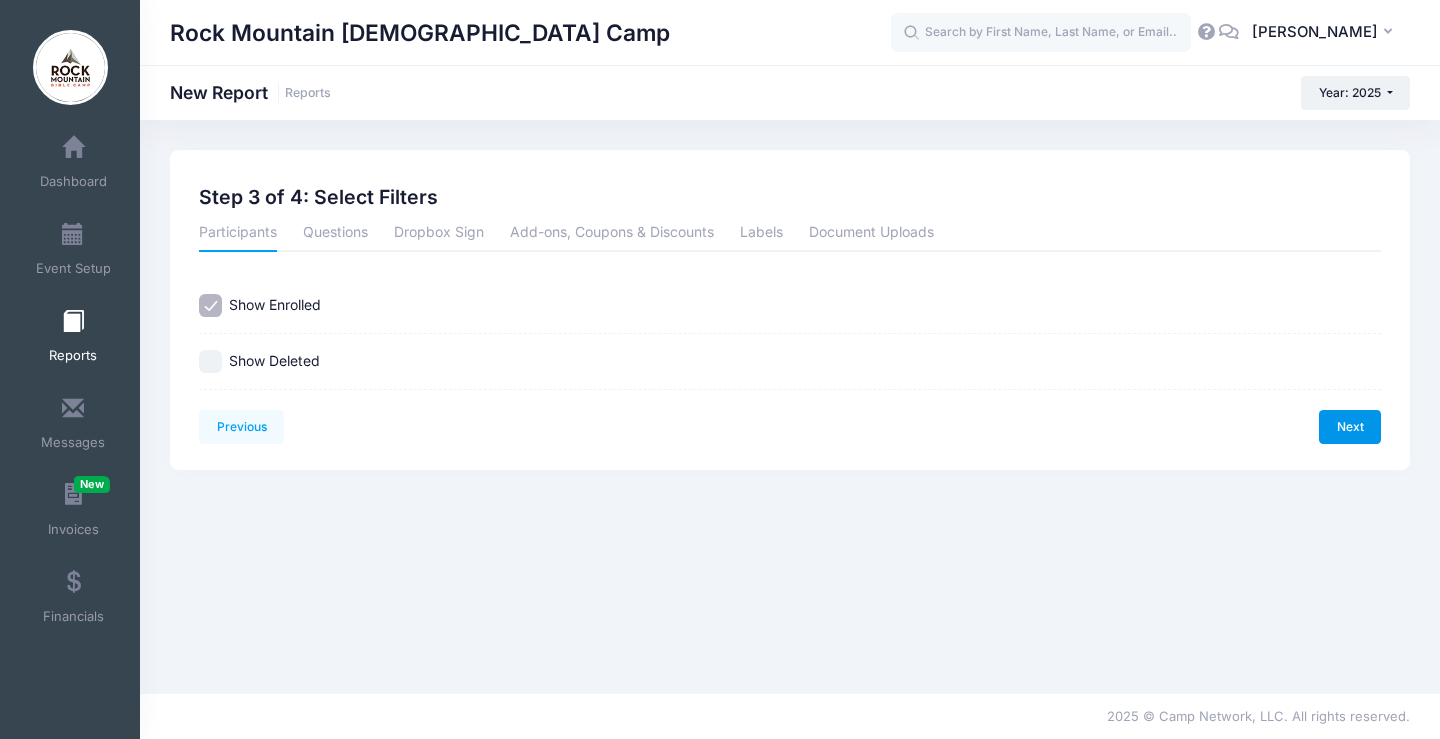 click on "Next" at bounding box center (1350, 427) 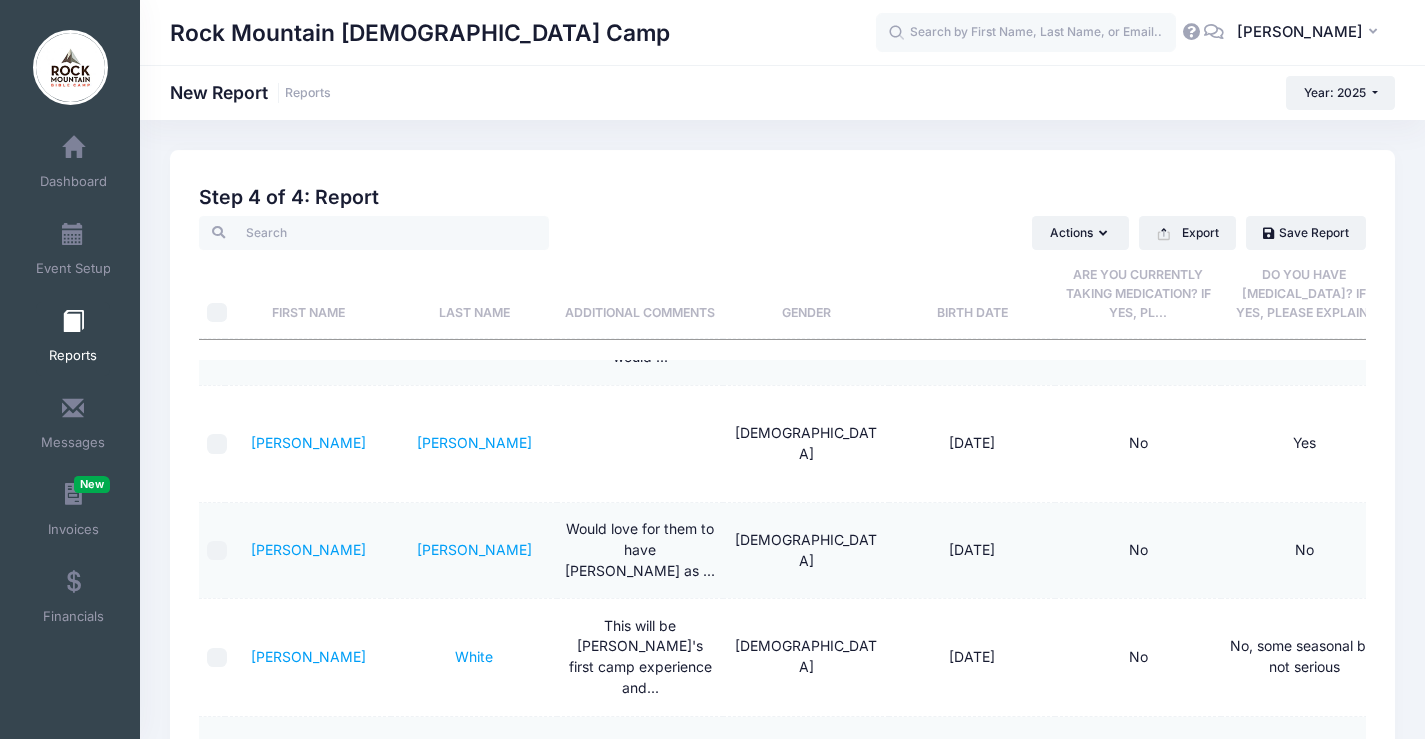 scroll, scrollTop: 0, scrollLeft: 0, axis: both 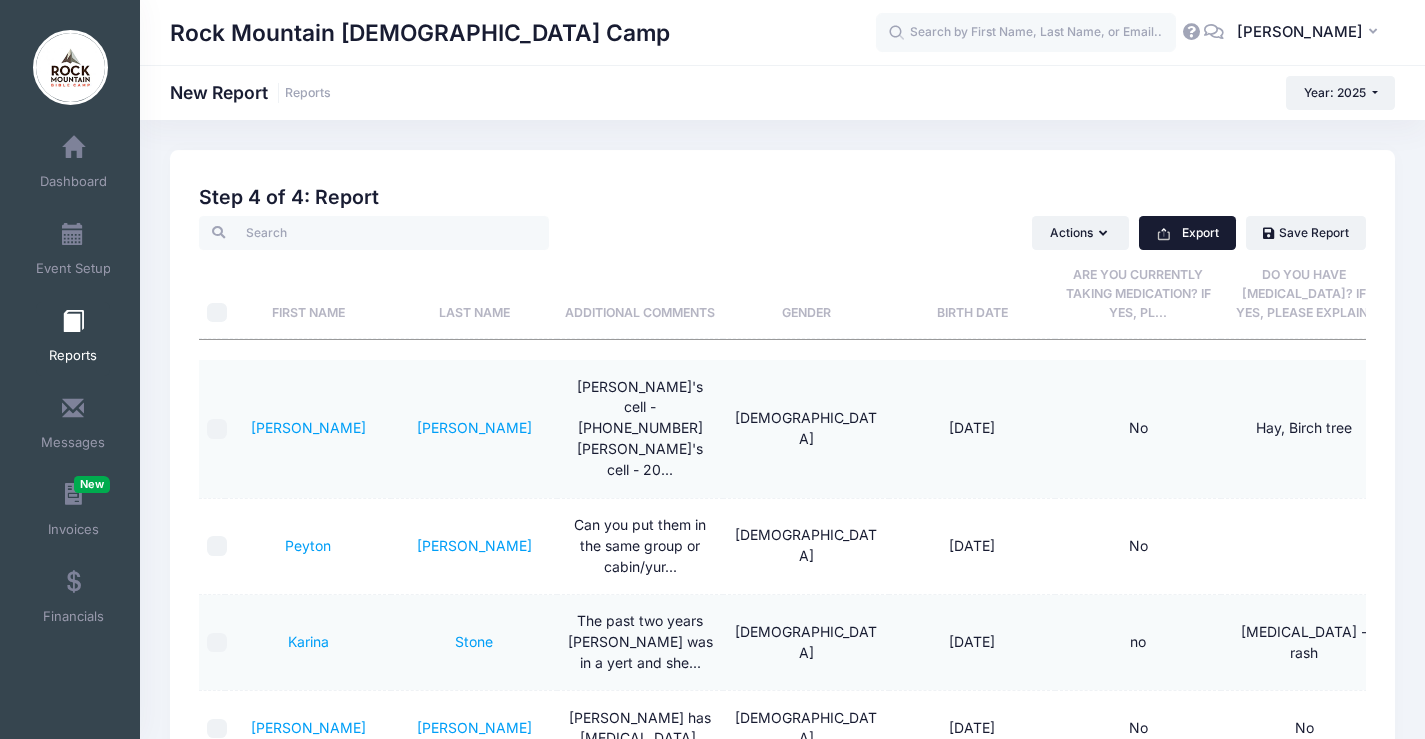 click on "Export" at bounding box center [1187, 233] 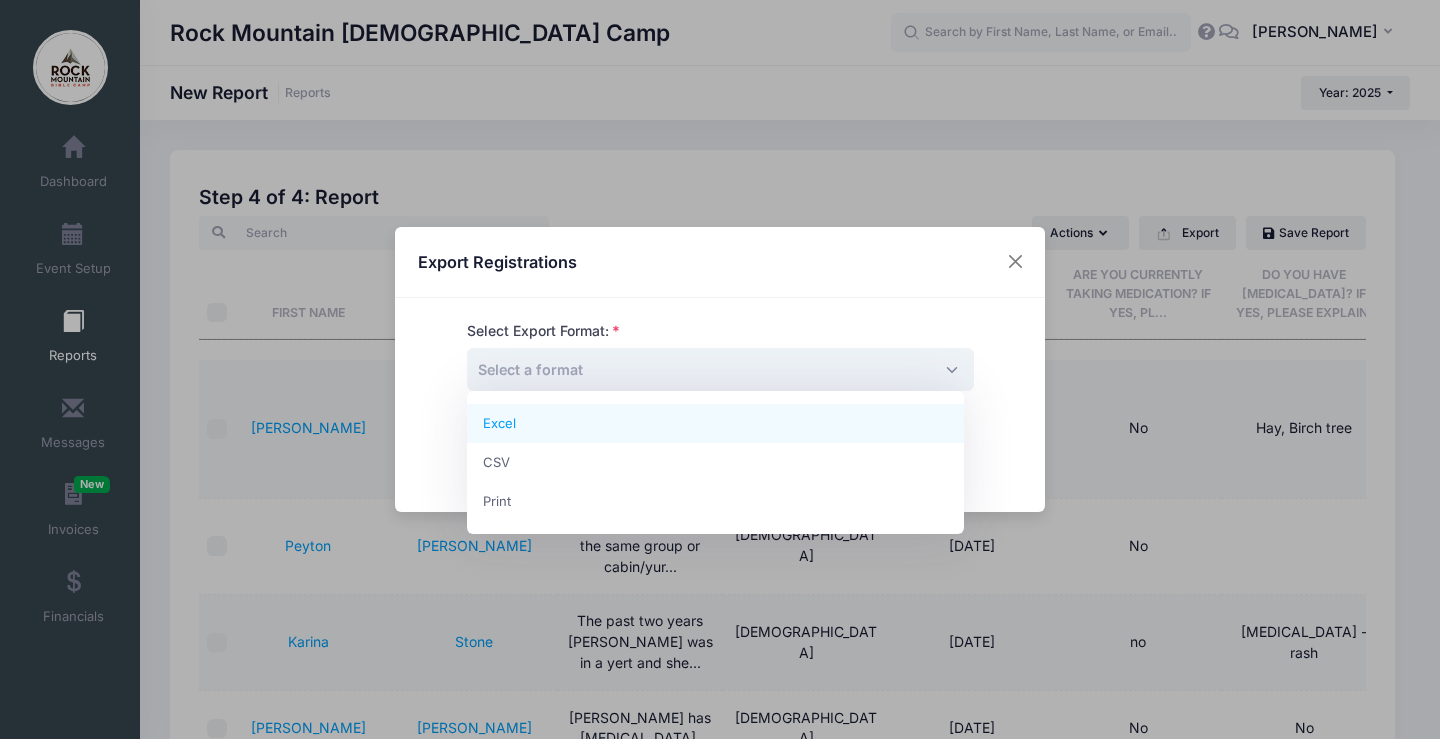 click on "Select a format" at bounding box center (720, 369) 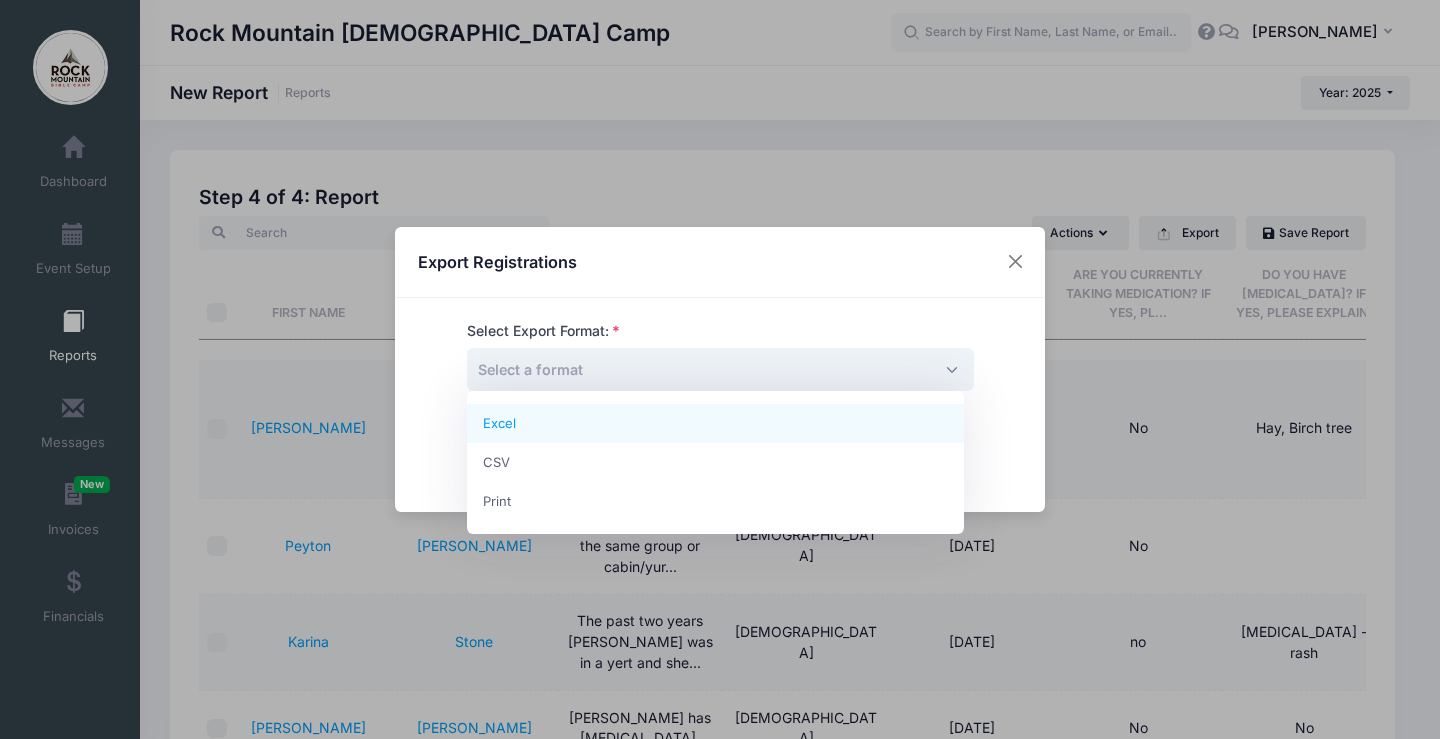 select on "excel" 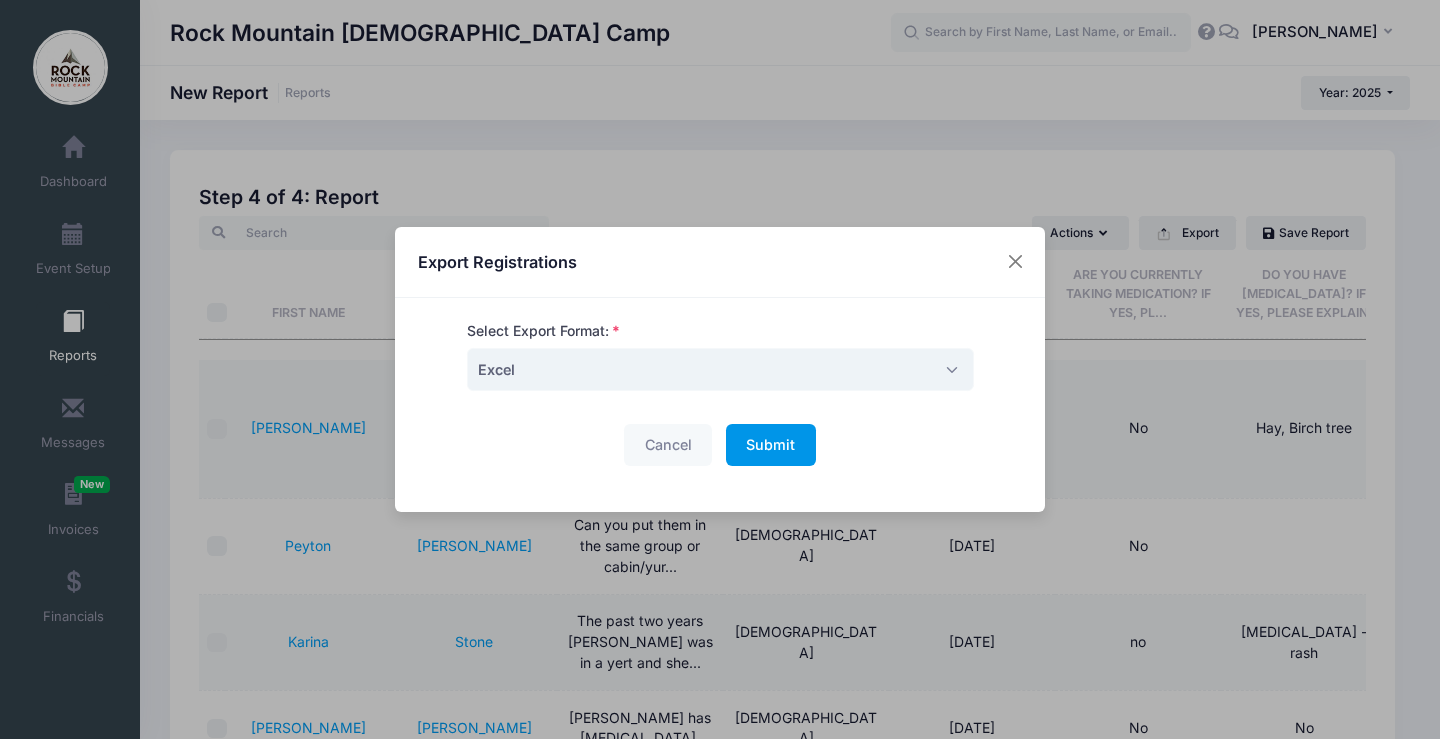 click on "Submit" at bounding box center (770, 444) 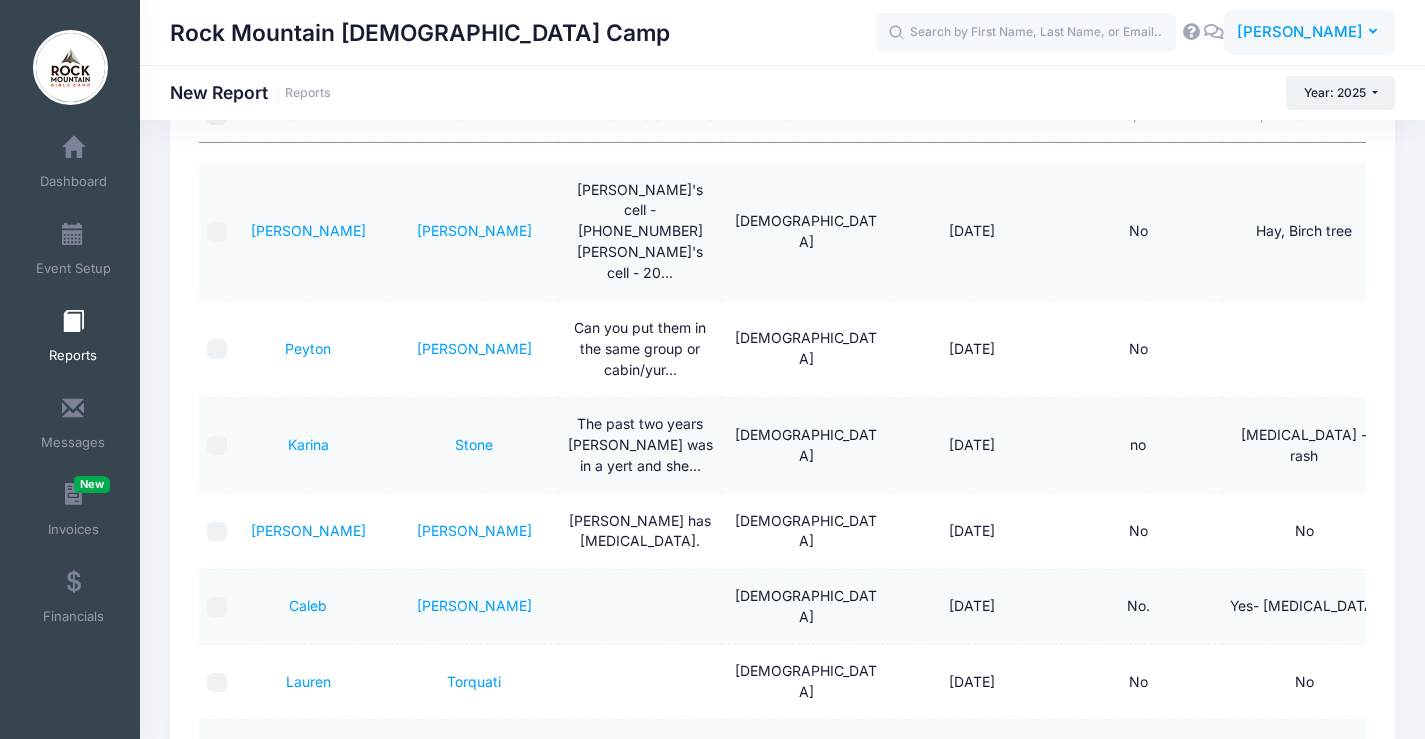 scroll, scrollTop: 400, scrollLeft: 0, axis: vertical 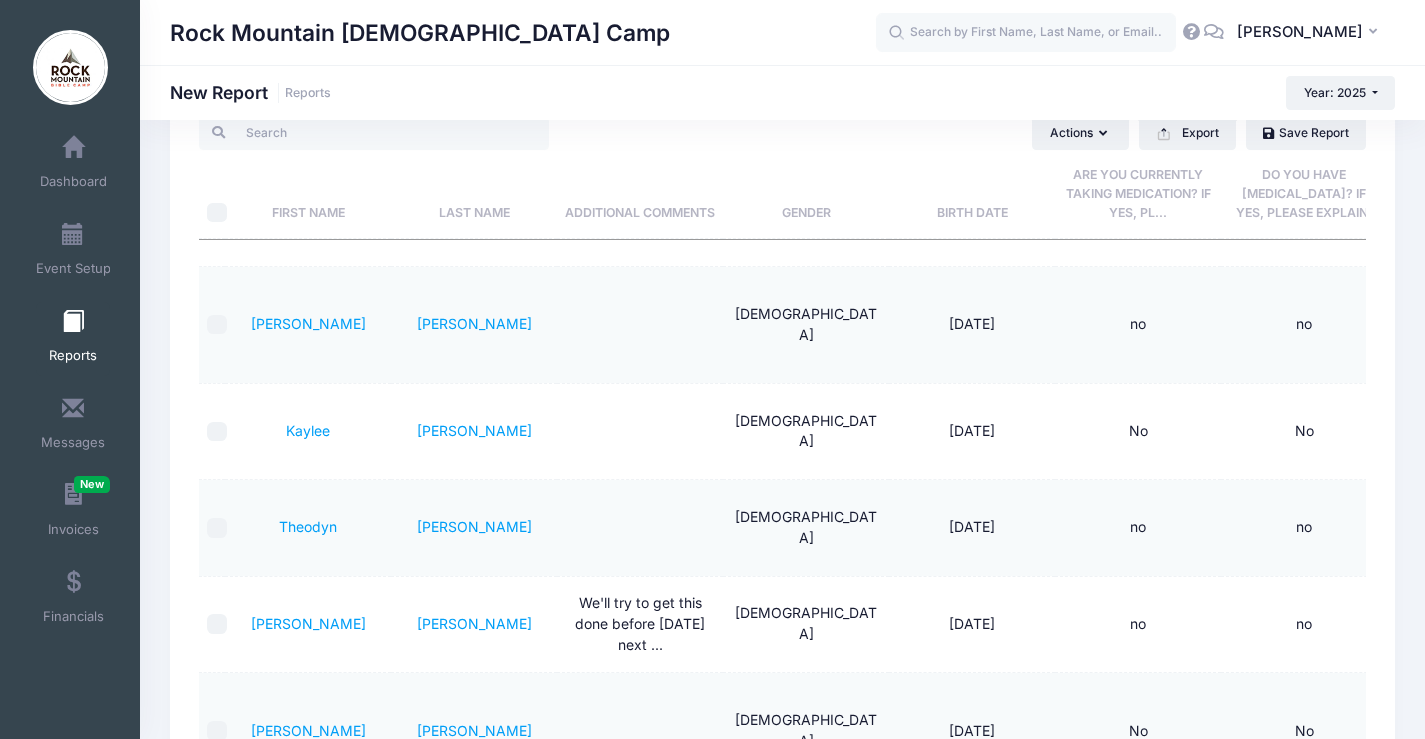 click on "Last Name" at bounding box center [474, 194] 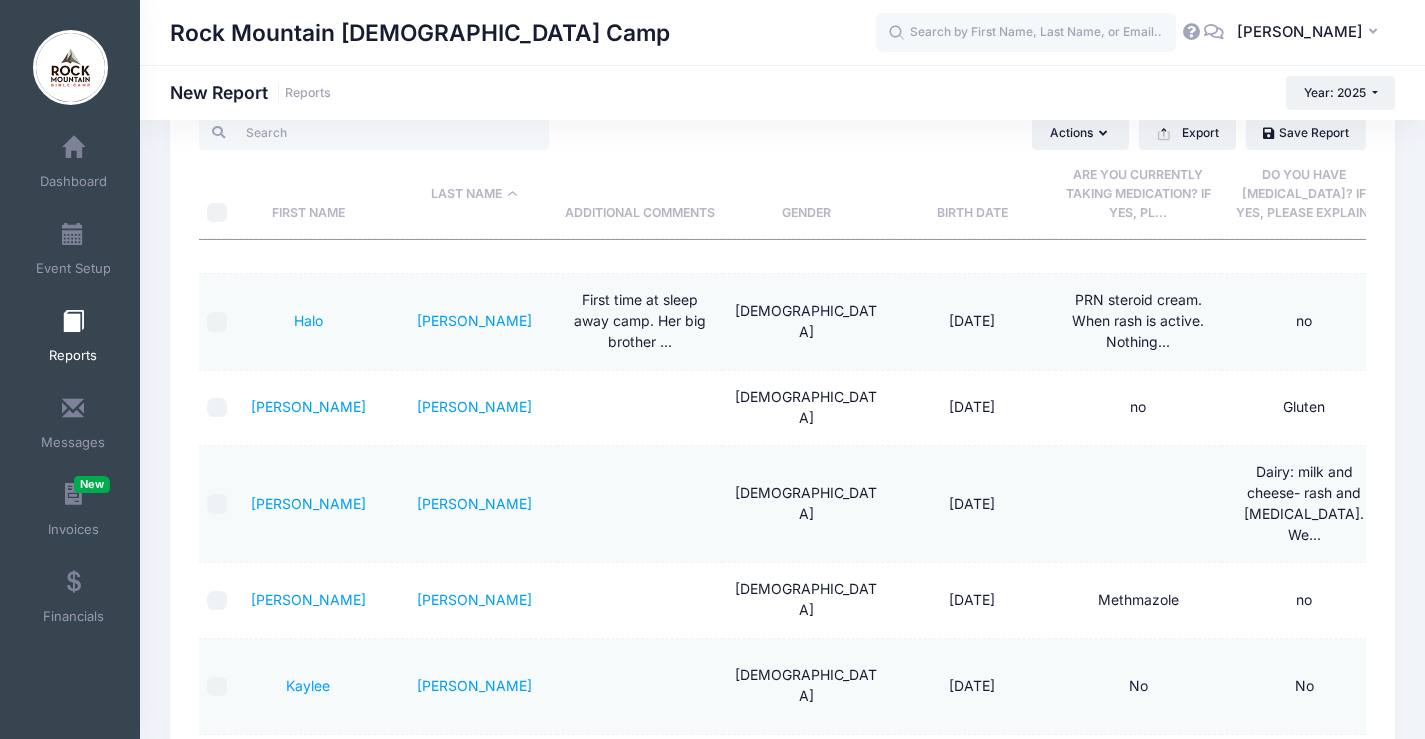 scroll, scrollTop: 1500, scrollLeft: 0, axis: vertical 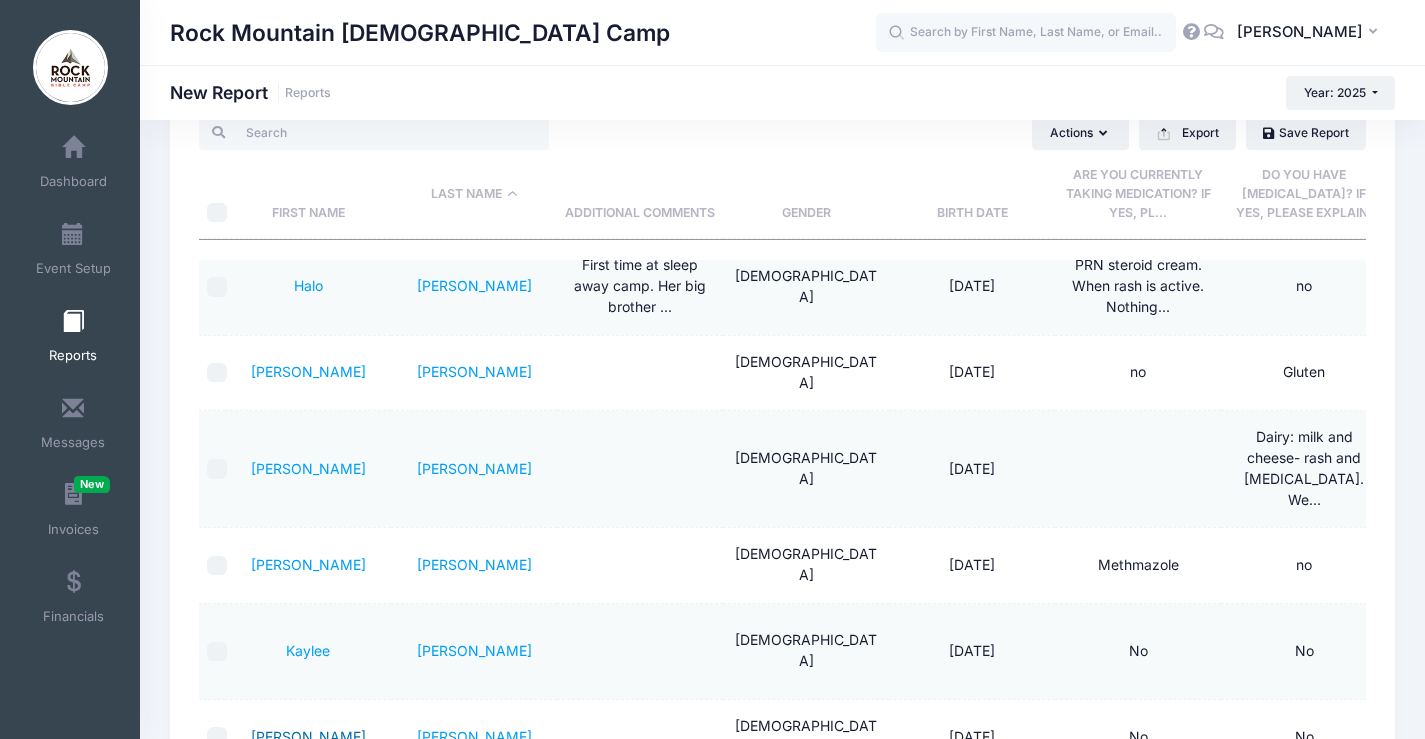 click on "Braxton" at bounding box center [308, 736] 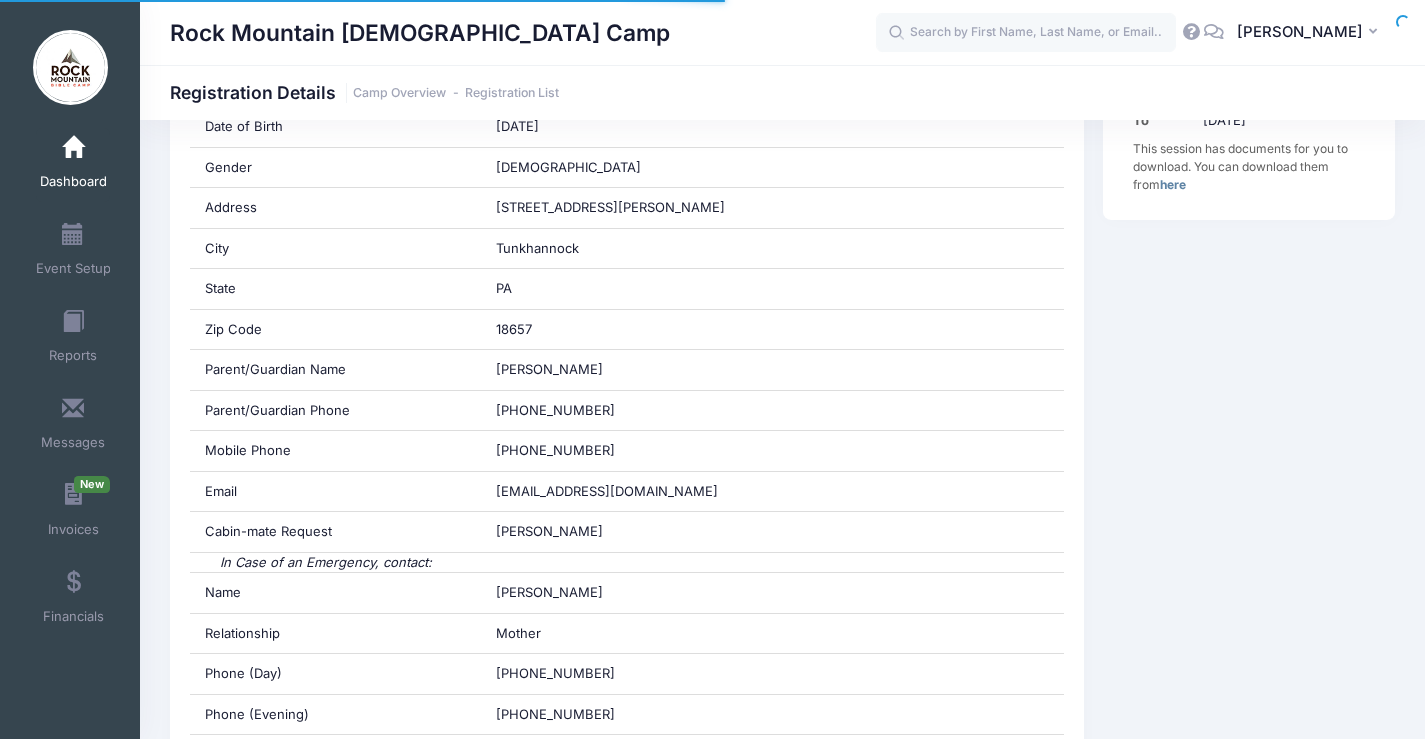 scroll, scrollTop: 600, scrollLeft: 0, axis: vertical 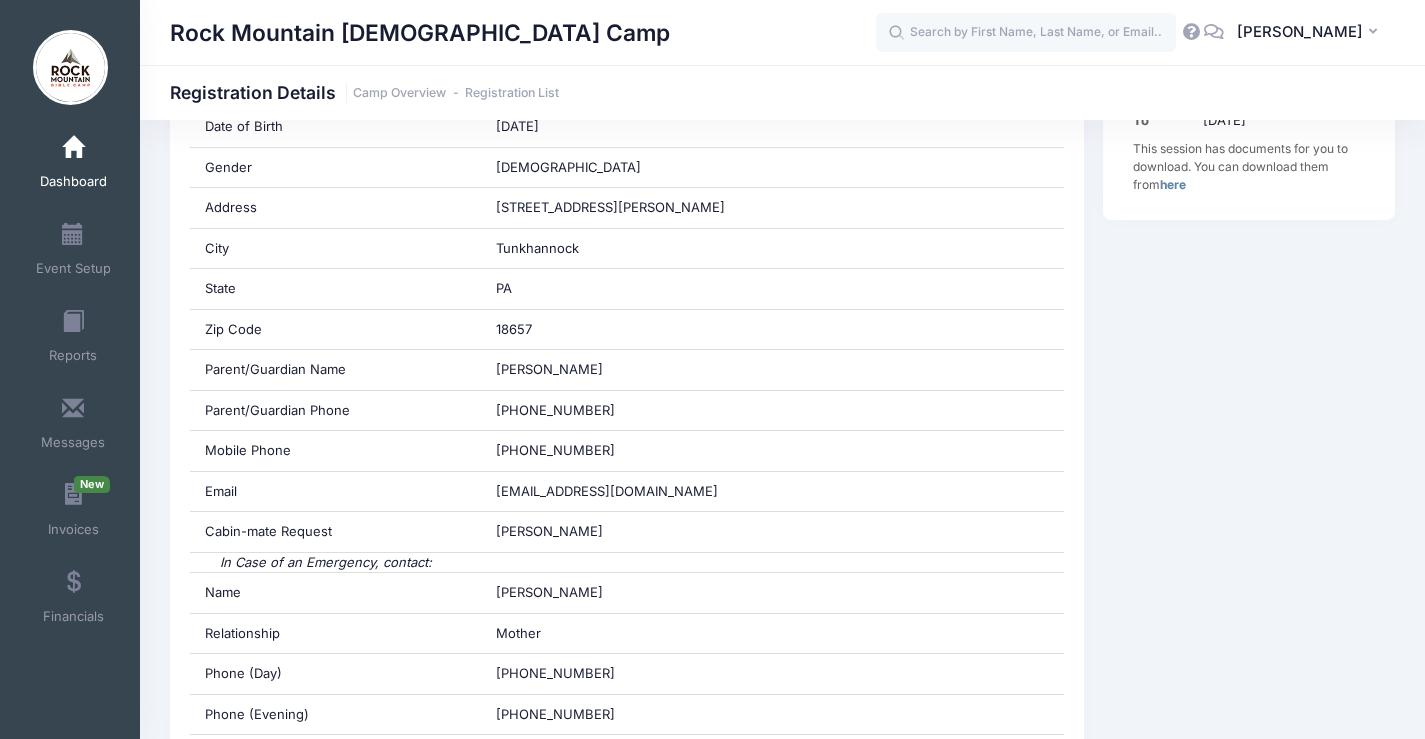 click on "Dashboard" at bounding box center (73, 182) 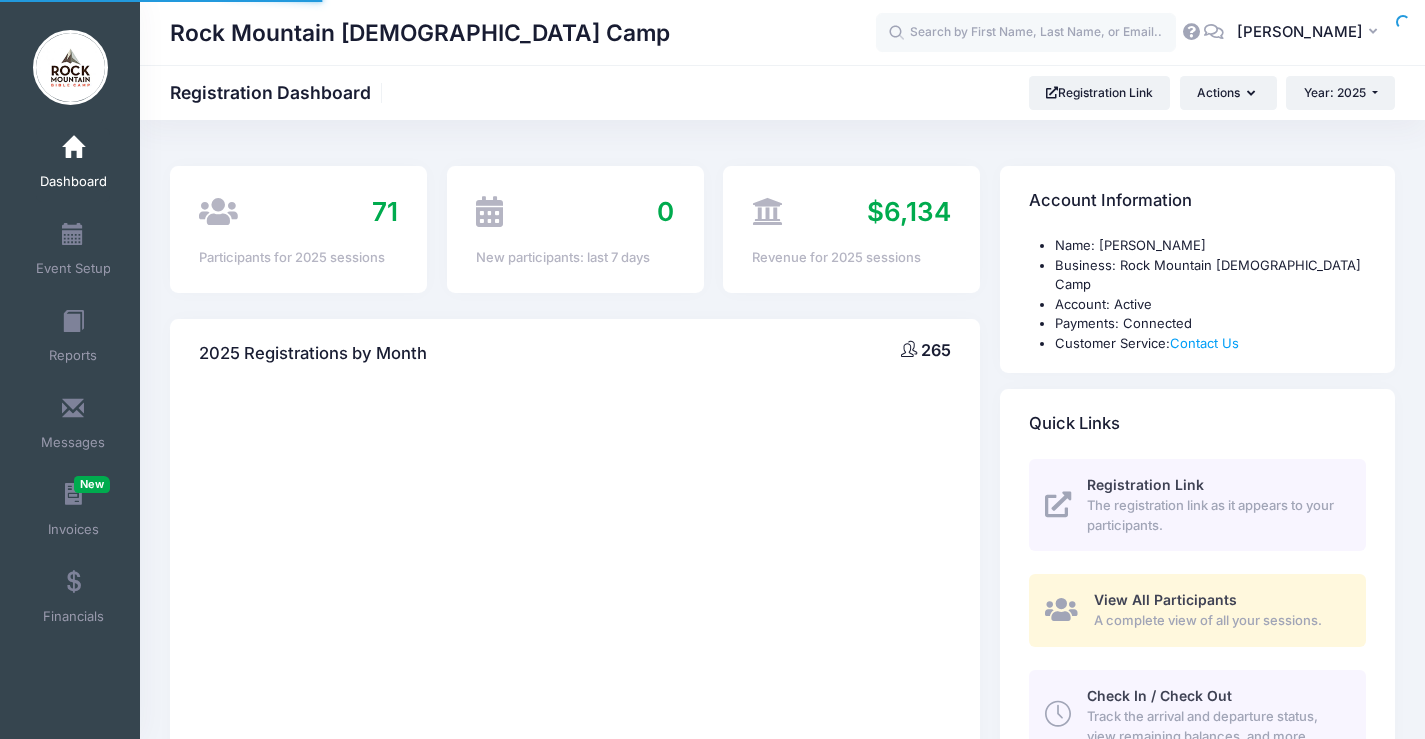 scroll, scrollTop: 0, scrollLeft: 0, axis: both 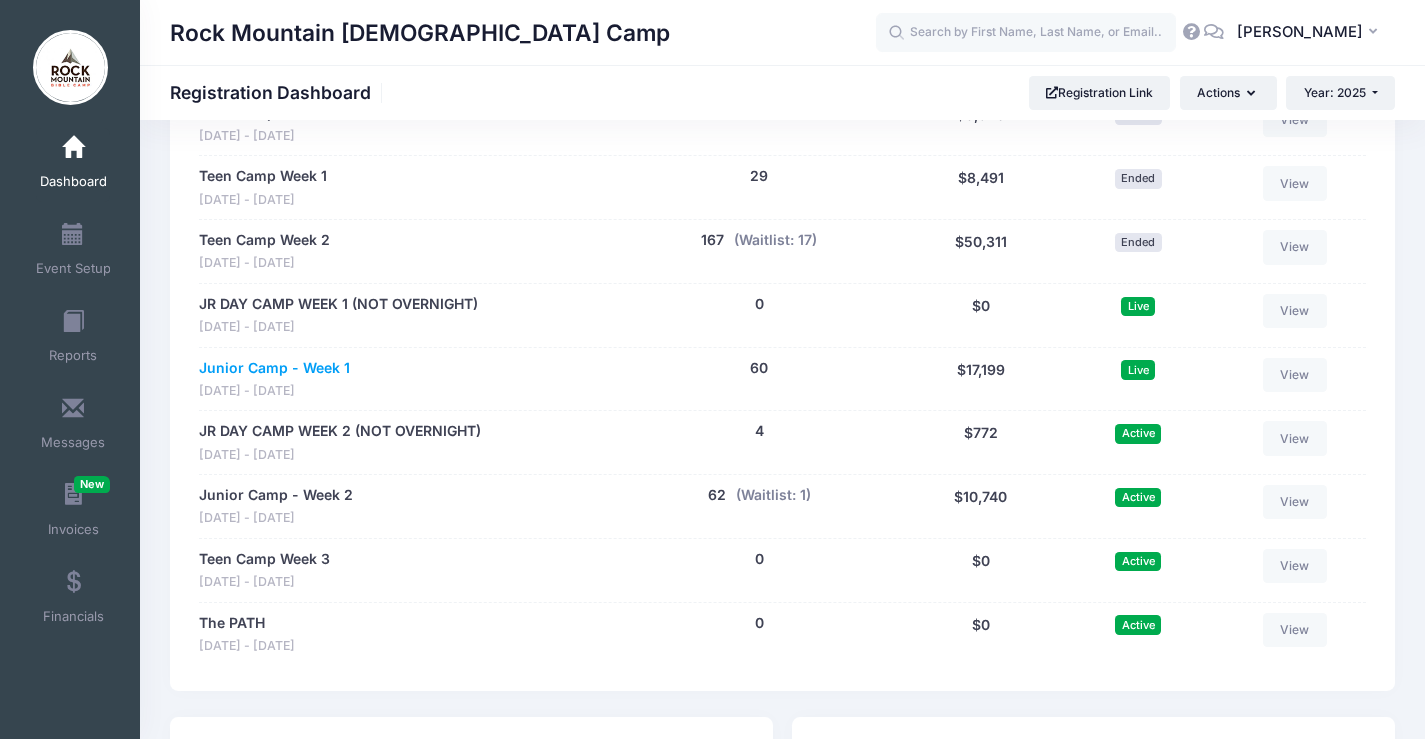 click on "Junior Camp - Week 1" at bounding box center (274, 368) 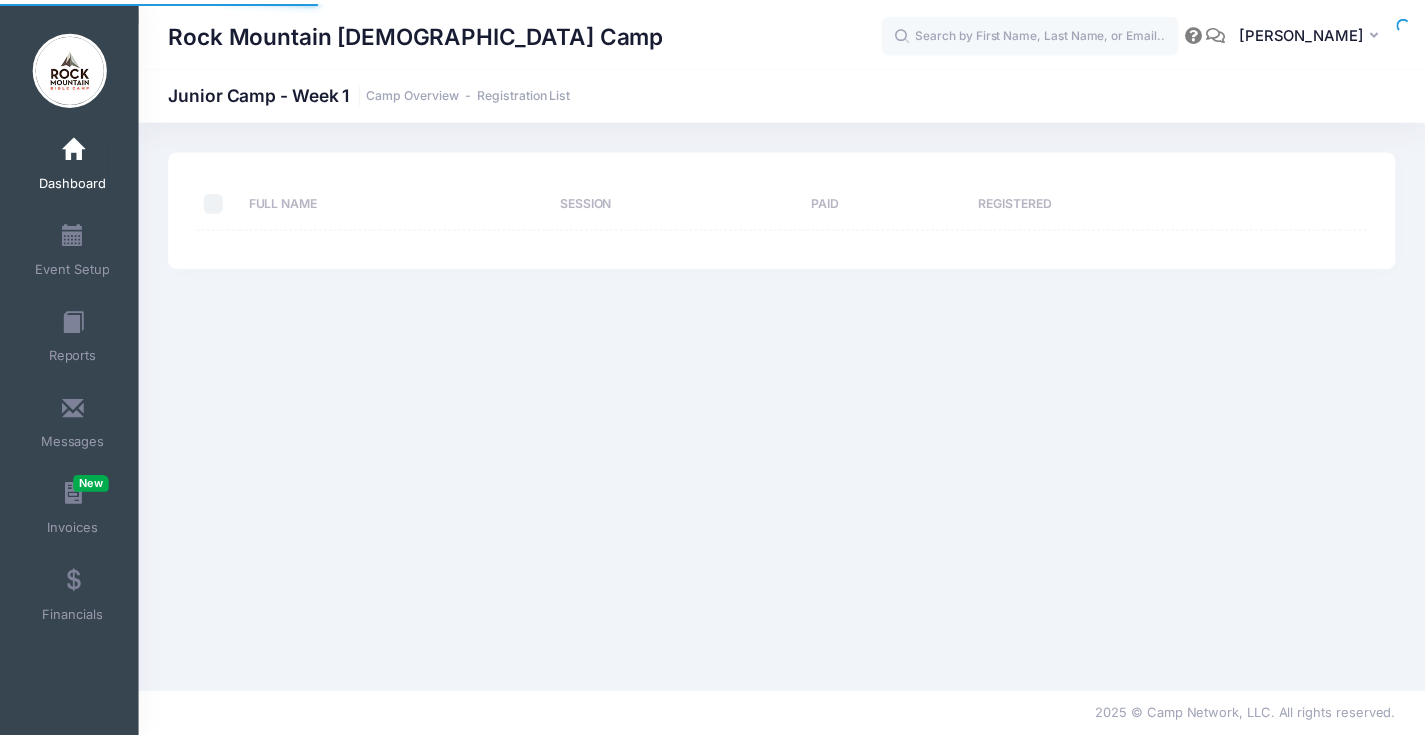 scroll, scrollTop: 0, scrollLeft: 0, axis: both 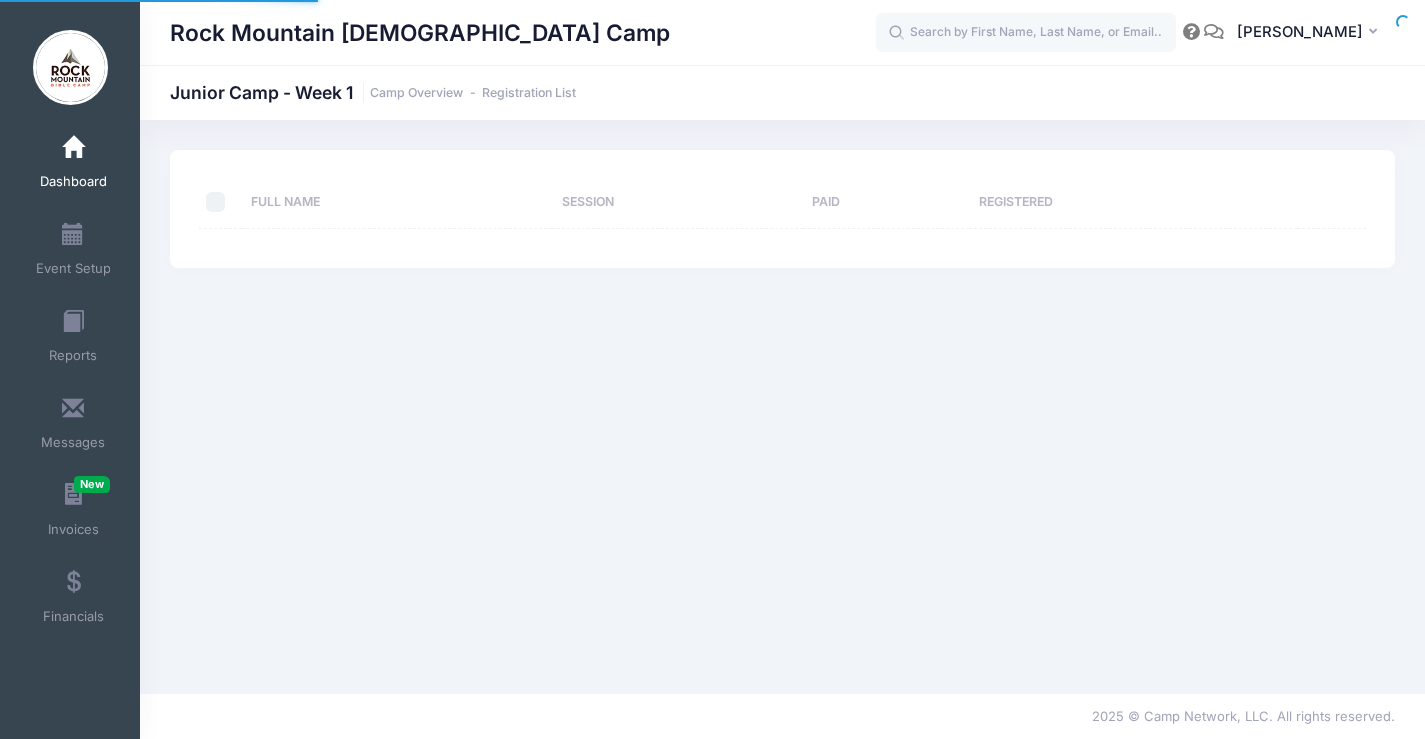 select on "10" 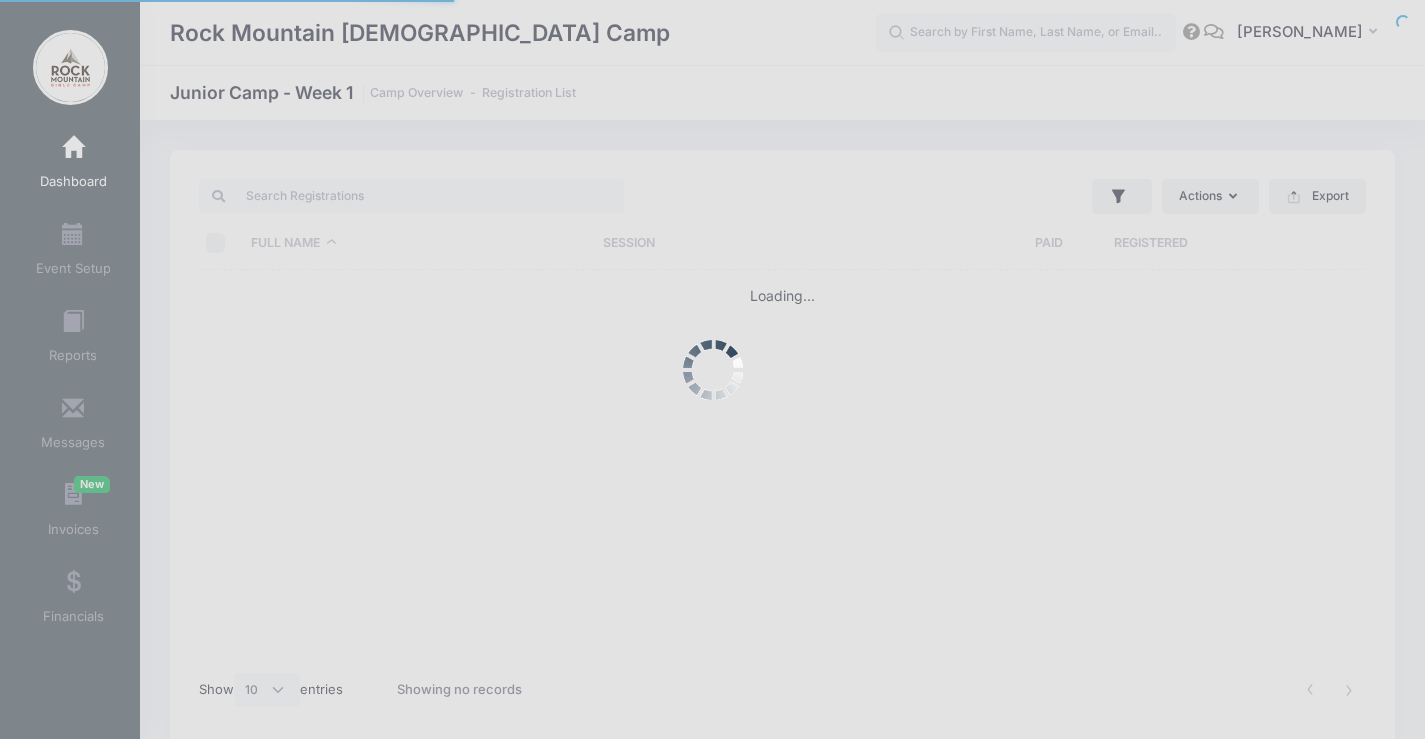 scroll, scrollTop: 0, scrollLeft: 0, axis: both 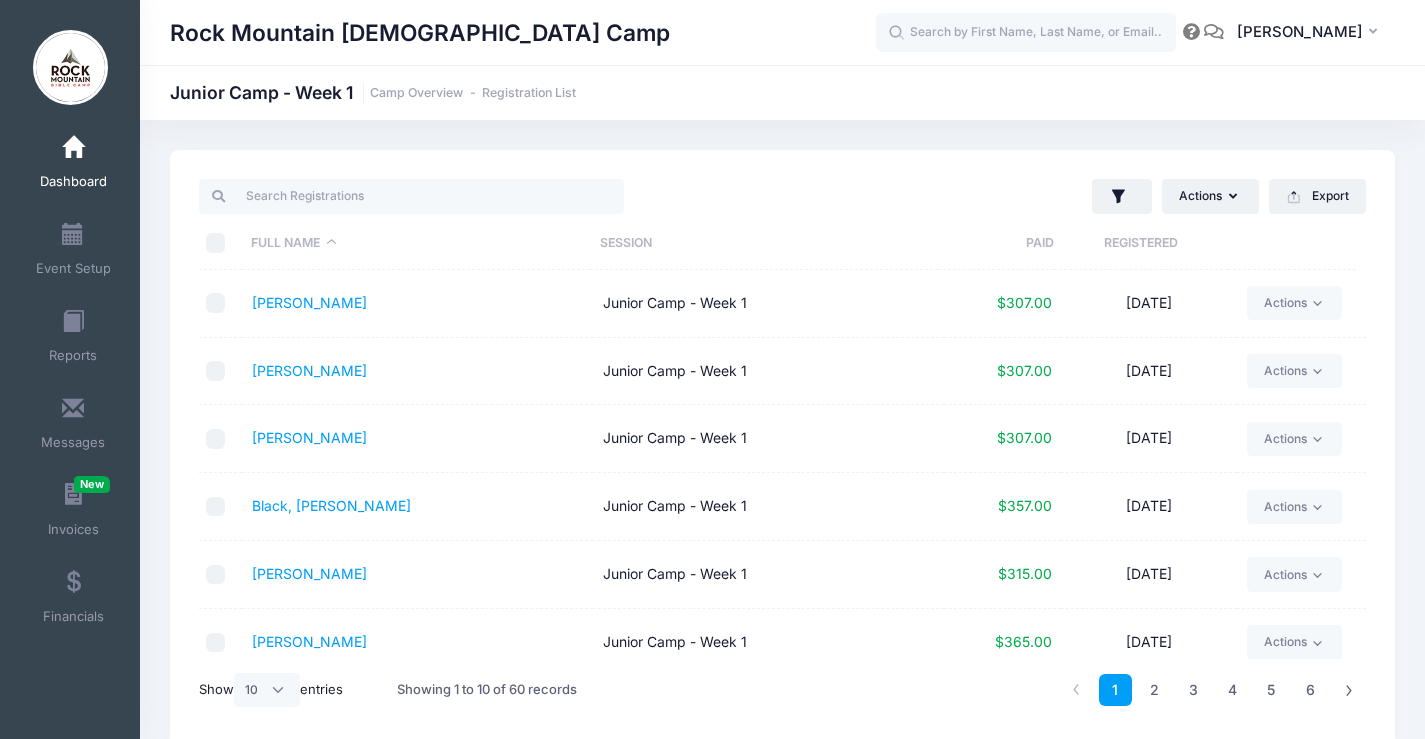 click on "Dashboard" at bounding box center [73, 165] 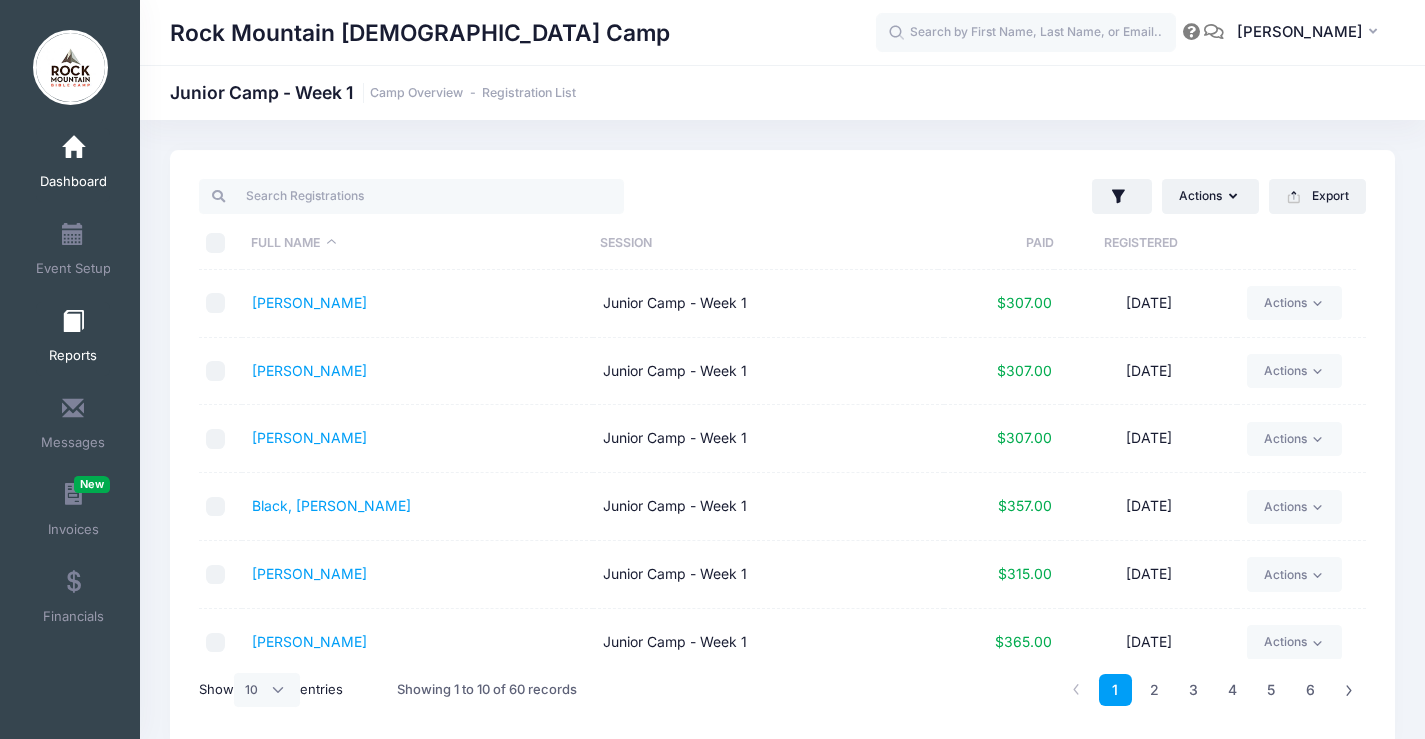 click on "Reports" at bounding box center [73, 339] 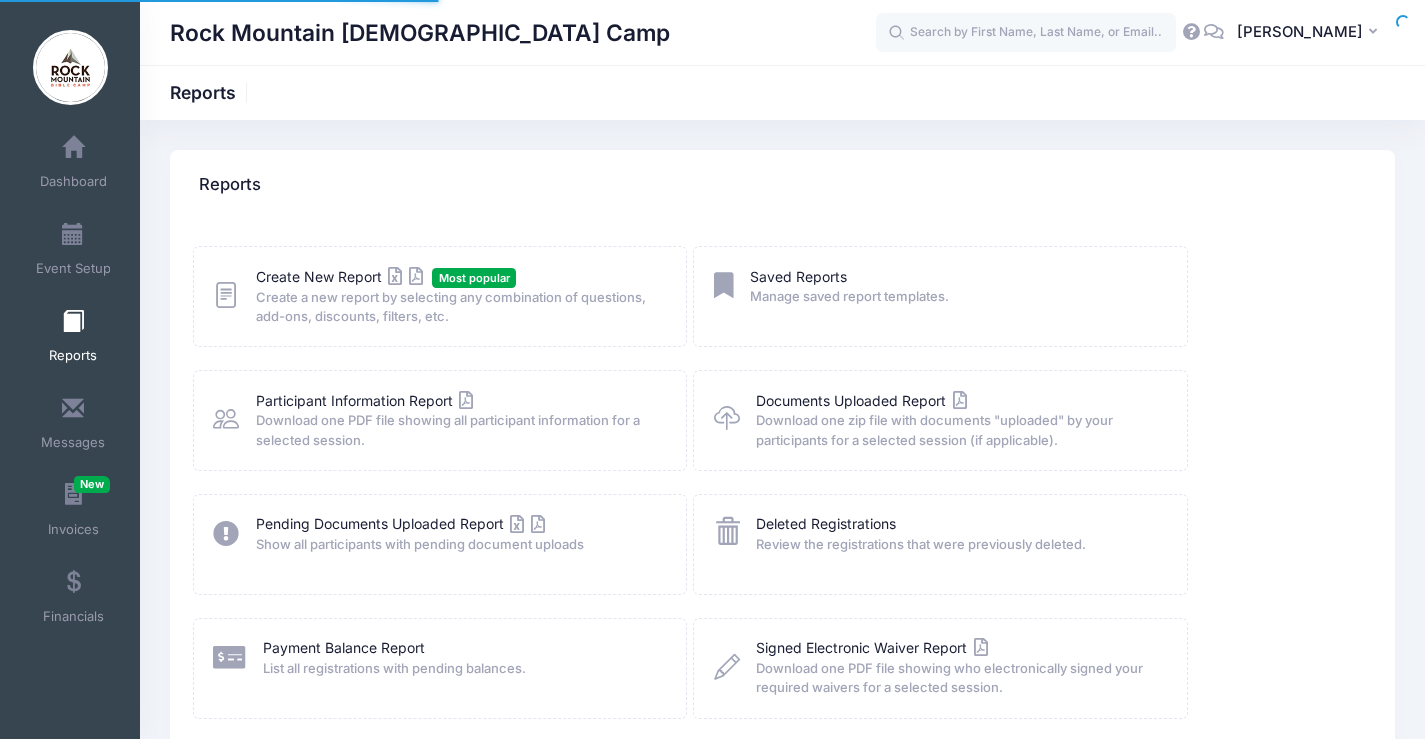 scroll, scrollTop: 0, scrollLeft: 0, axis: both 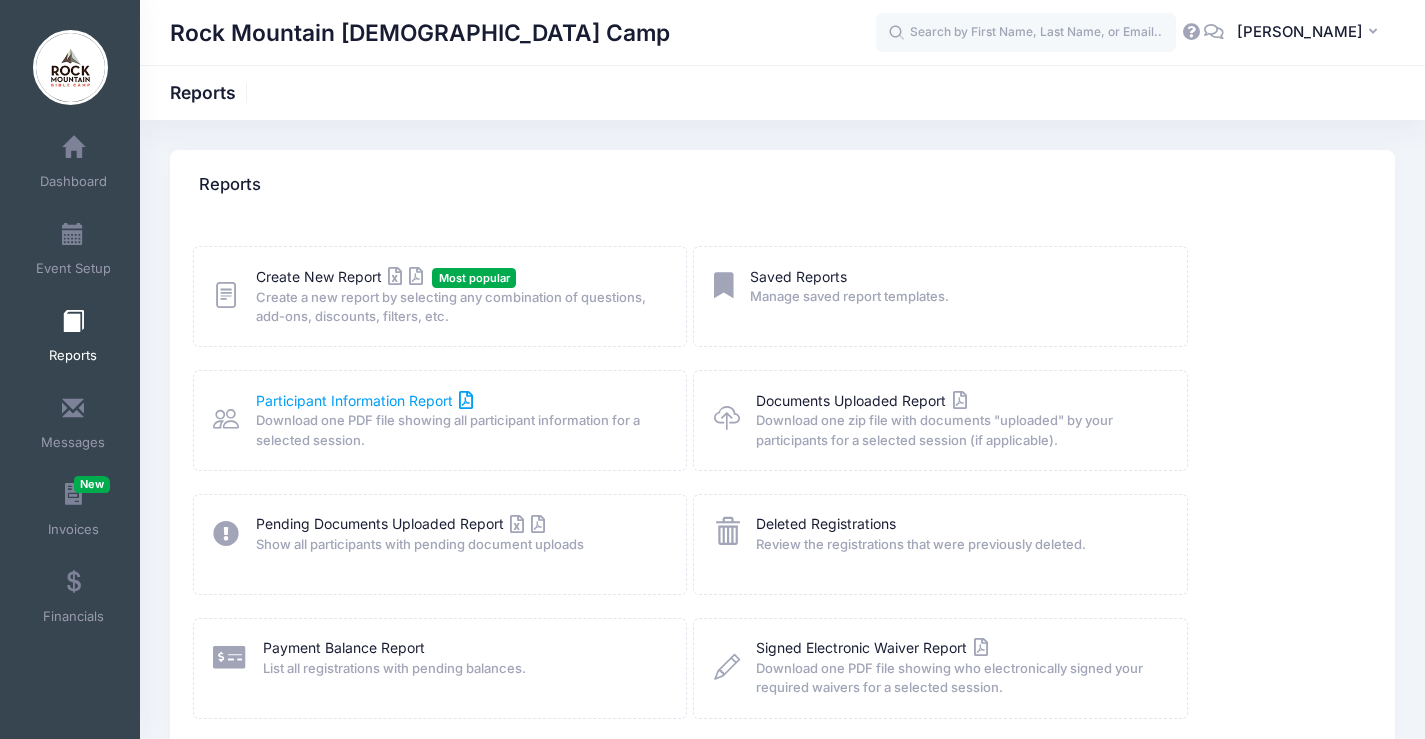 click on "Participant Information Report" at bounding box center (365, 400) 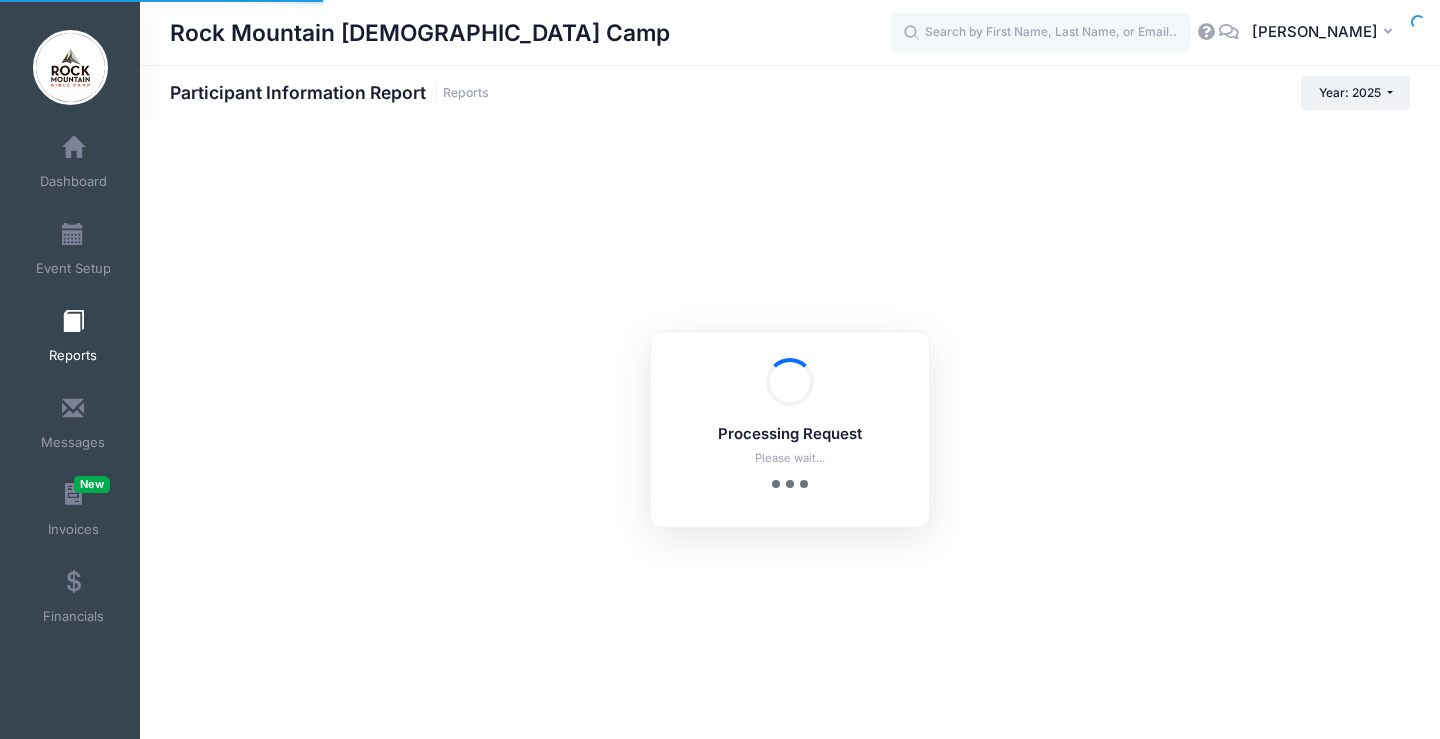 scroll, scrollTop: 0, scrollLeft: 0, axis: both 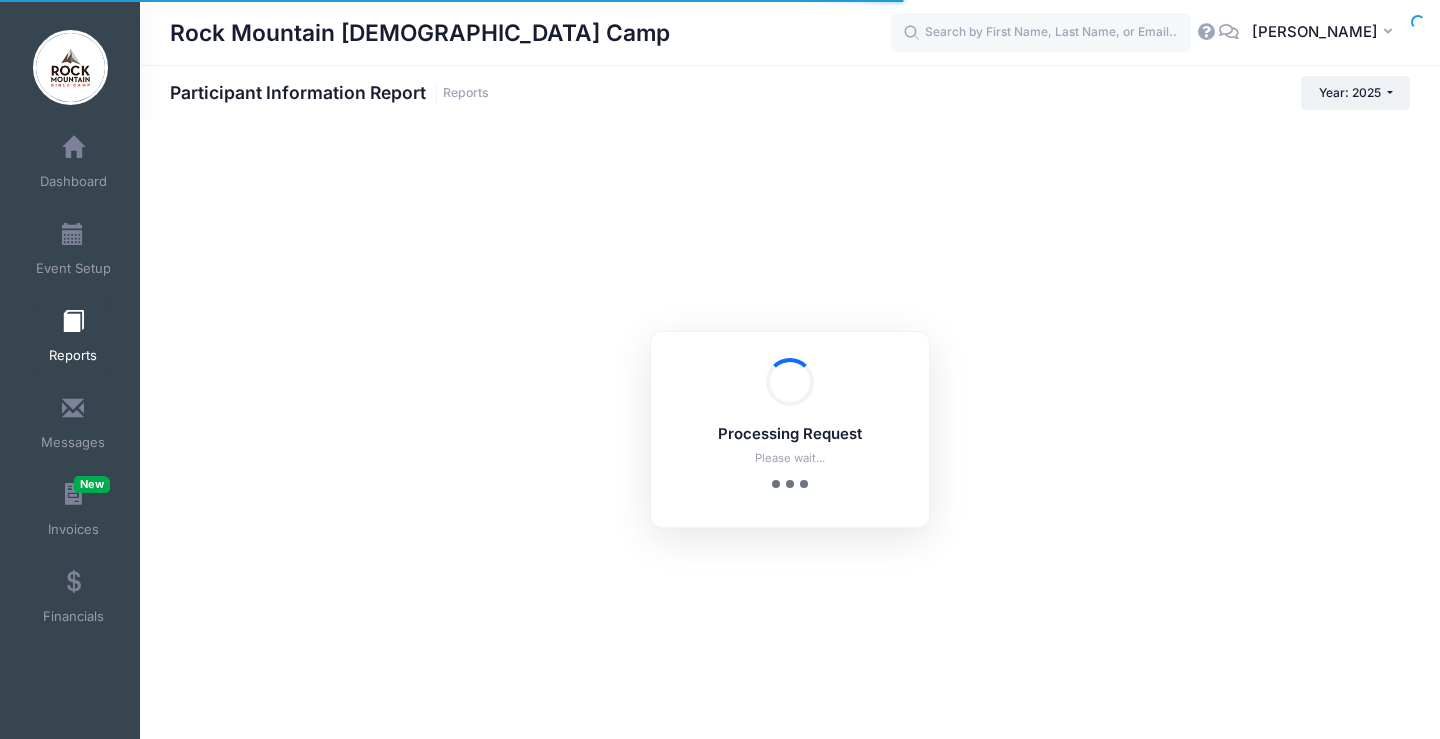 checkbox on "true" 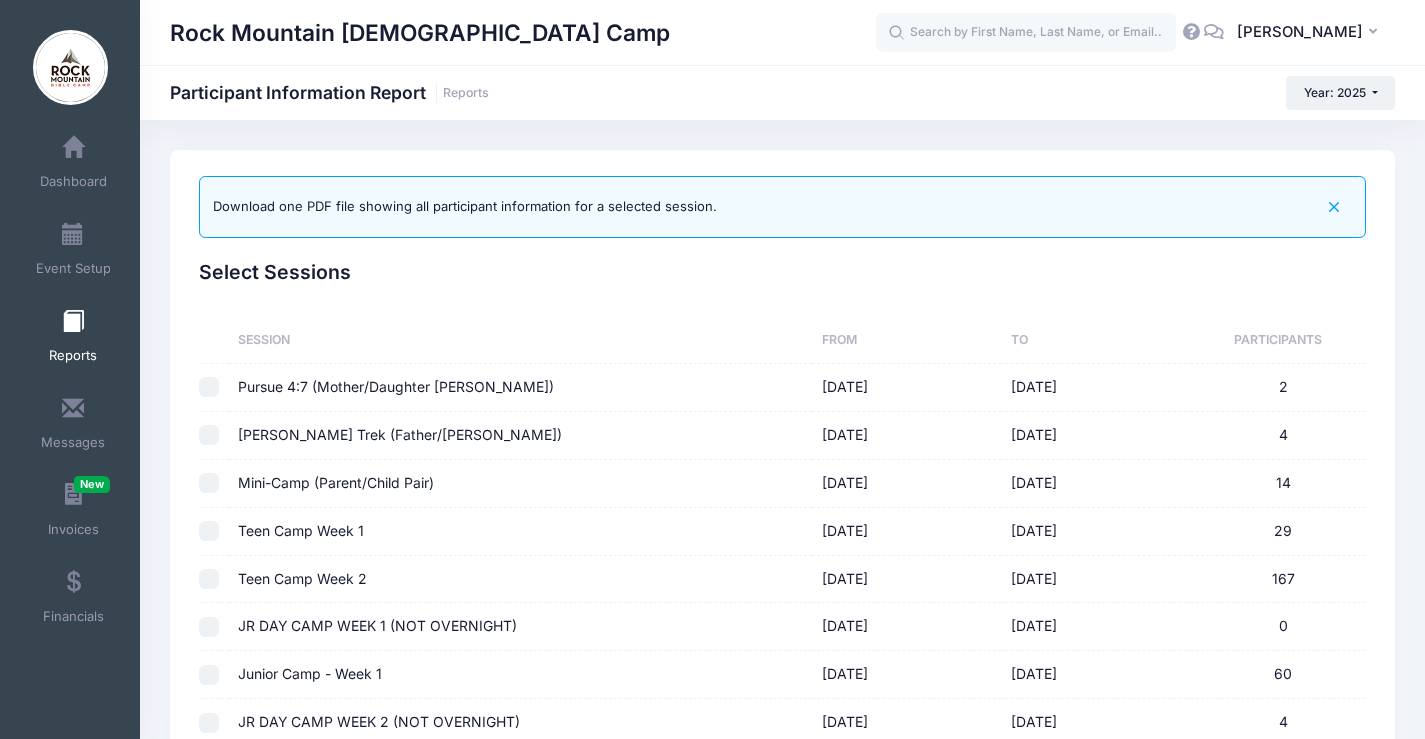 click on "Junior Camp - Week 1" at bounding box center [520, 675] 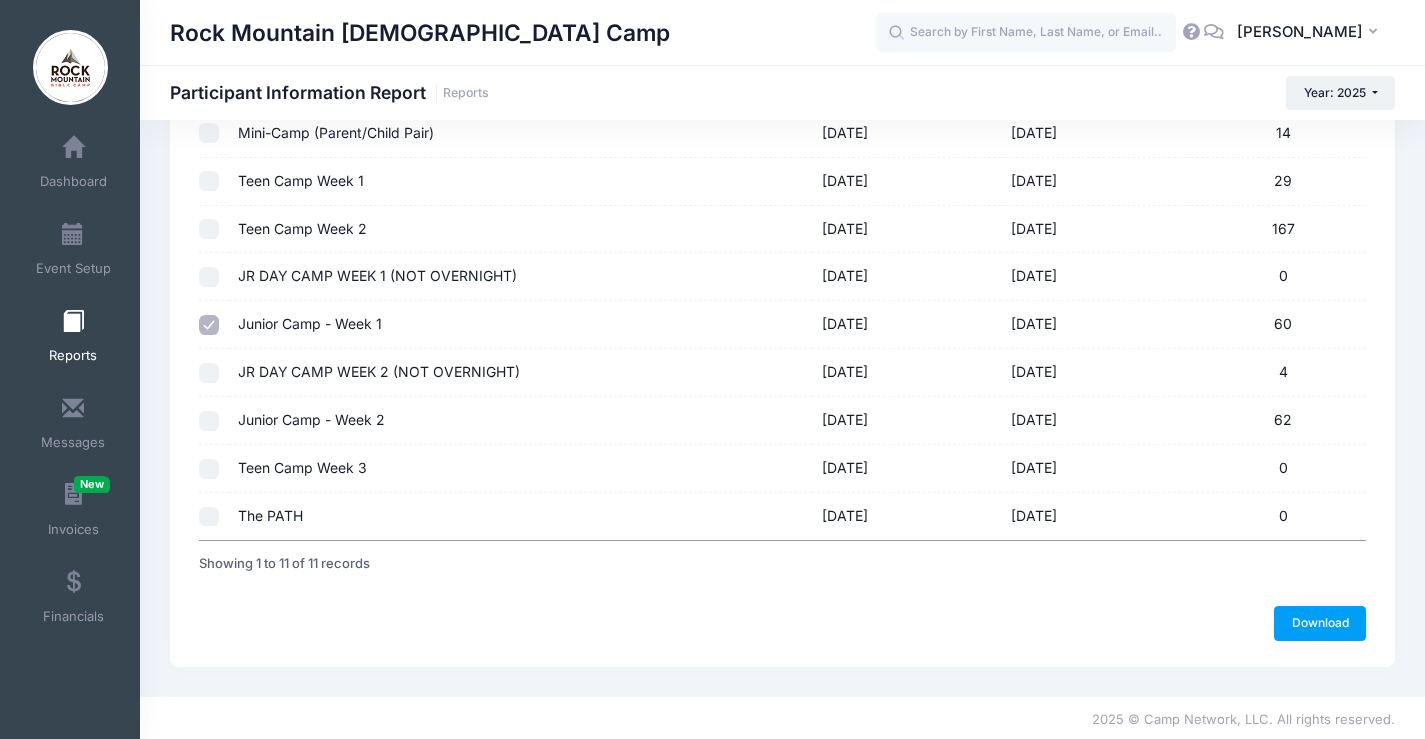scroll, scrollTop: 353, scrollLeft: 0, axis: vertical 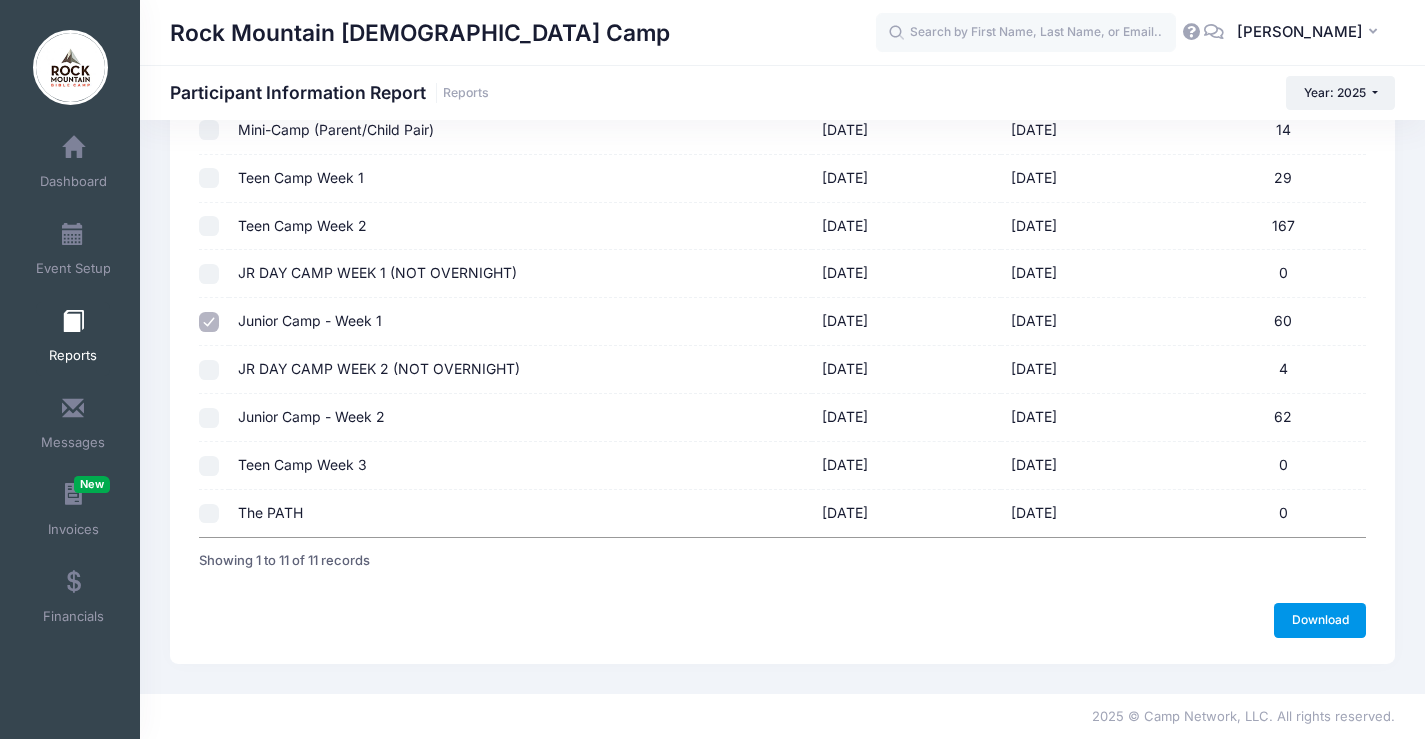 click on "Download" at bounding box center [1320, 620] 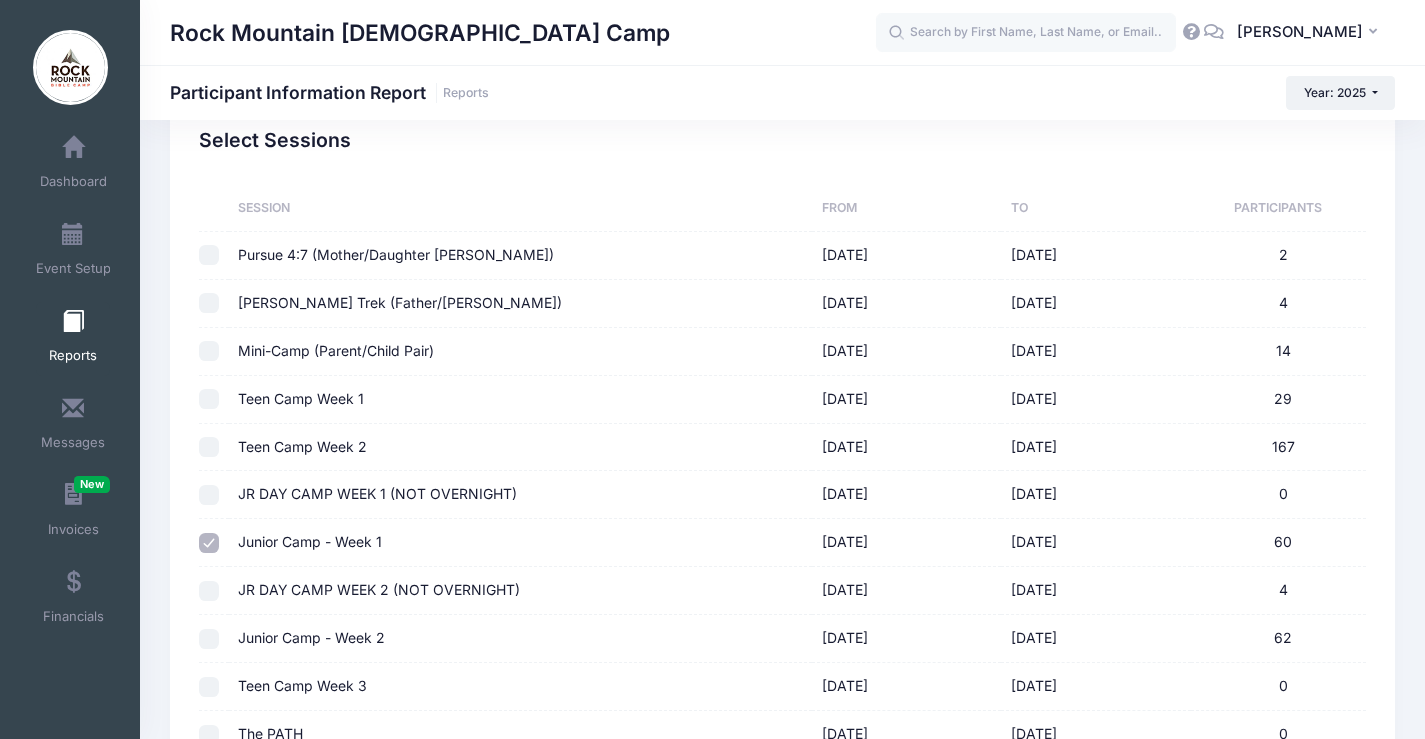 scroll, scrollTop: 0, scrollLeft: 0, axis: both 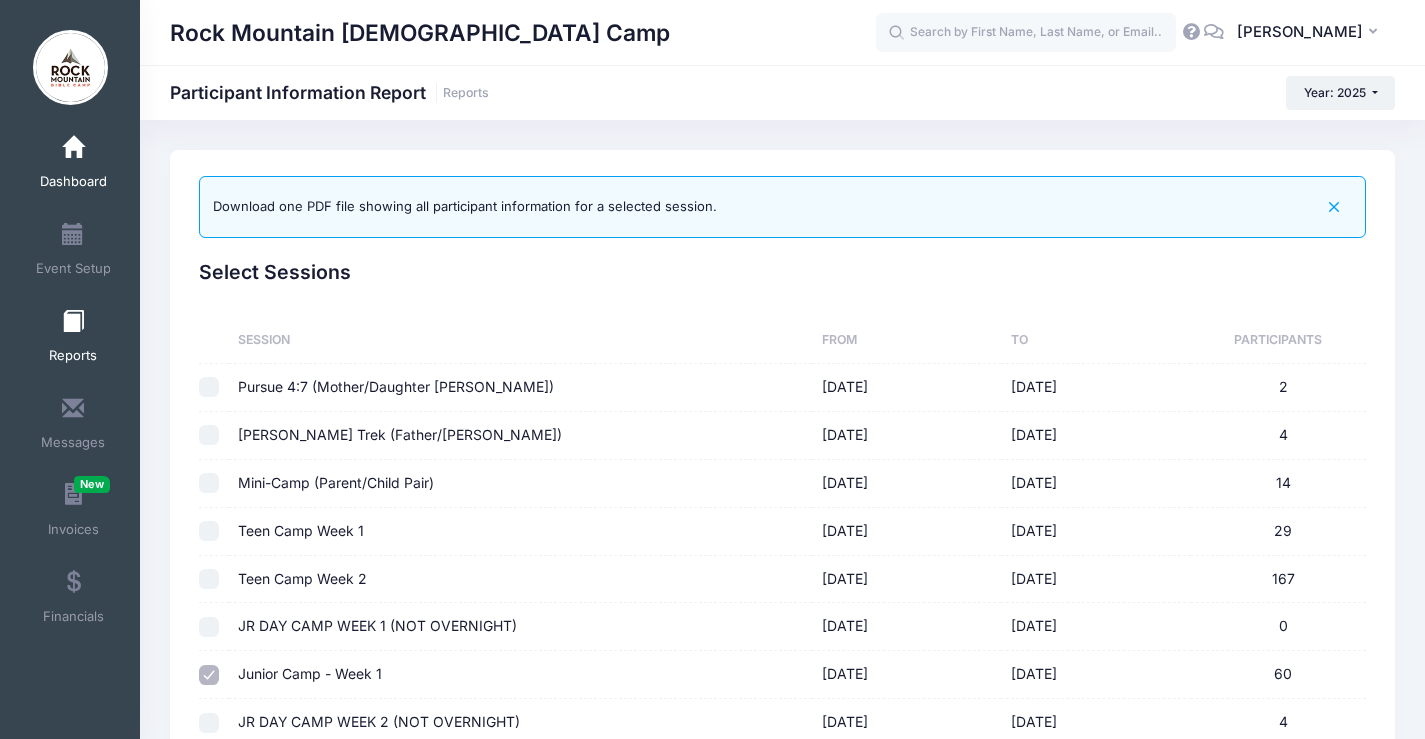 click on "Dashboard" at bounding box center [73, 182] 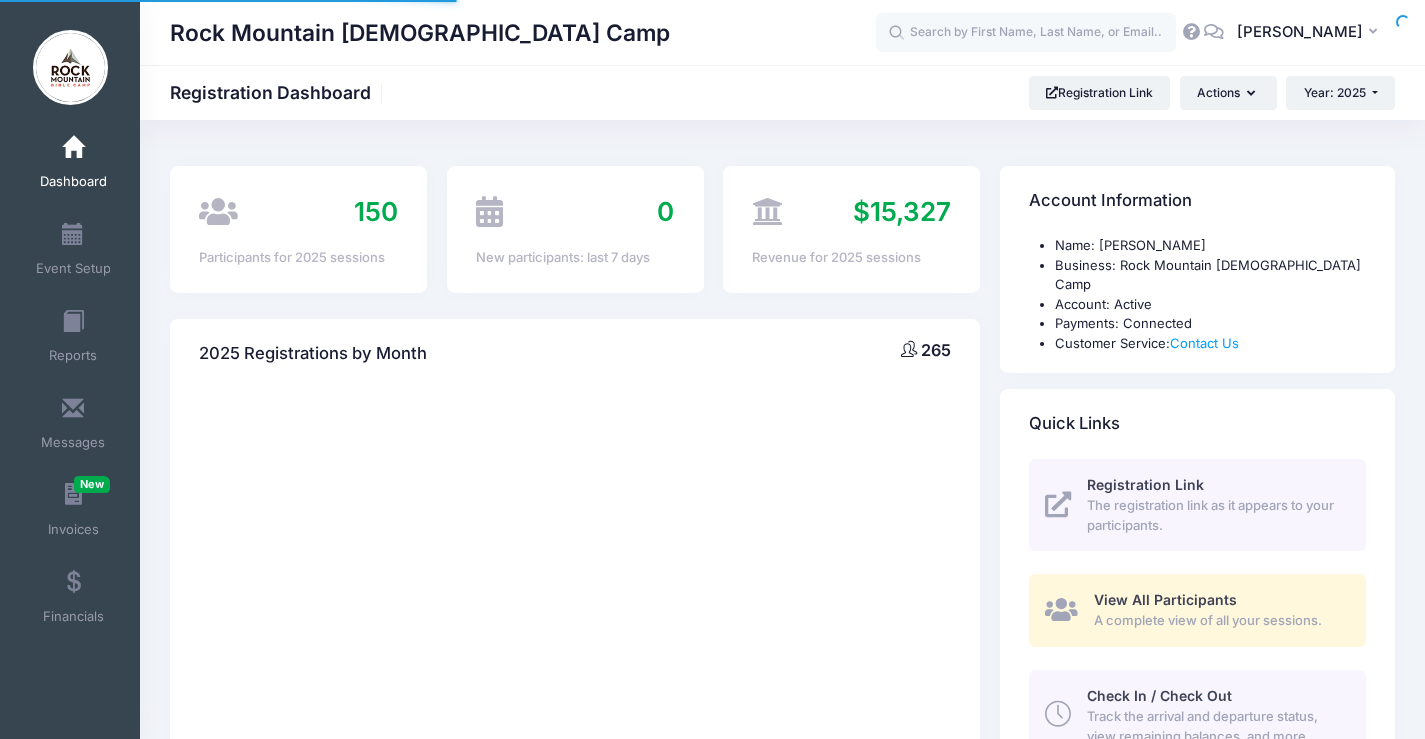 scroll, scrollTop: 0, scrollLeft: 0, axis: both 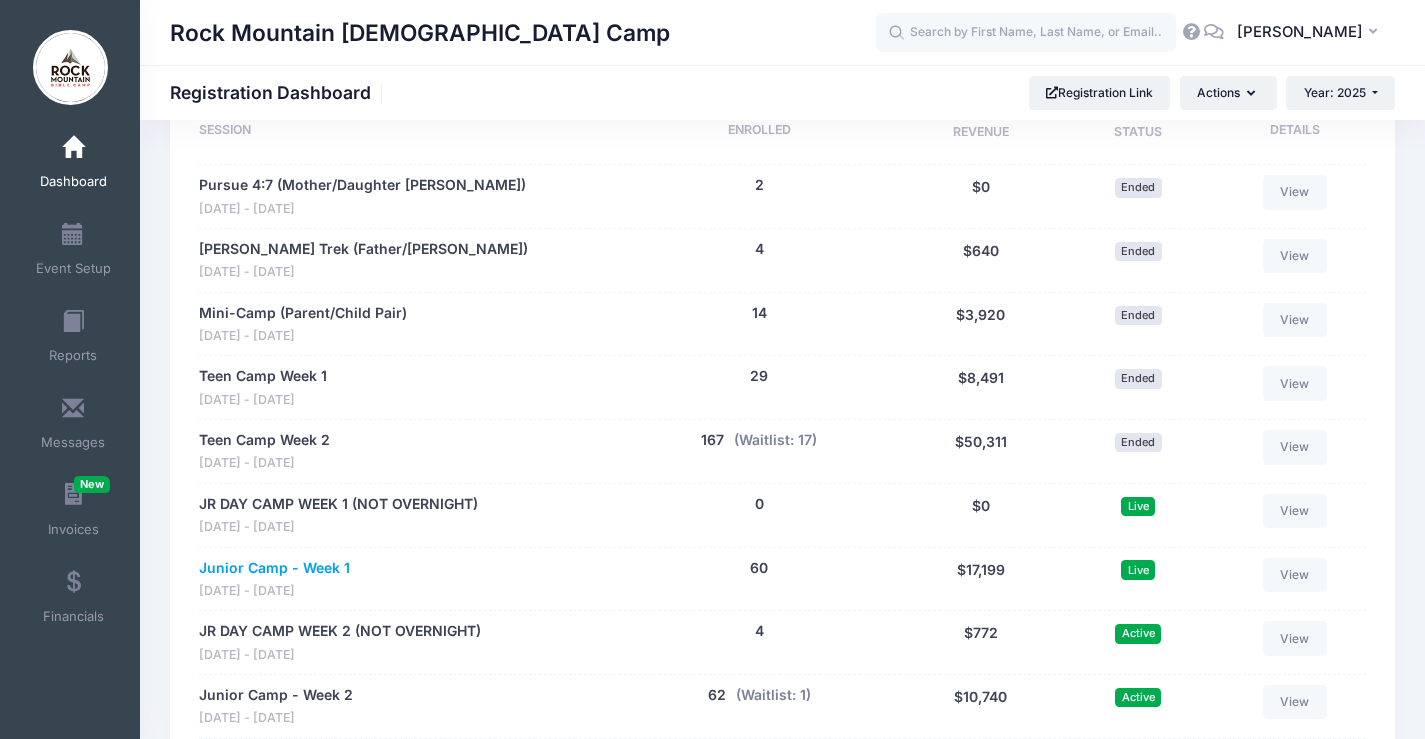 click on "Junior Camp - Week 1" at bounding box center (274, 568) 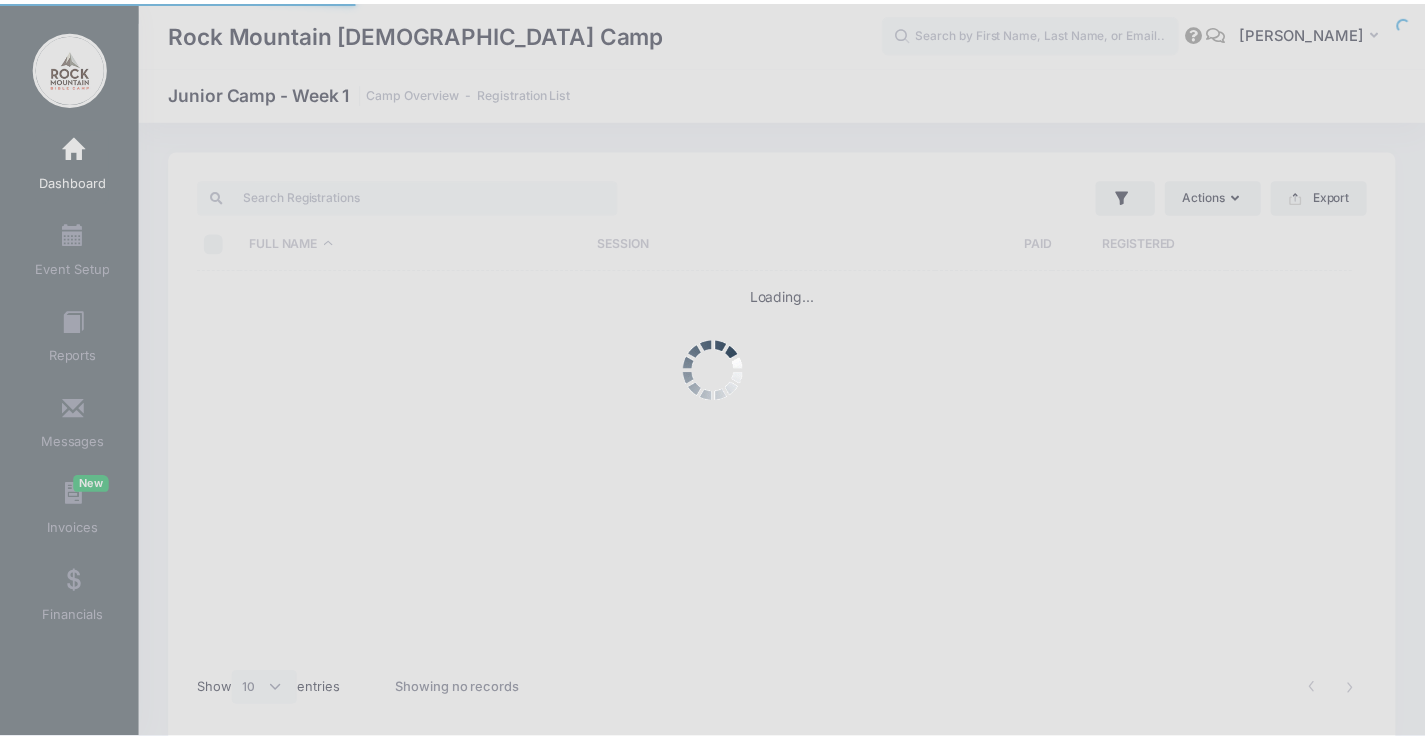 scroll, scrollTop: 0, scrollLeft: 0, axis: both 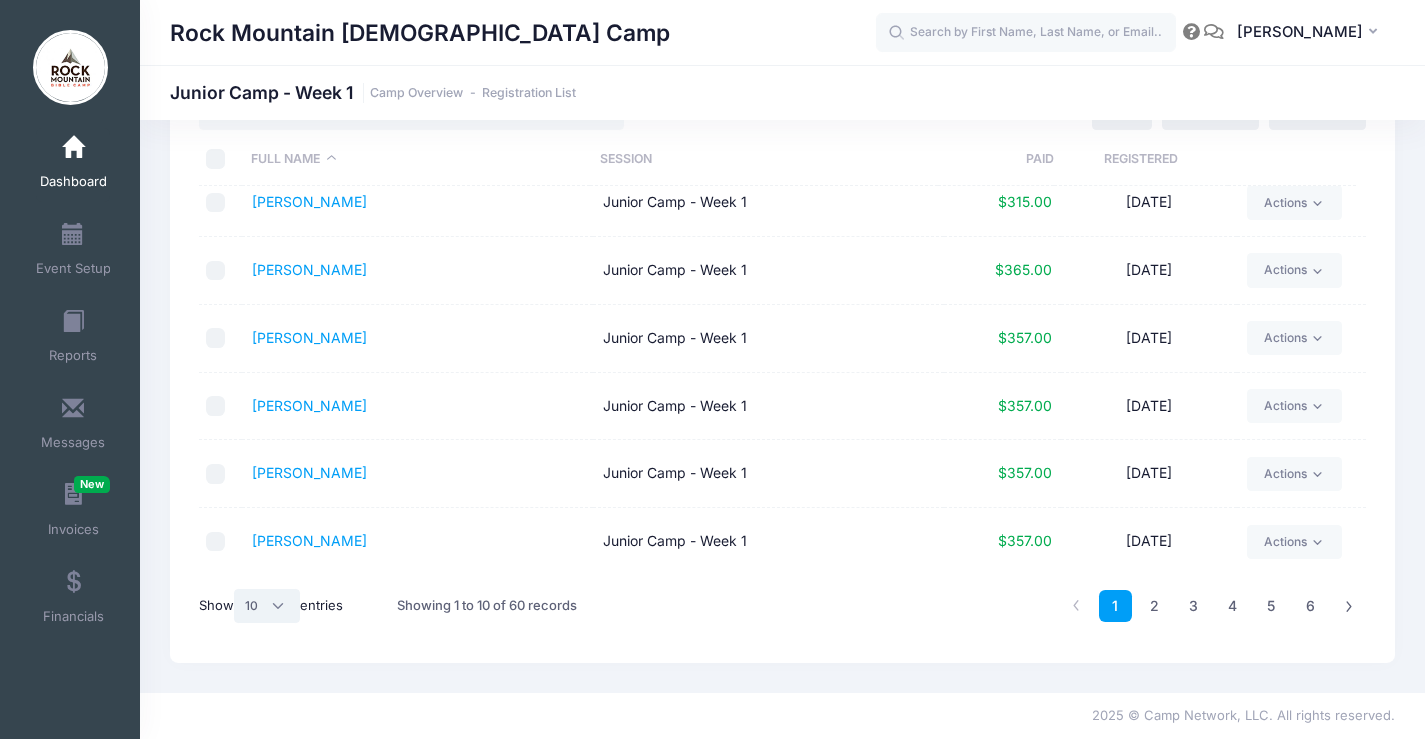 click on "All 10 25 50" at bounding box center (267, 606) 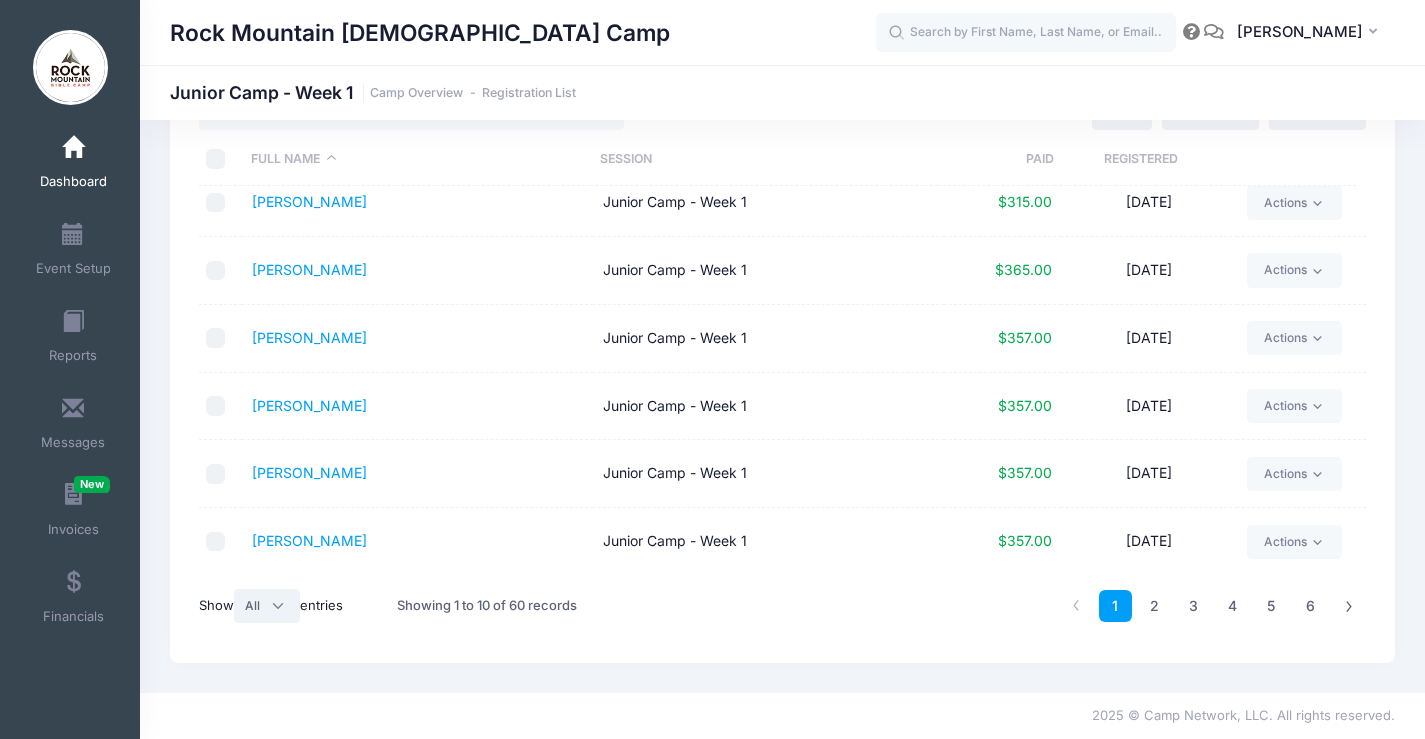 click on "All 10 25 50" at bounding box center (267, 606) 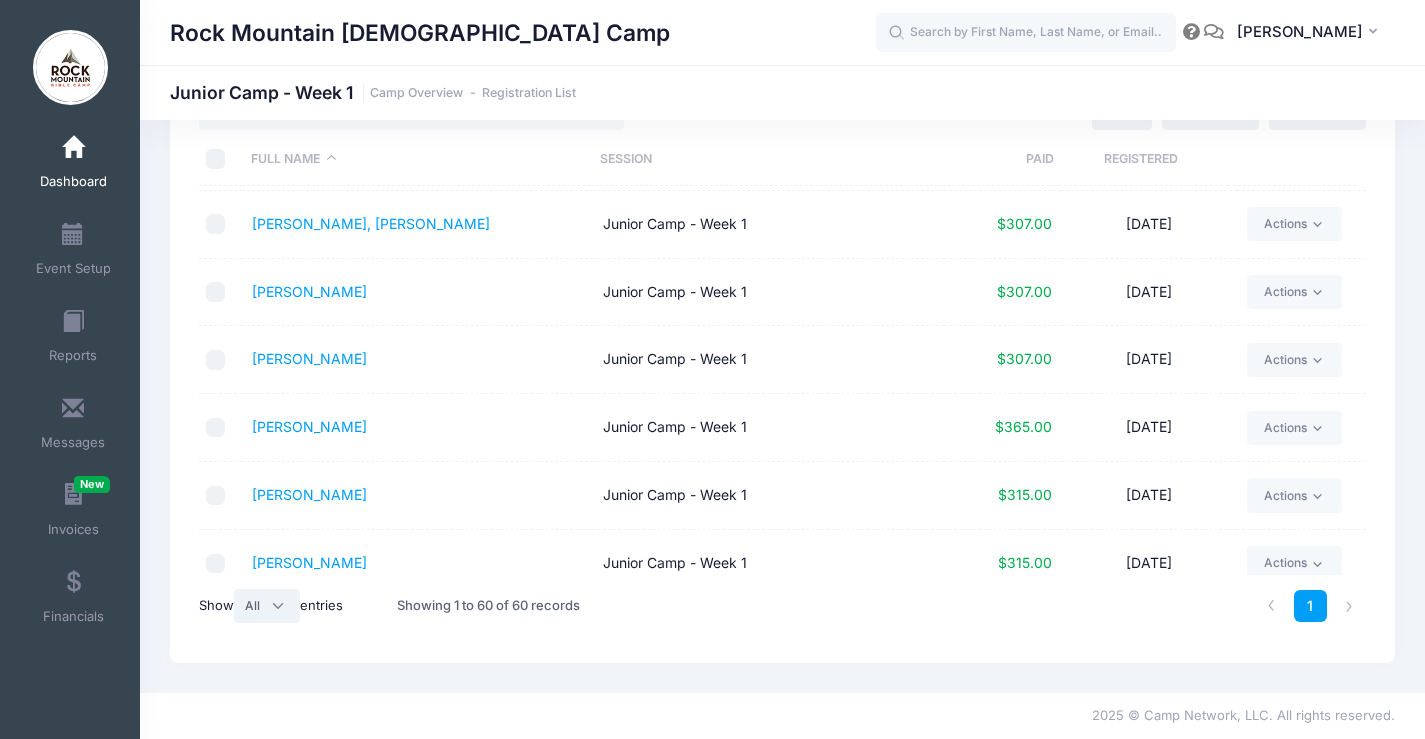 scroll, scrollTop: 2488, scrollLeft: 0, axis: vertical 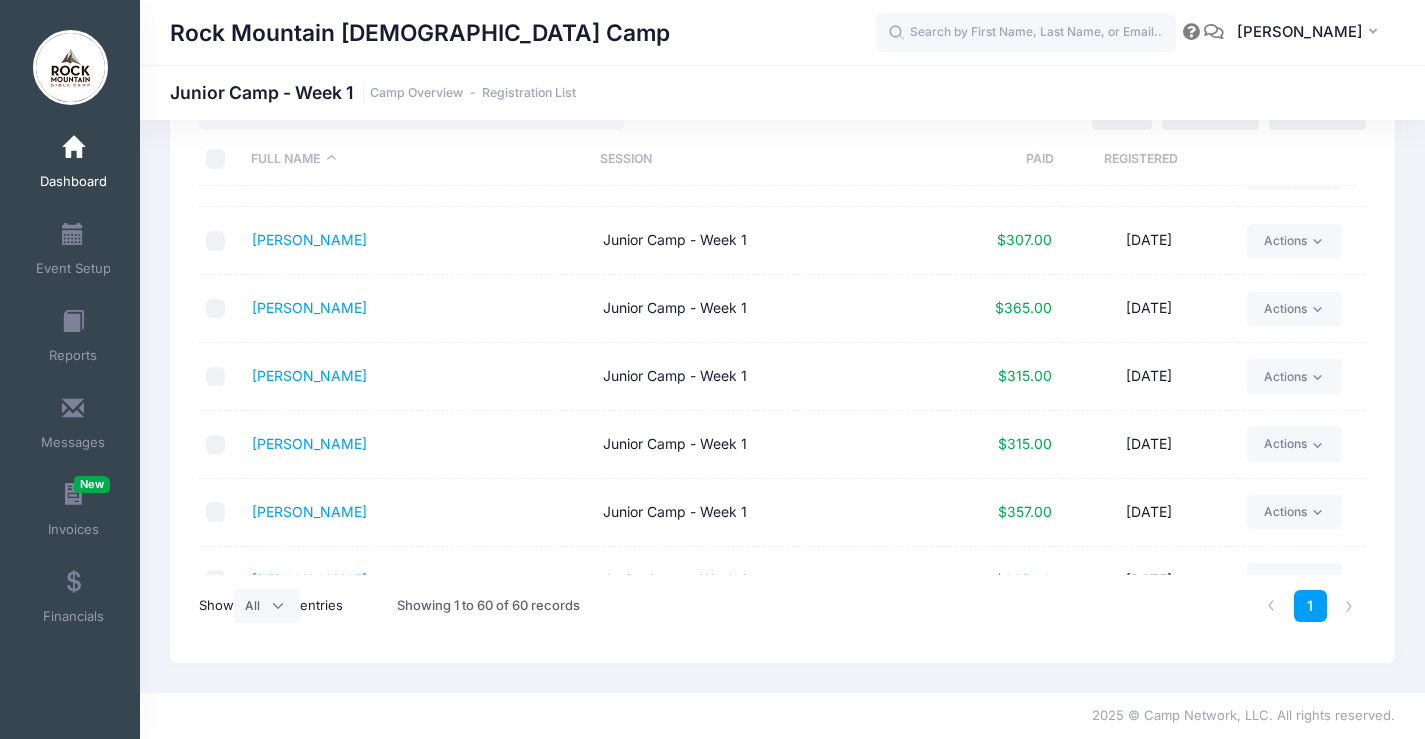 click on "[PERSON_NAME]" at bounding box center [417, 377] 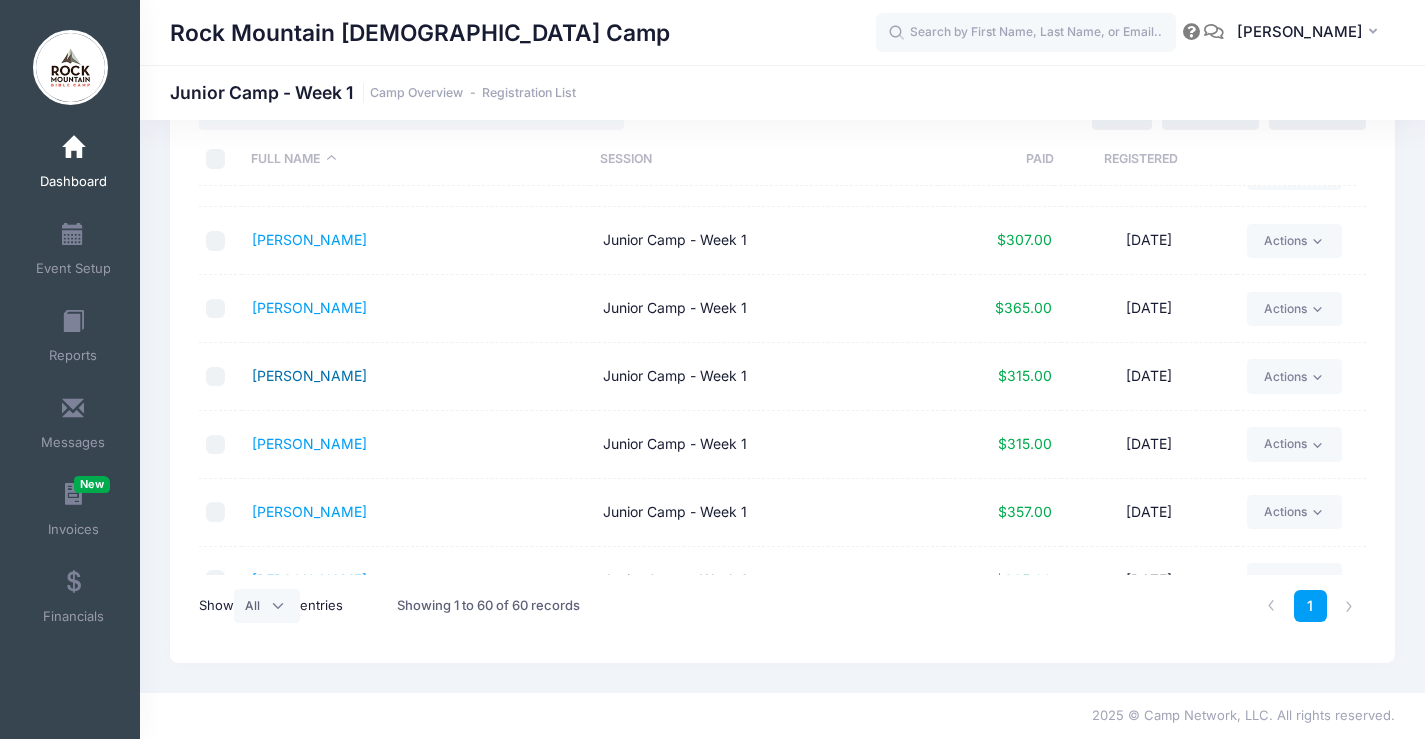 click on "[PERSON_NAME]" at bounding box center [309, 375] 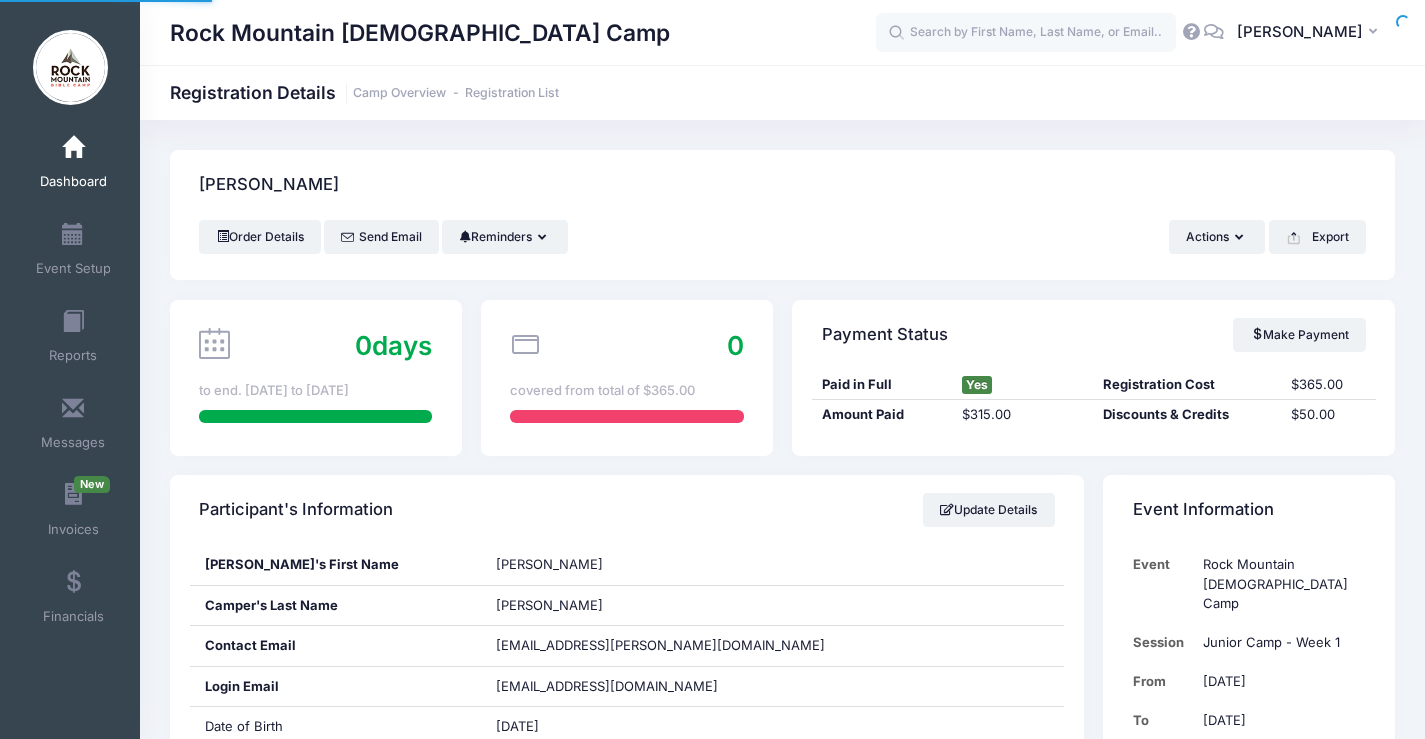scroll, scrollTop: 0, scrollLeft: 0, axis: both 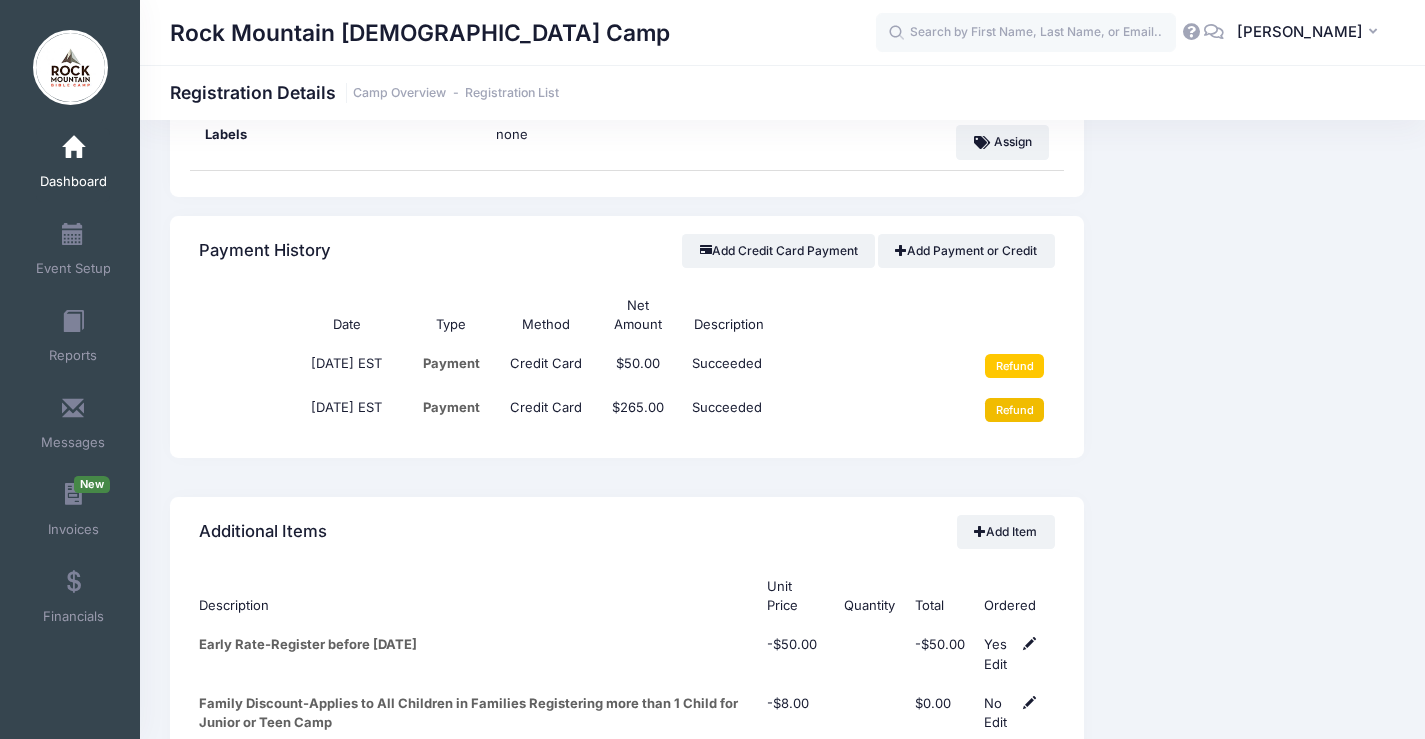 click on "Refund" at bounding box center (1014, 410) 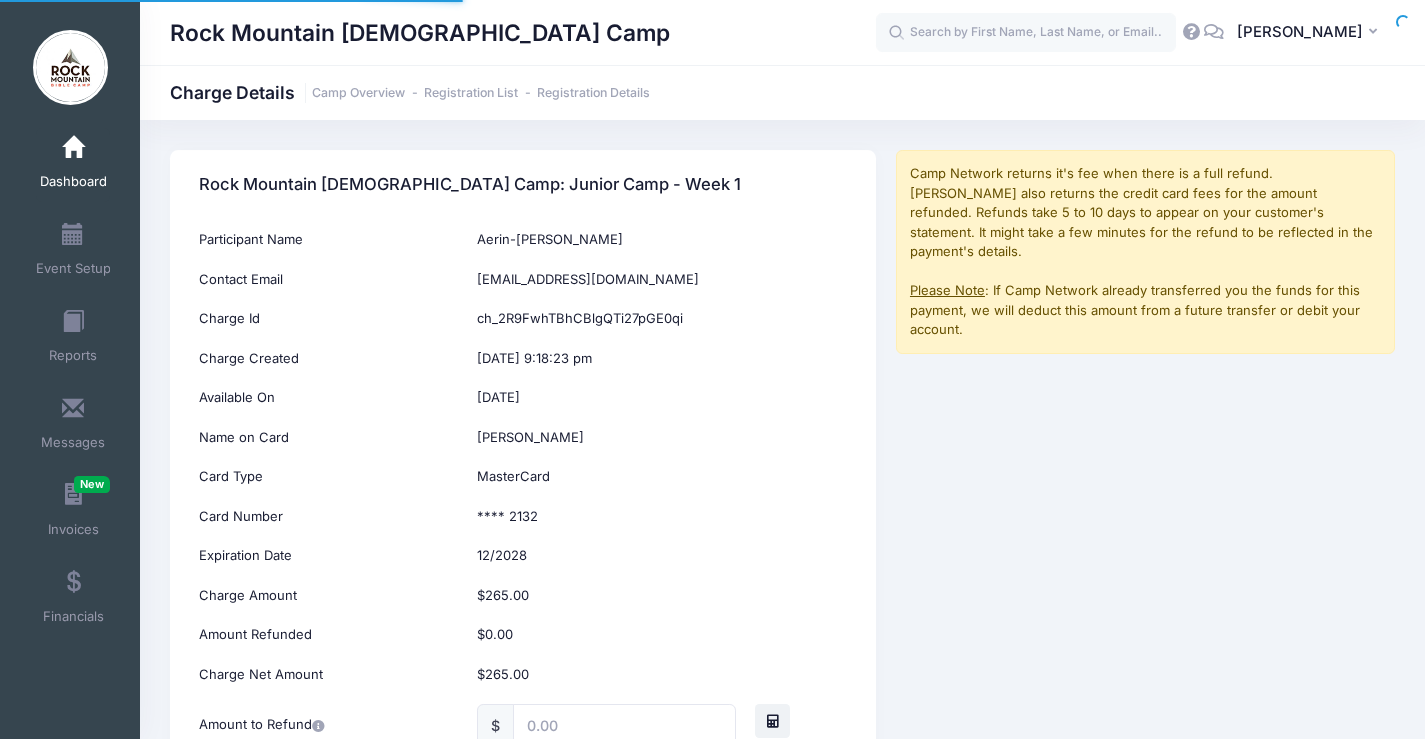 scroll, scrollTop: 74, scrollLeft: 0, axis: vertical 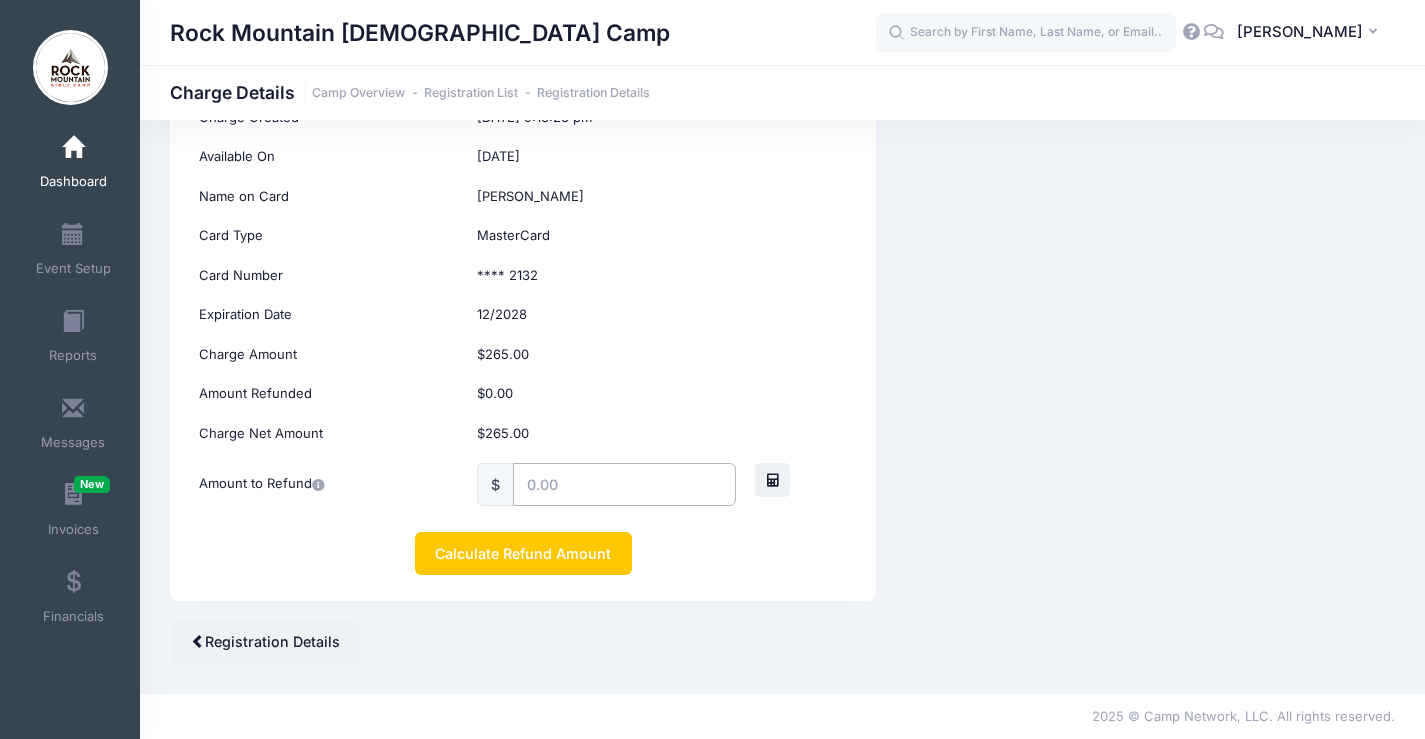 click at bounding box center [624, 484] 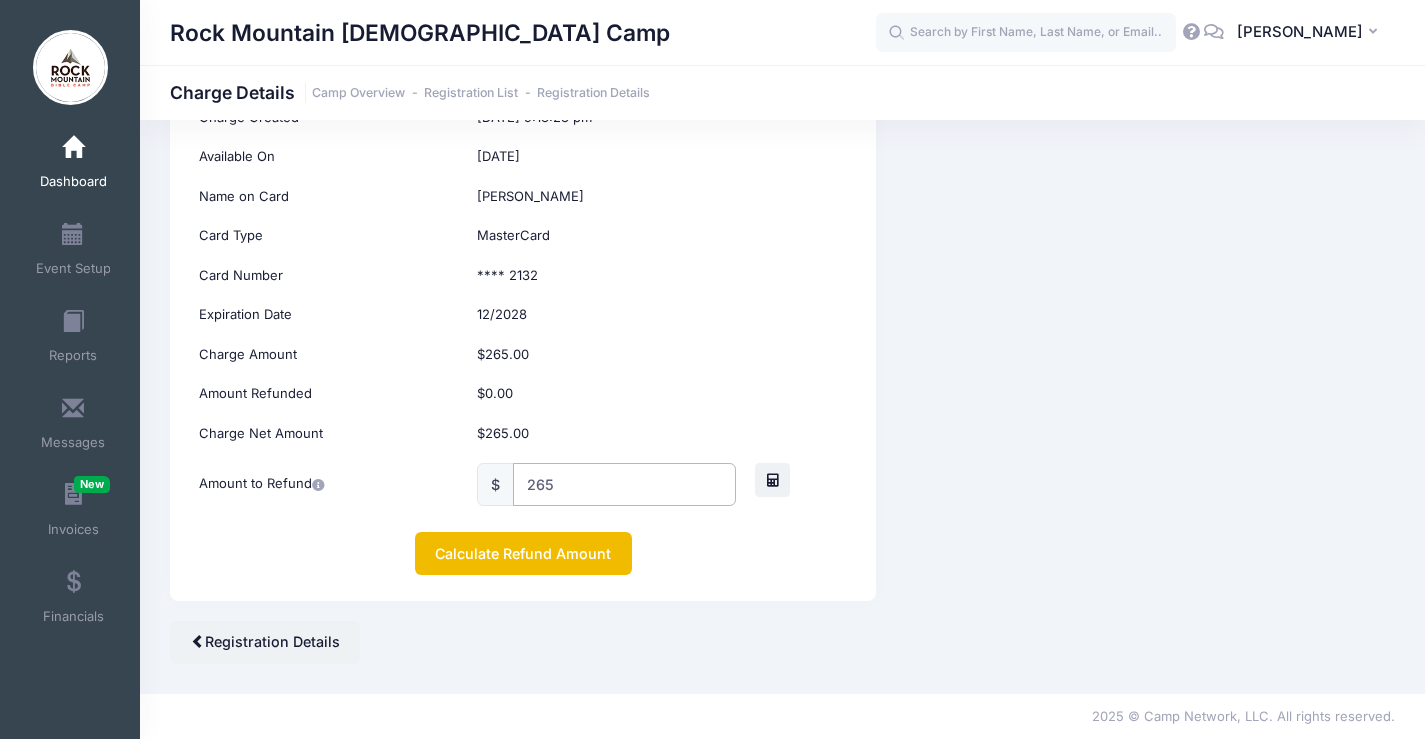 type on "265" 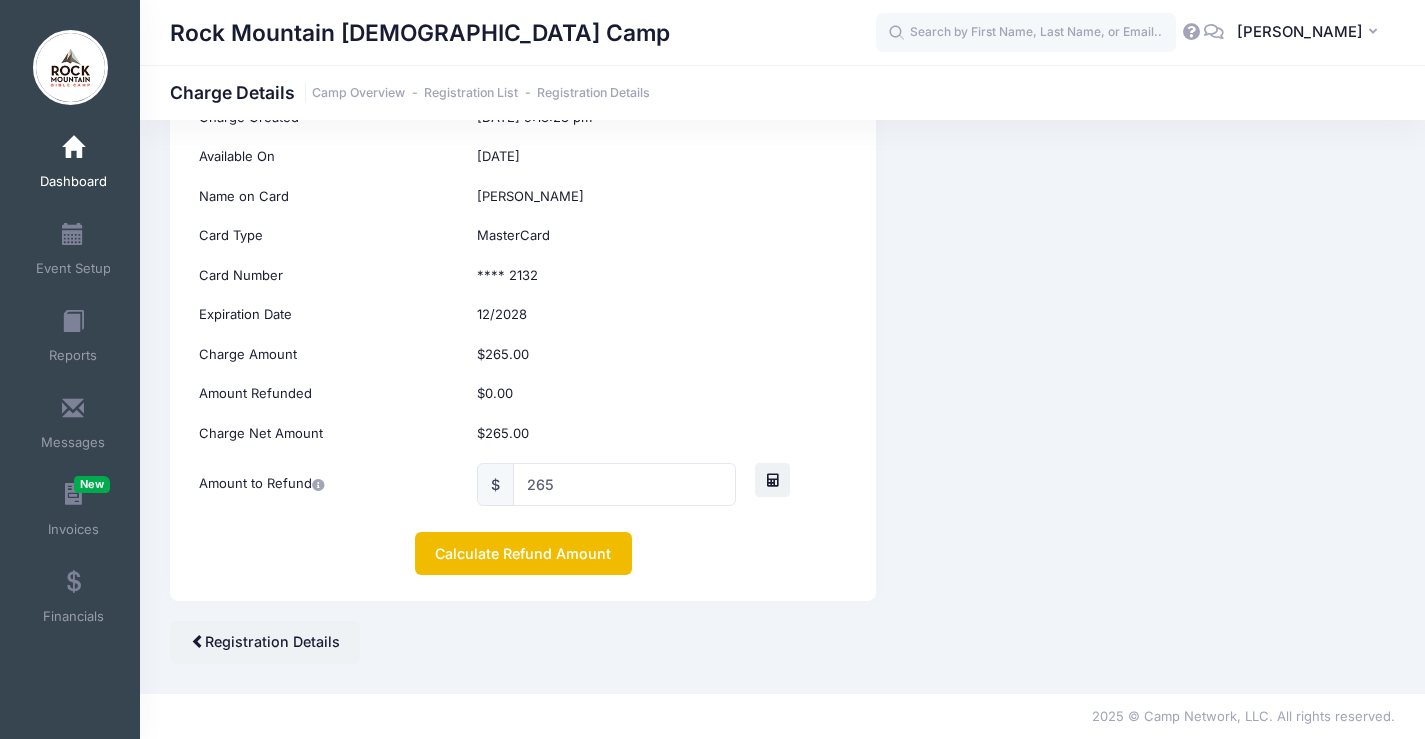 click on "Calculate Refund Amount" at bounding box center [523, 553] 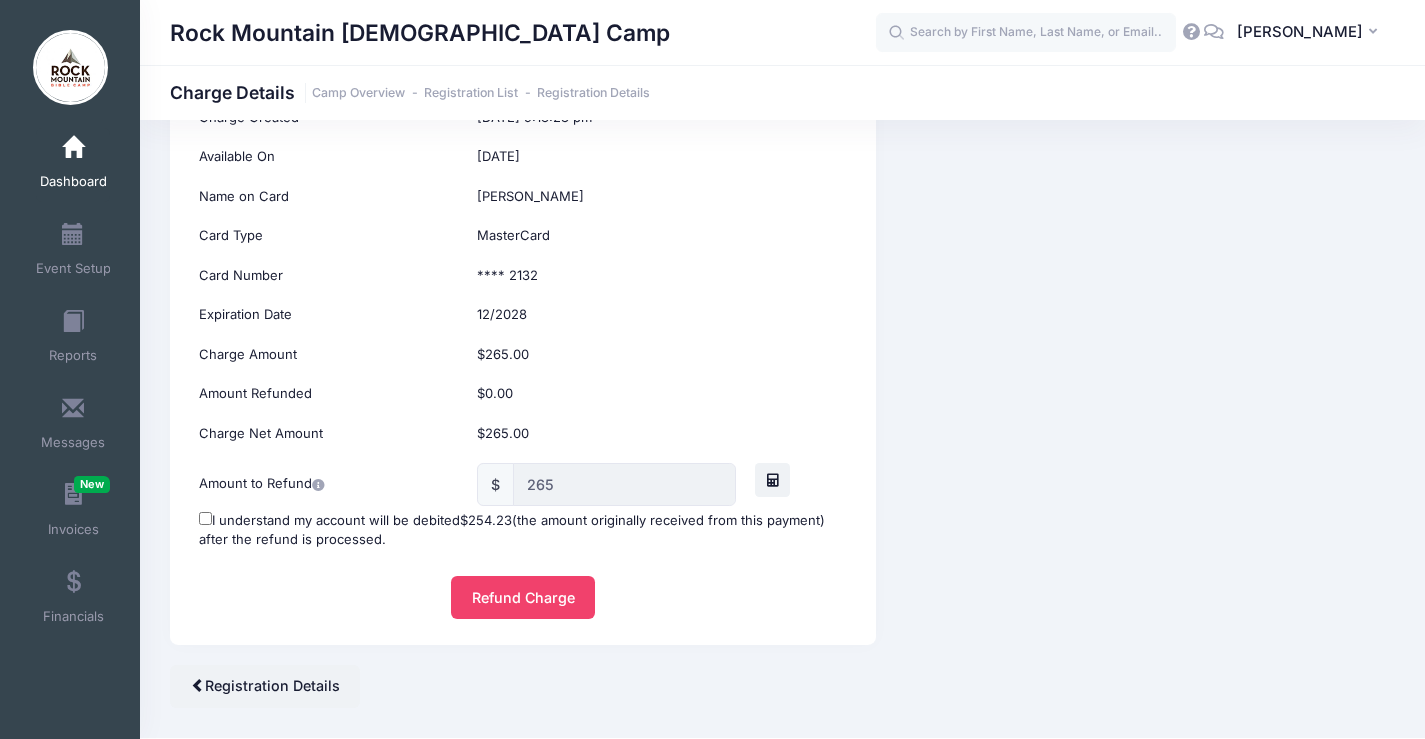 click on "I understand my account will be debited  $254.23  (the amount originally received from this payment) after the refund is processed." at bounding box center [523, 530] 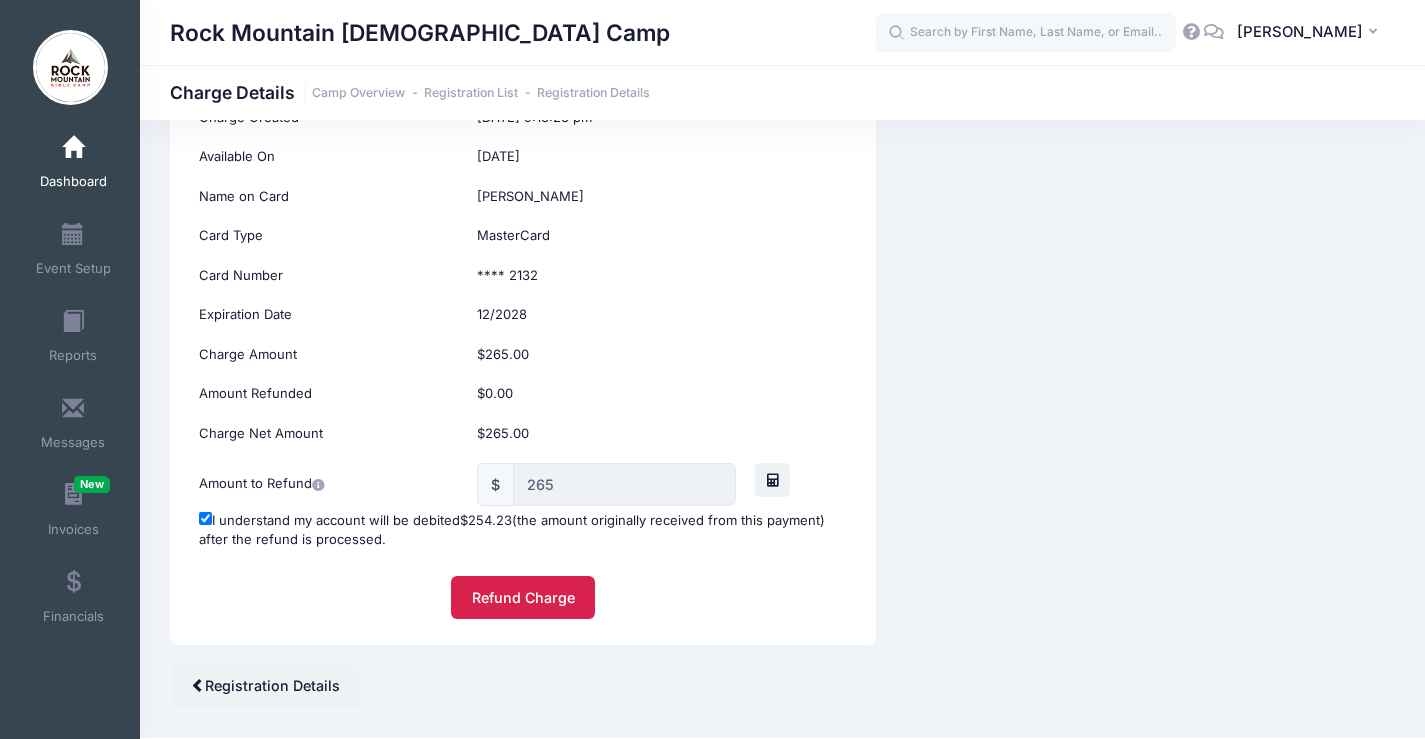 click on "Refund Charge" at bounding box center (523, 597) 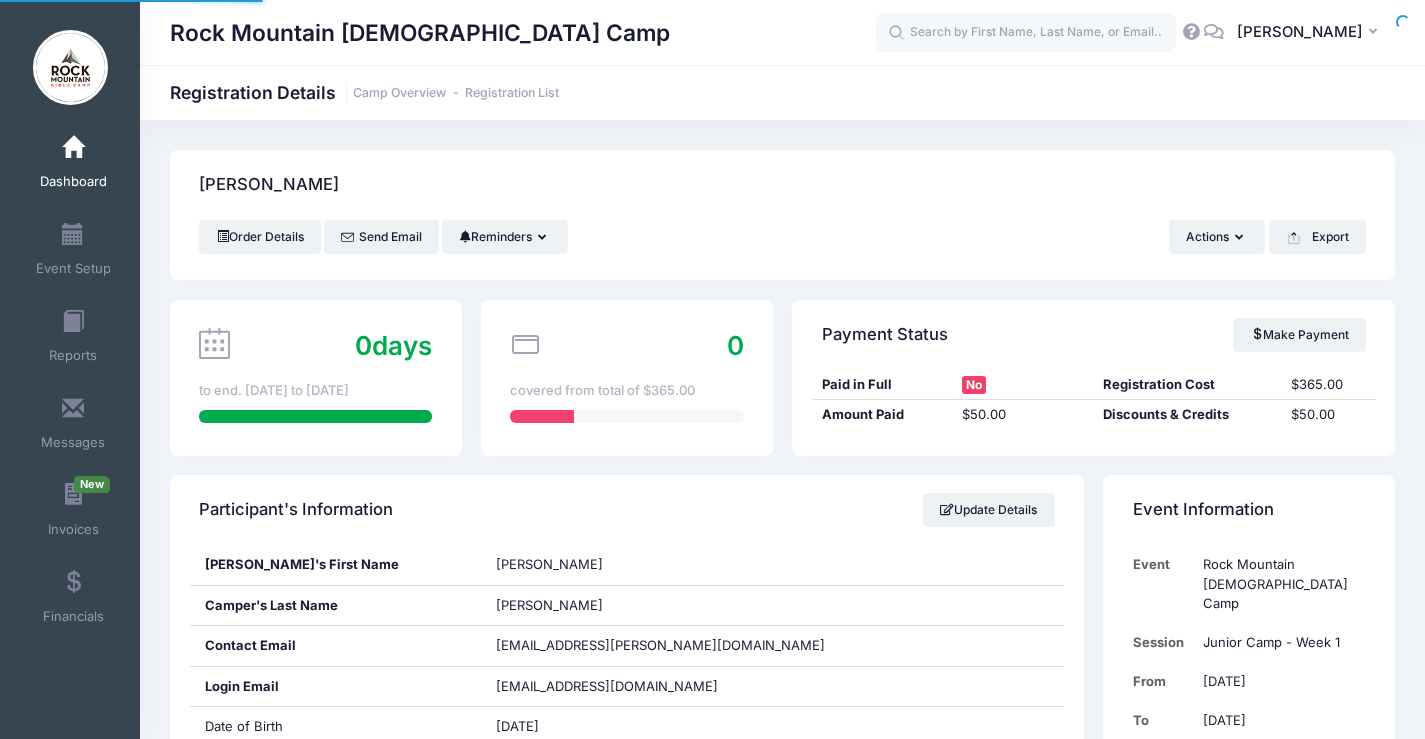 scroll, scrollTop: 0, scrollLeft: 0, axis: both 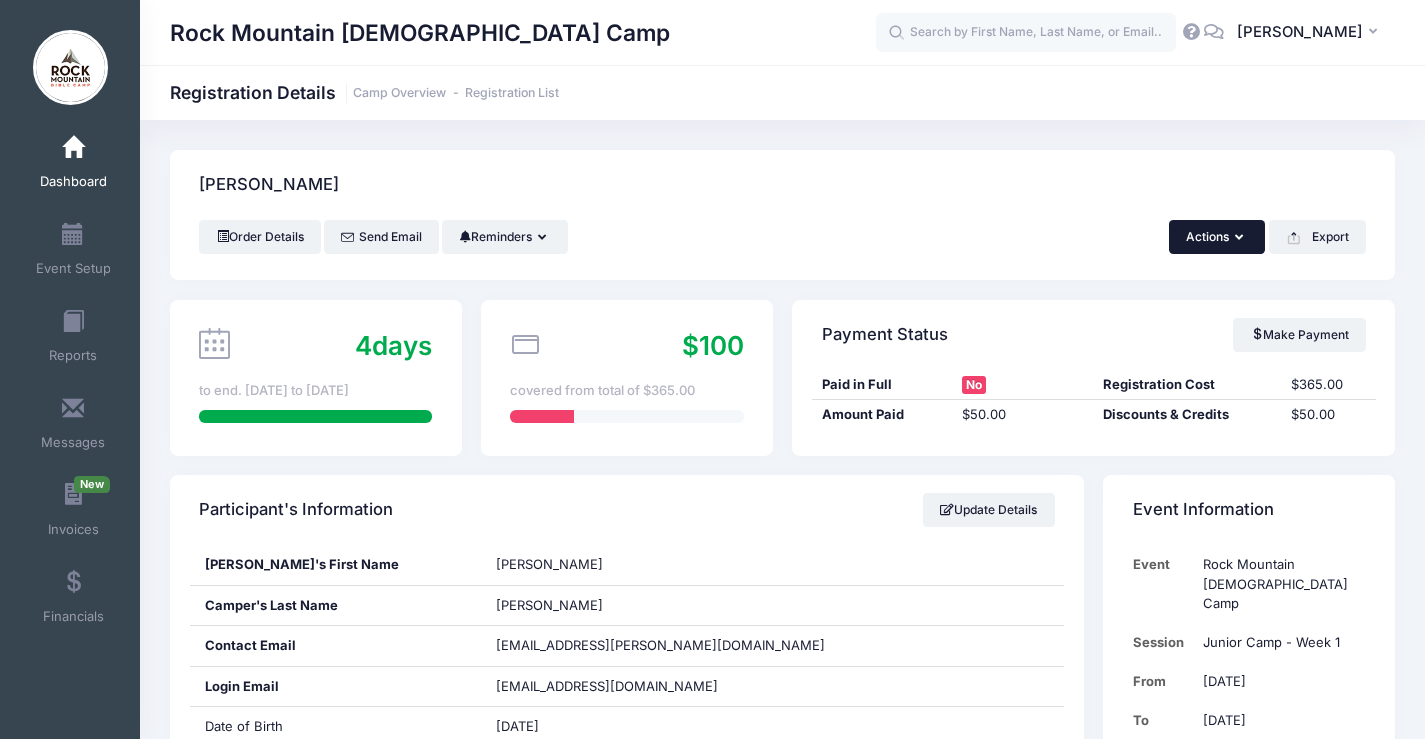 click on "Actions" at bounding box center (1217, 237) 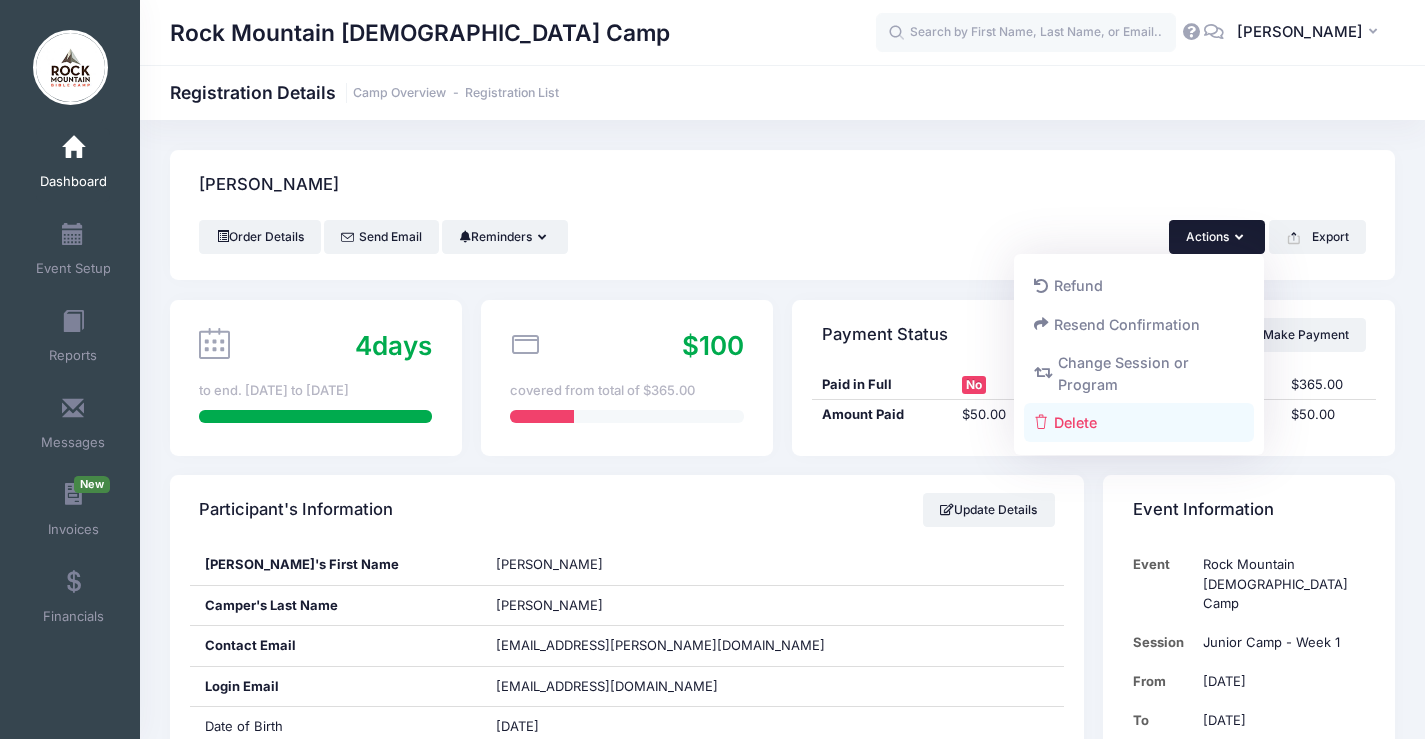 click on "Delete" at bounding box center [1139, 422] 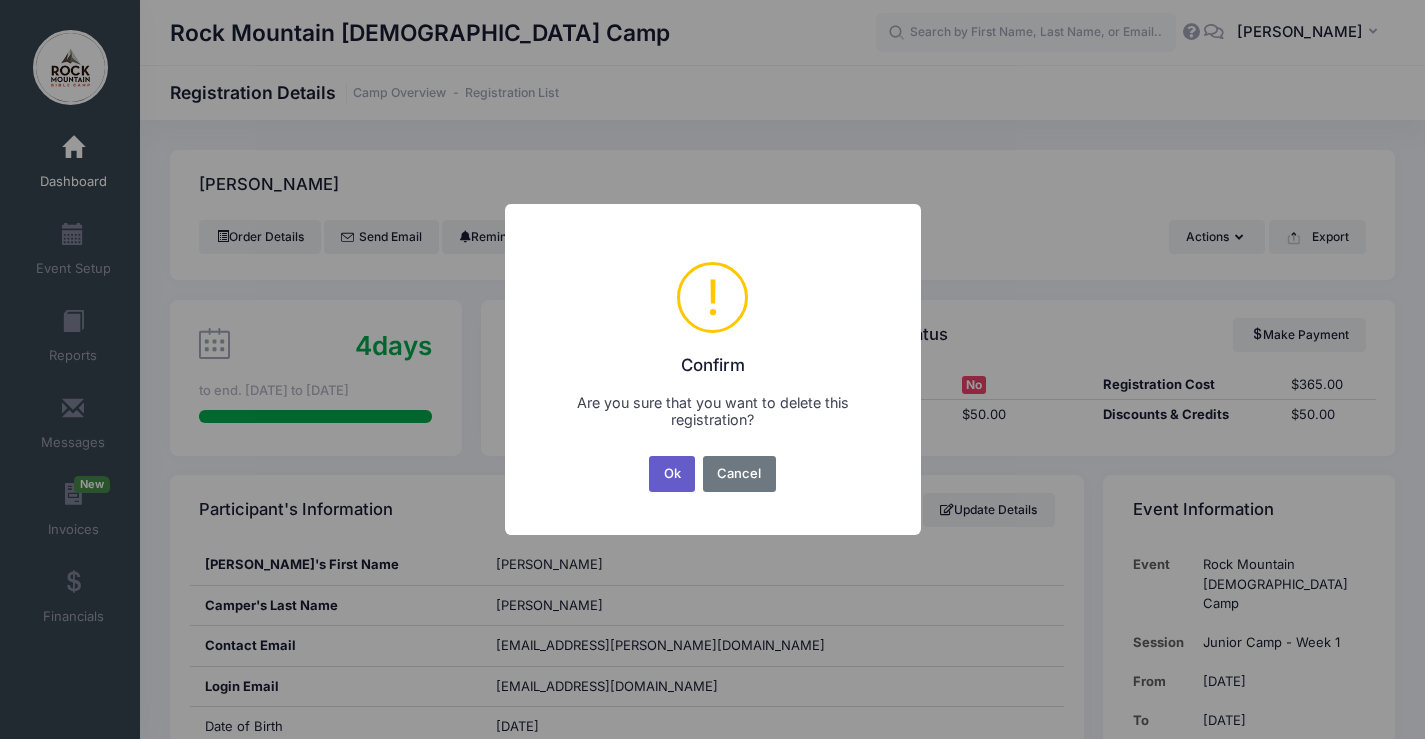 click on "Ok" at bounding box center [672, 474] 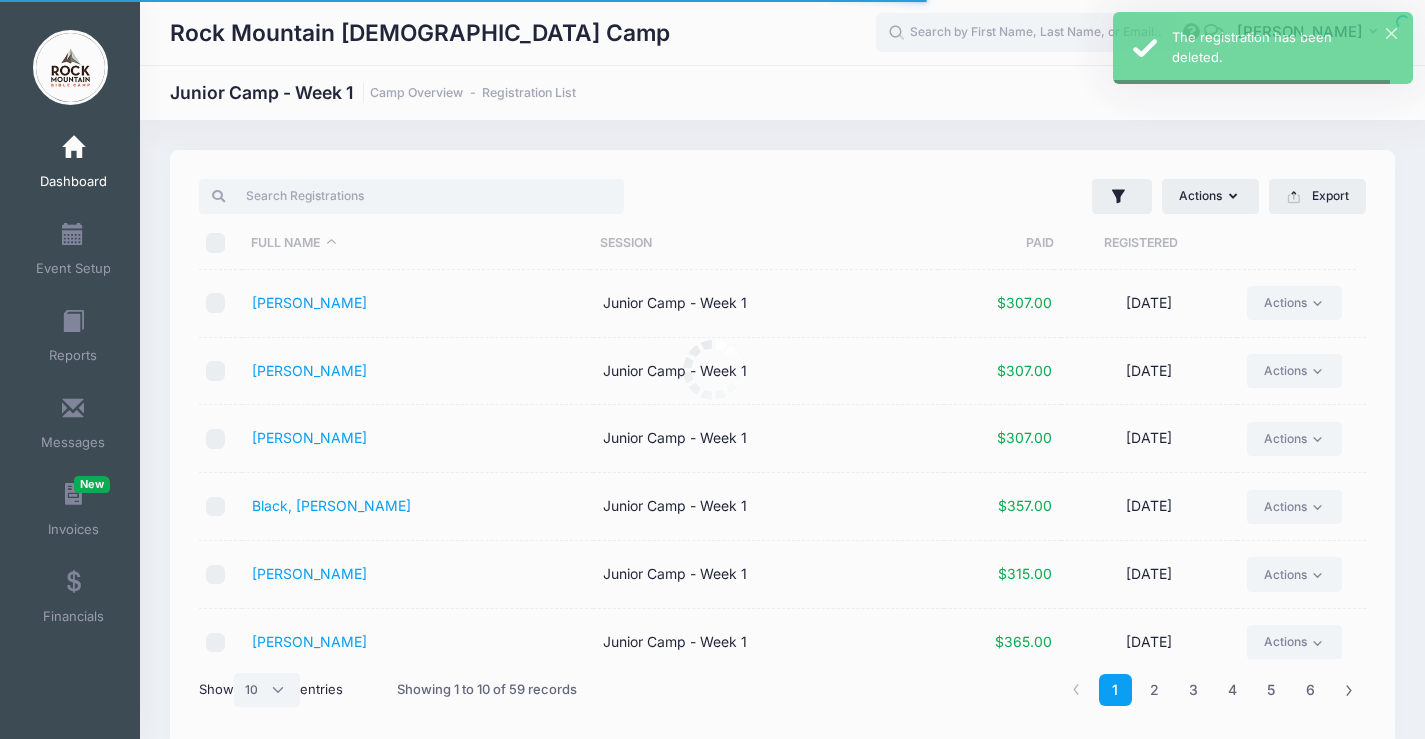select on "10" 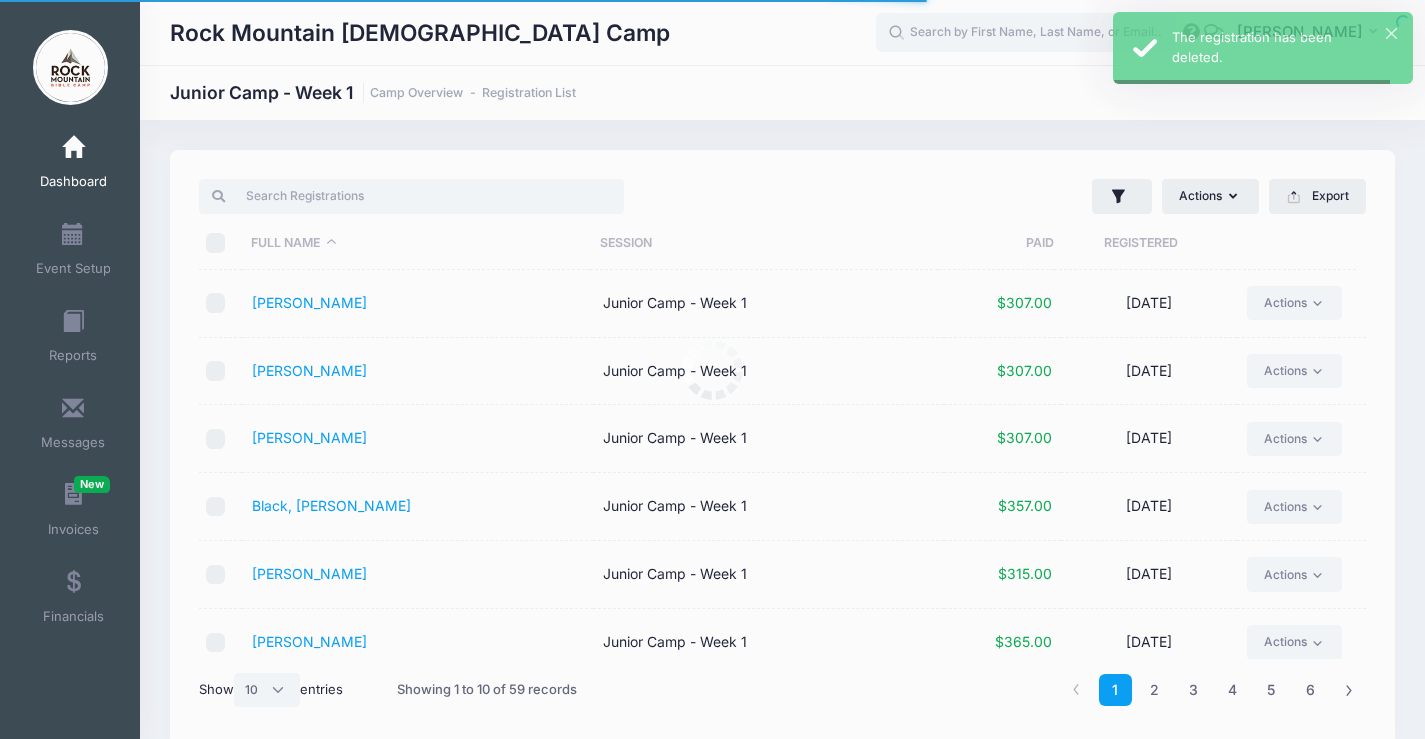 scroll, scrollTop: 0, scrollLeft: 0, axis: both 